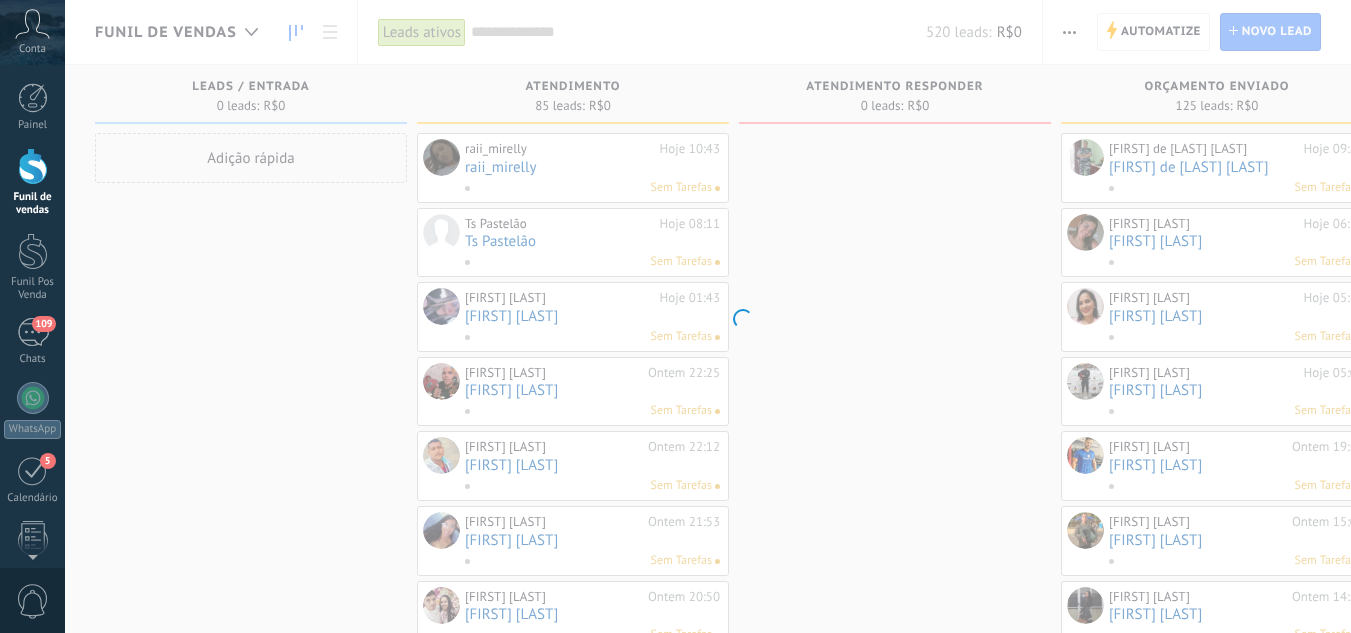 scroll, scrollTop: 0, scrollLeft: 0, axis: both 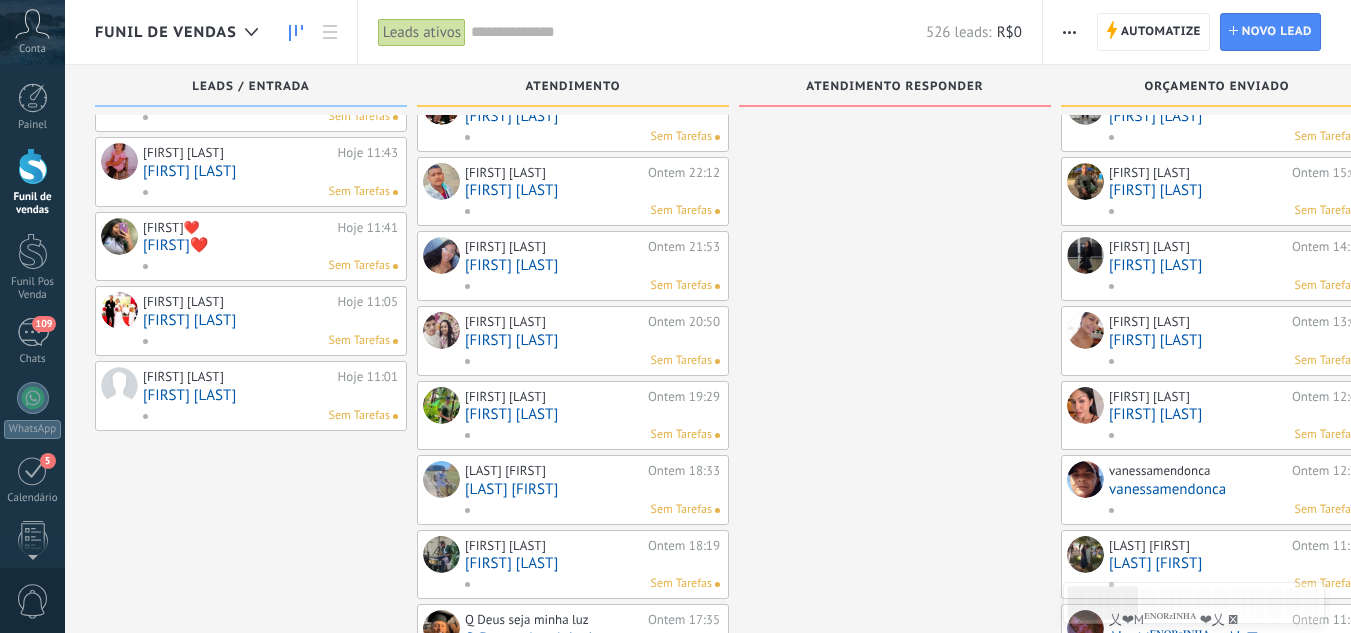 click on "[FIRST]❤️‍" at bounding box center (270, 245) 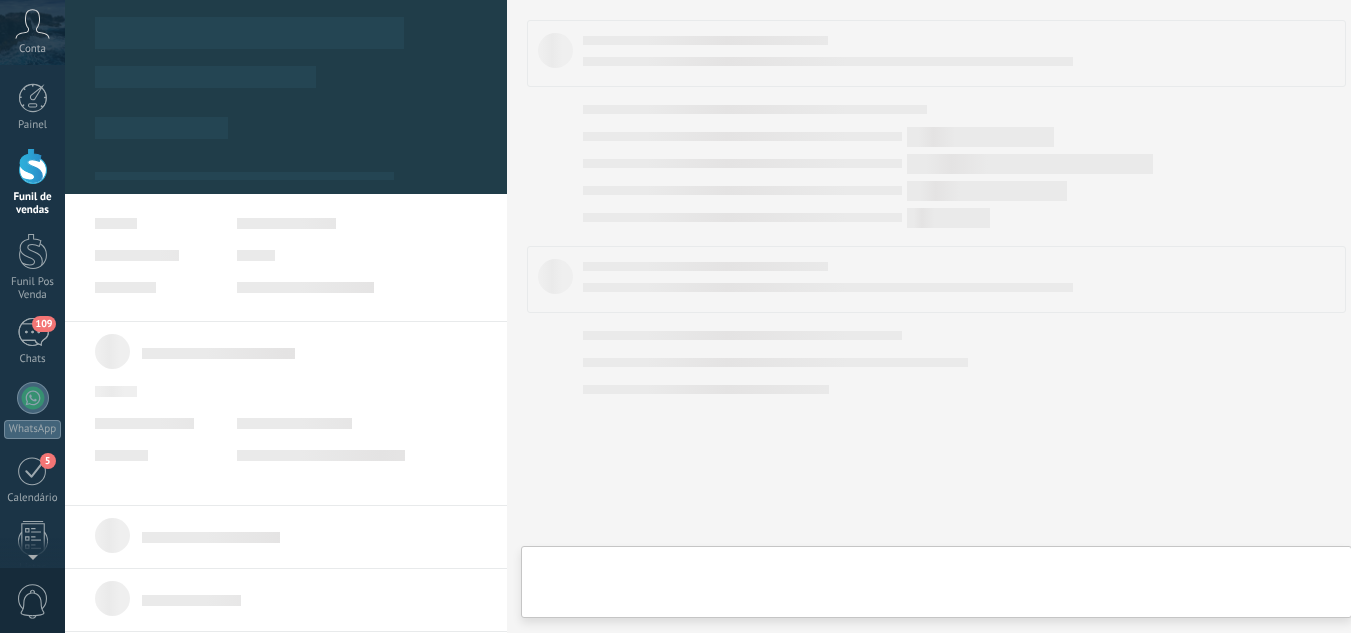 click on "[FIRST]❤️‍" at bounding box center [270, 245] 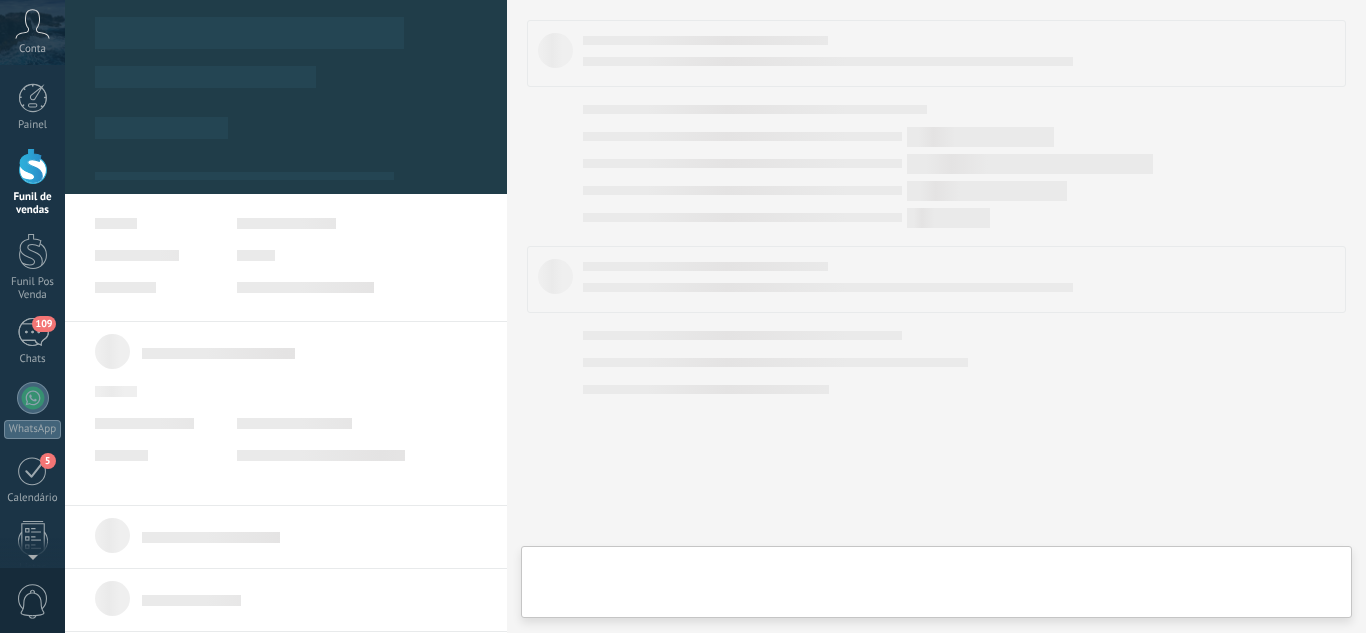 scroll, scrollTop: 0, scrollLeft: 0, axis: both 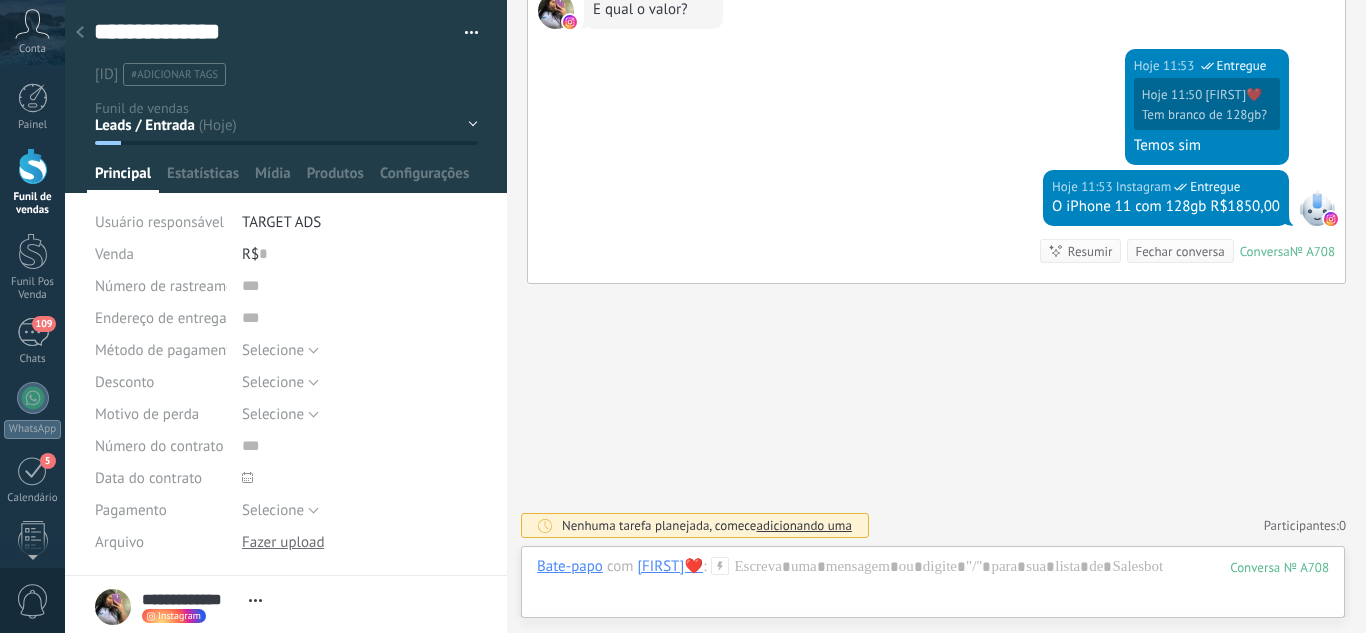 click 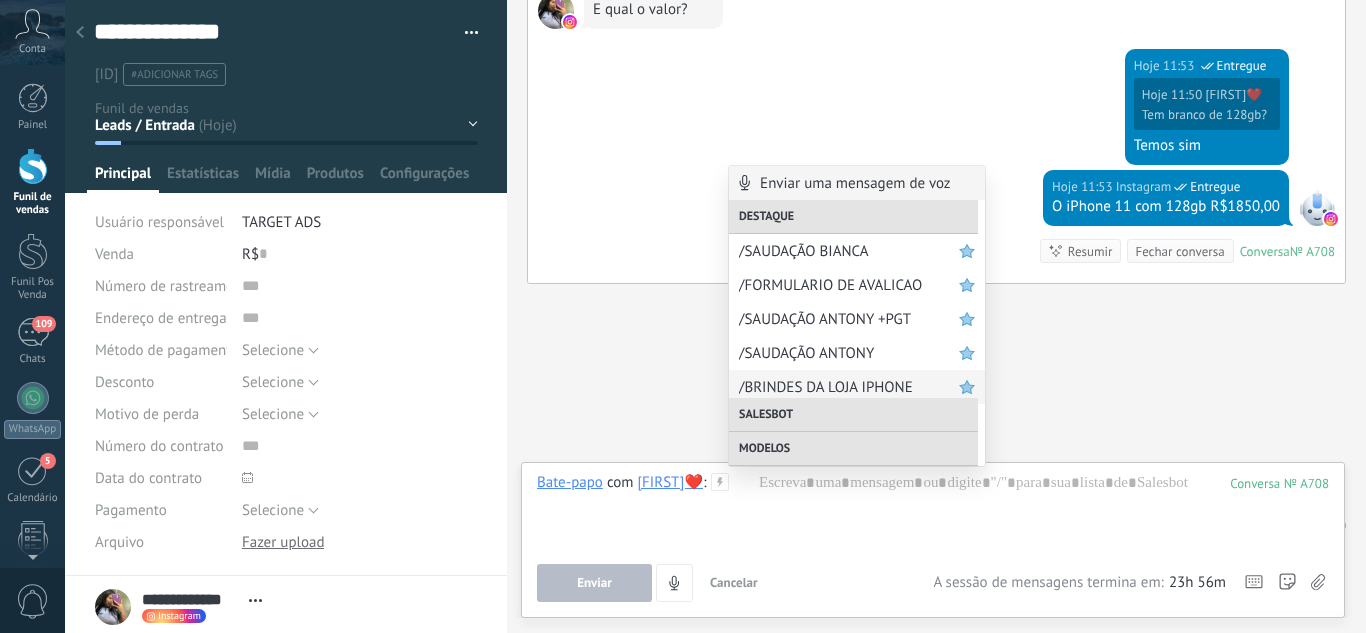 click on "/BRINDES DA LOJA IPHONE" at bounding box center (849, 387) 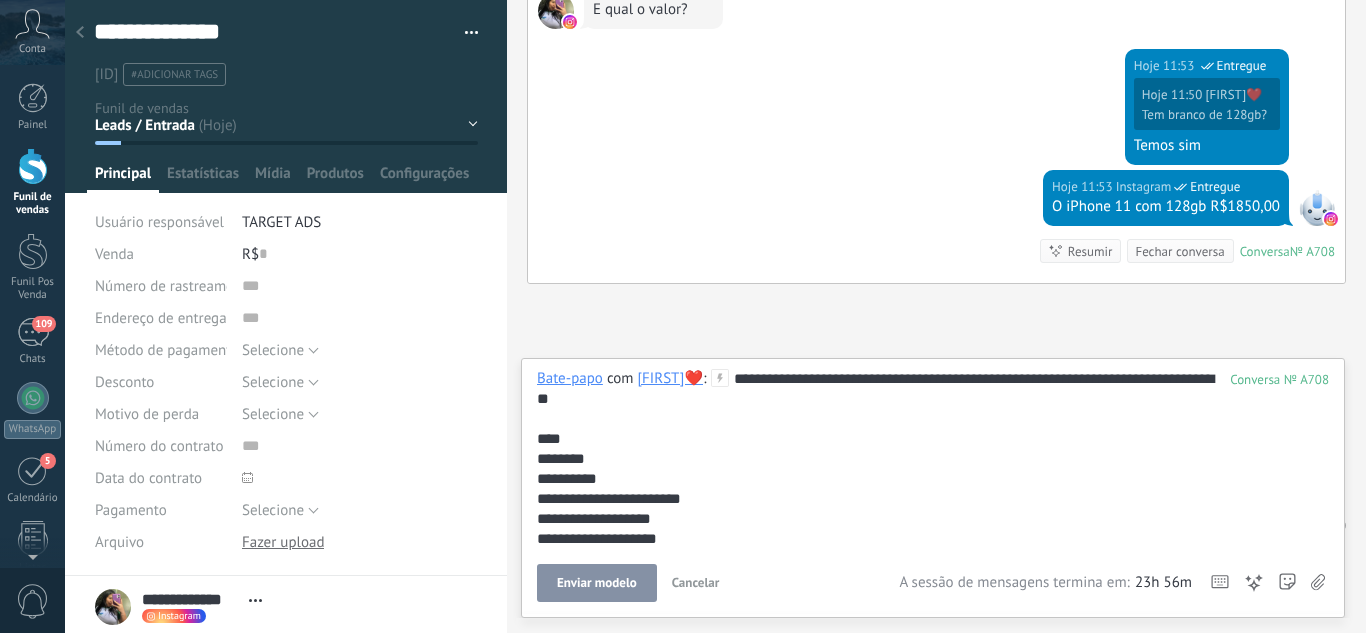 click on "Enviar modelo" at bounding box center [597, 583] 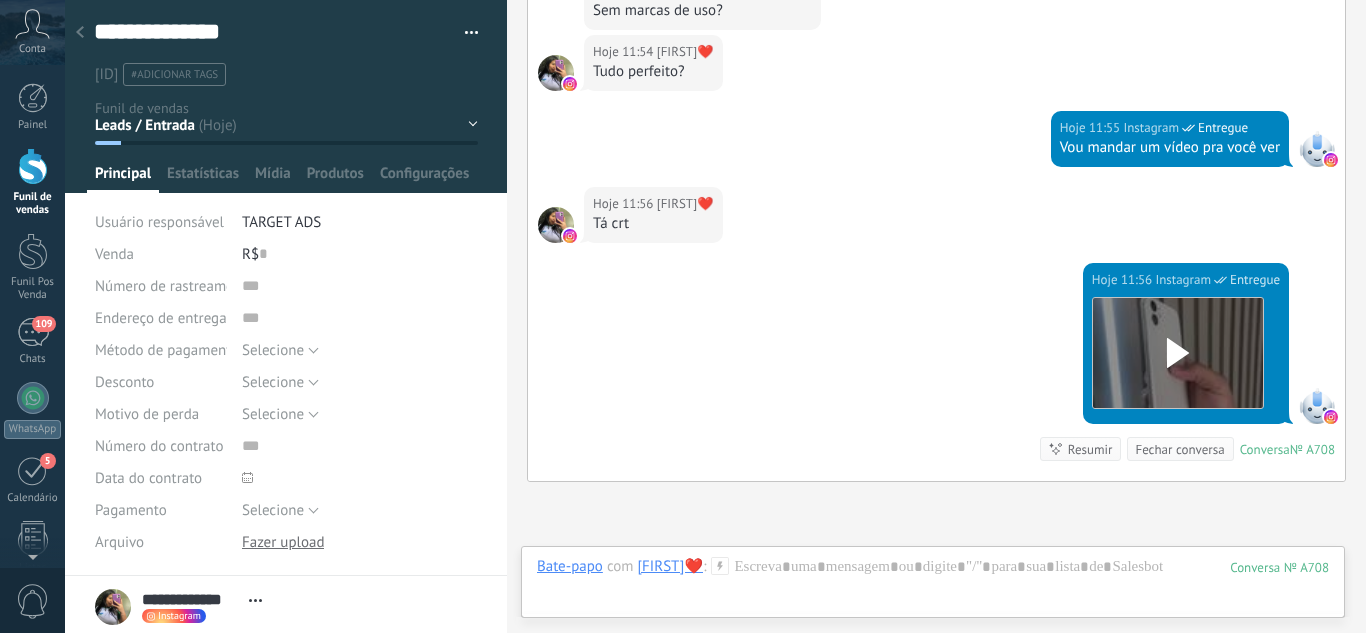 scroll, scrollTop: 1778, scrollLeft: 0, axis: vertical 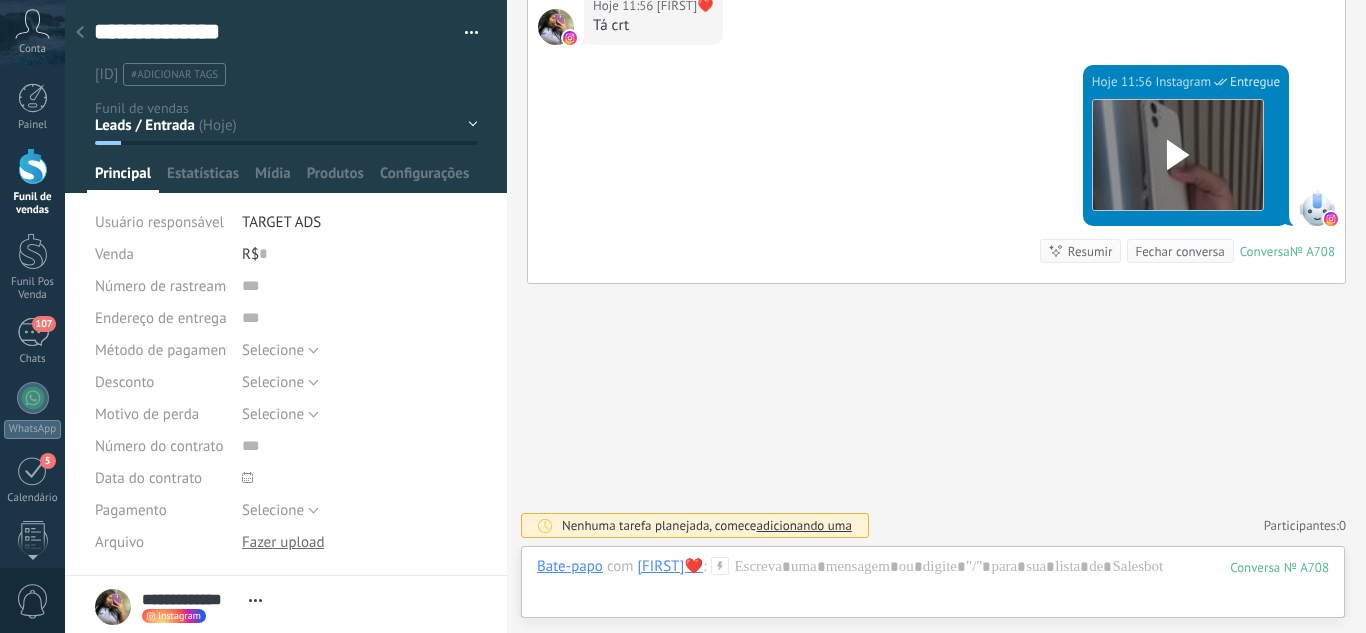 click at bounding box center [80, 33] 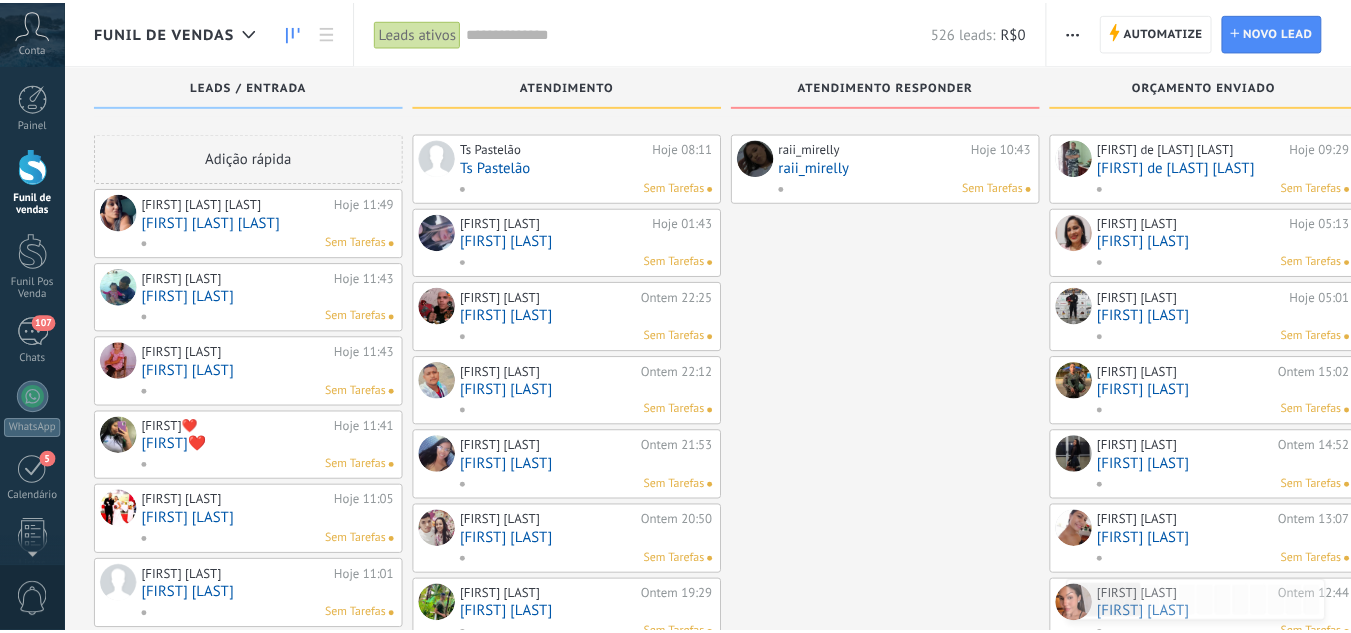 scroll, scrollTop: 200, scrollLeft: 0, axis: vertical 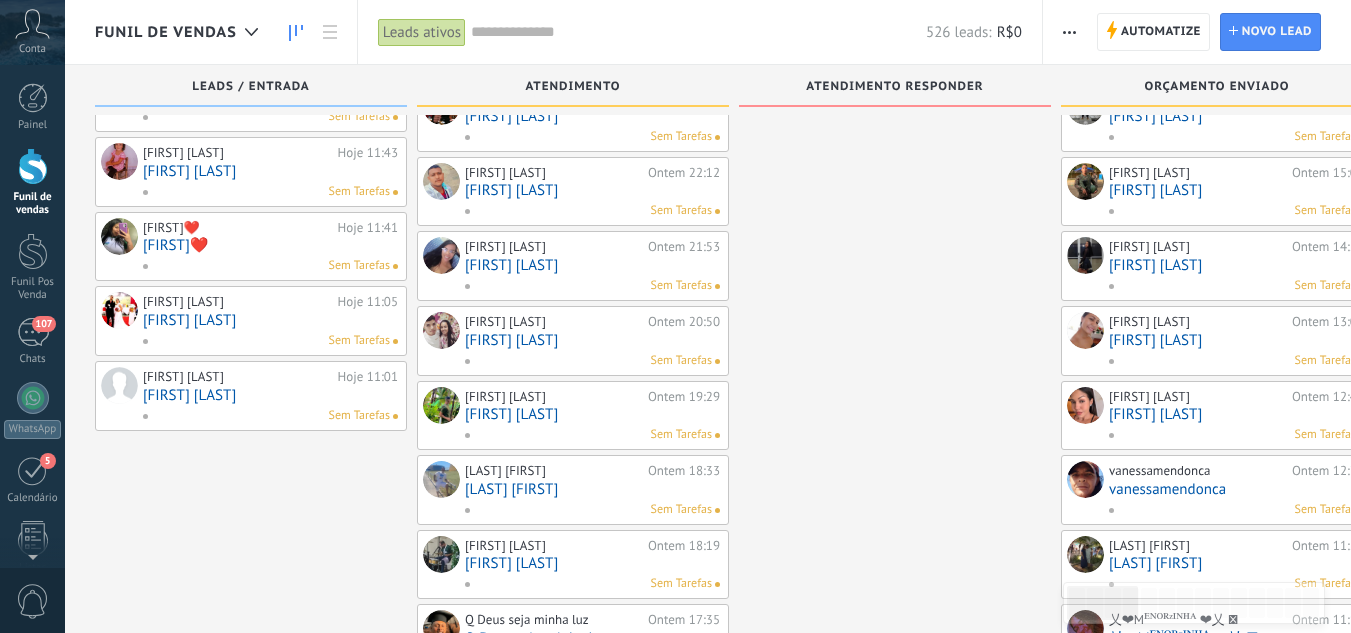 drag, startPoint x: 85, startPoint y: 36, endPoint x: 550, endPoint y: 80, distance: 467.0771 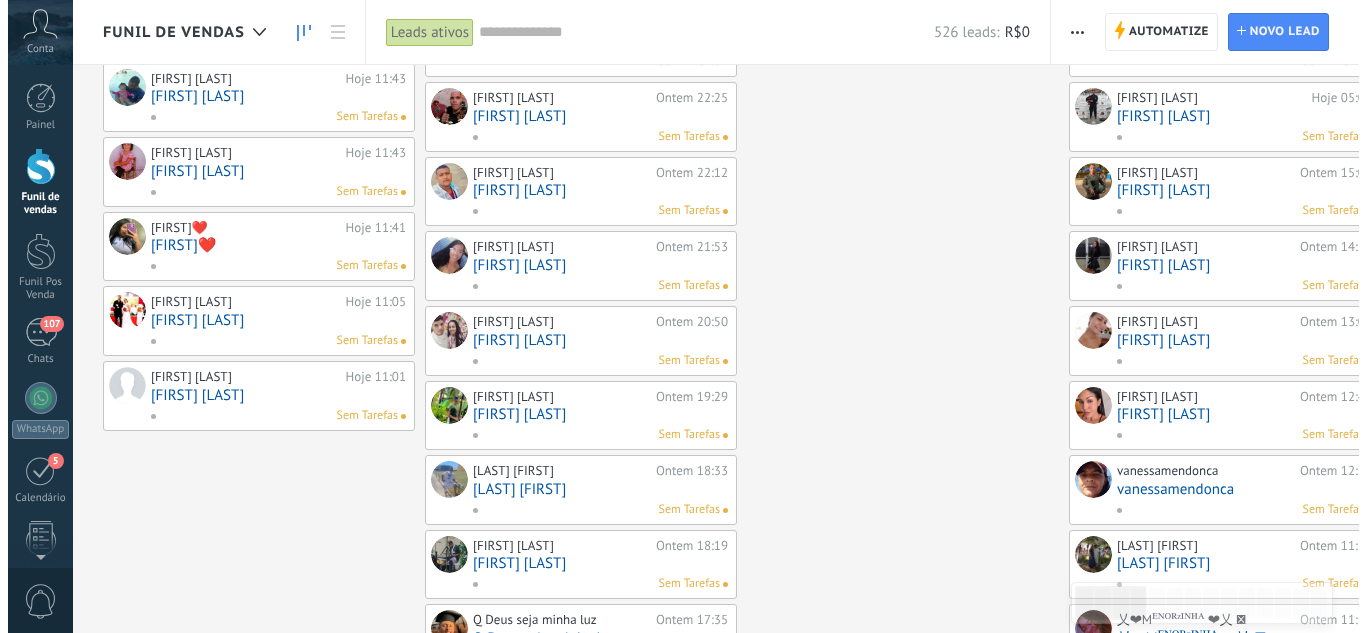 scroll, scrollTop: 0, scrollLeft: 0, axis: both 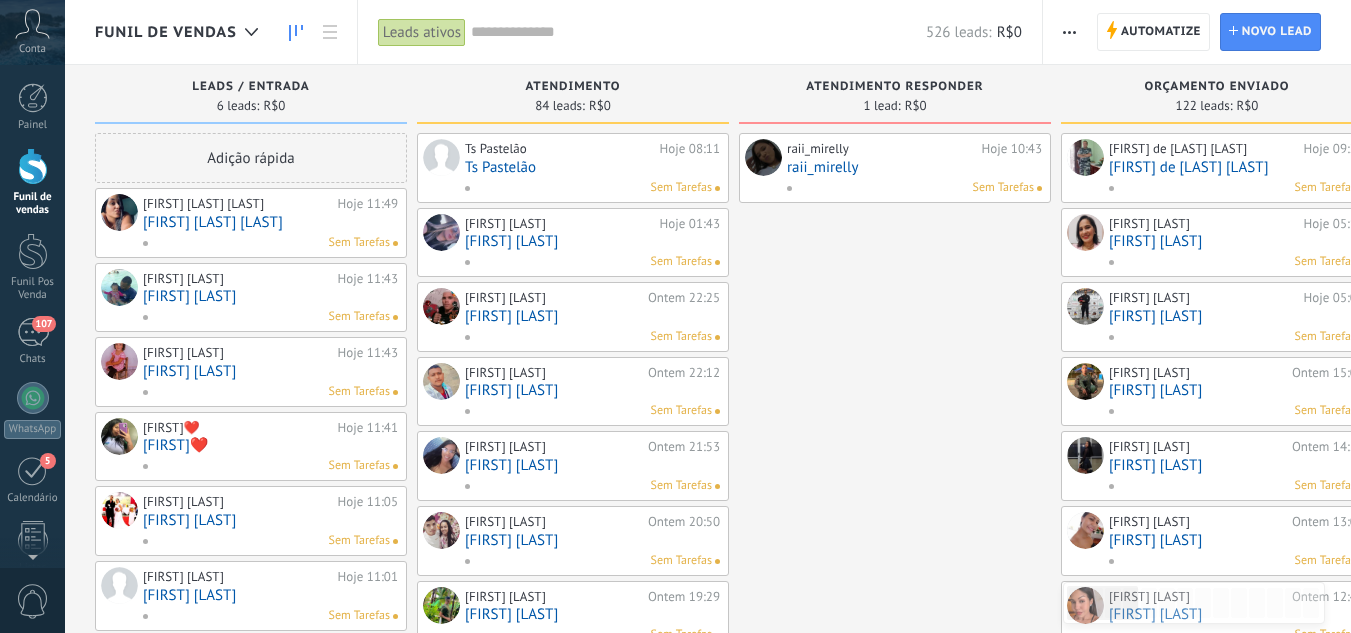click on "[FIRST] [LAST] [LAST]" at bounding box center [270, 222] 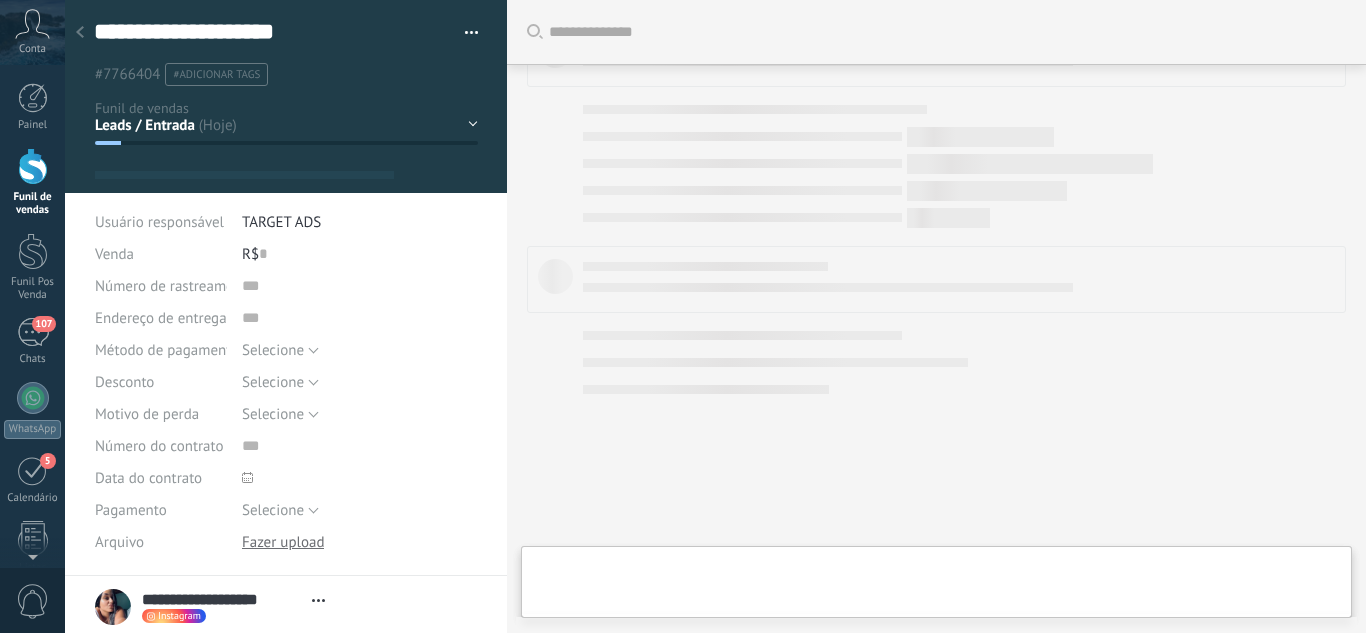 scroll, scrollTop: 989, scrollLeft: 0, axis: vertical 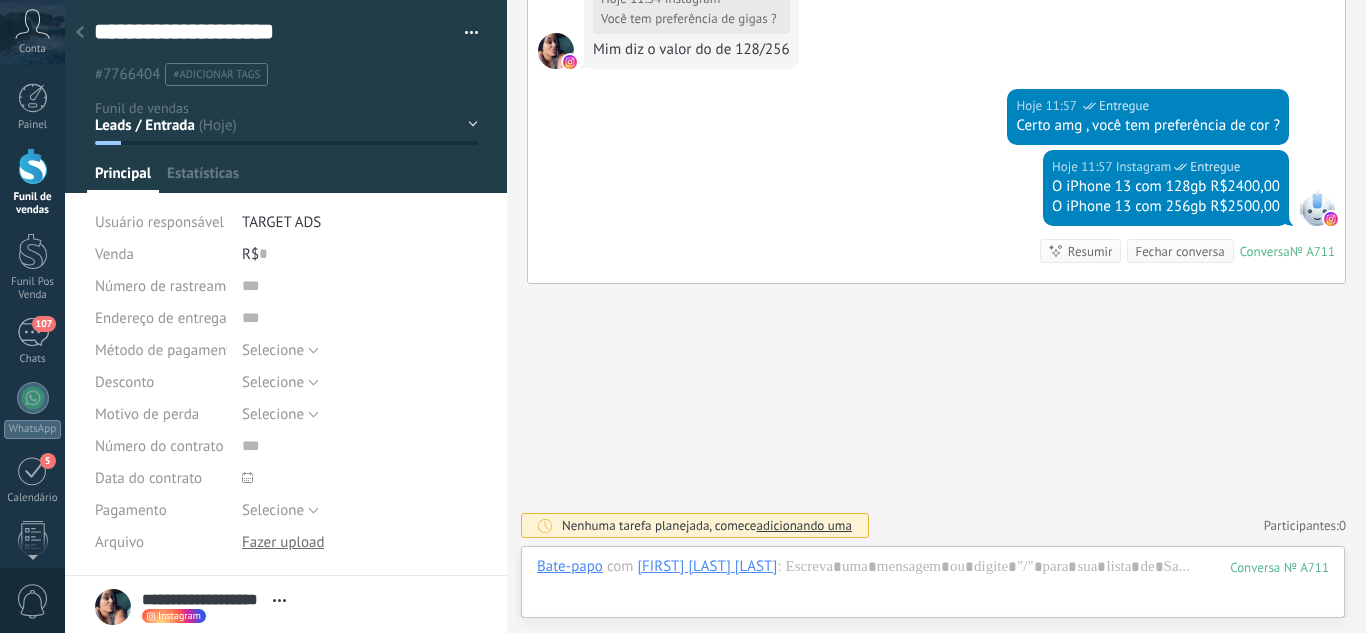 drag, startPoint x: 912, startPoint y: 494, endPoint x: 821, endPoint y: 526, distance: 96.462425 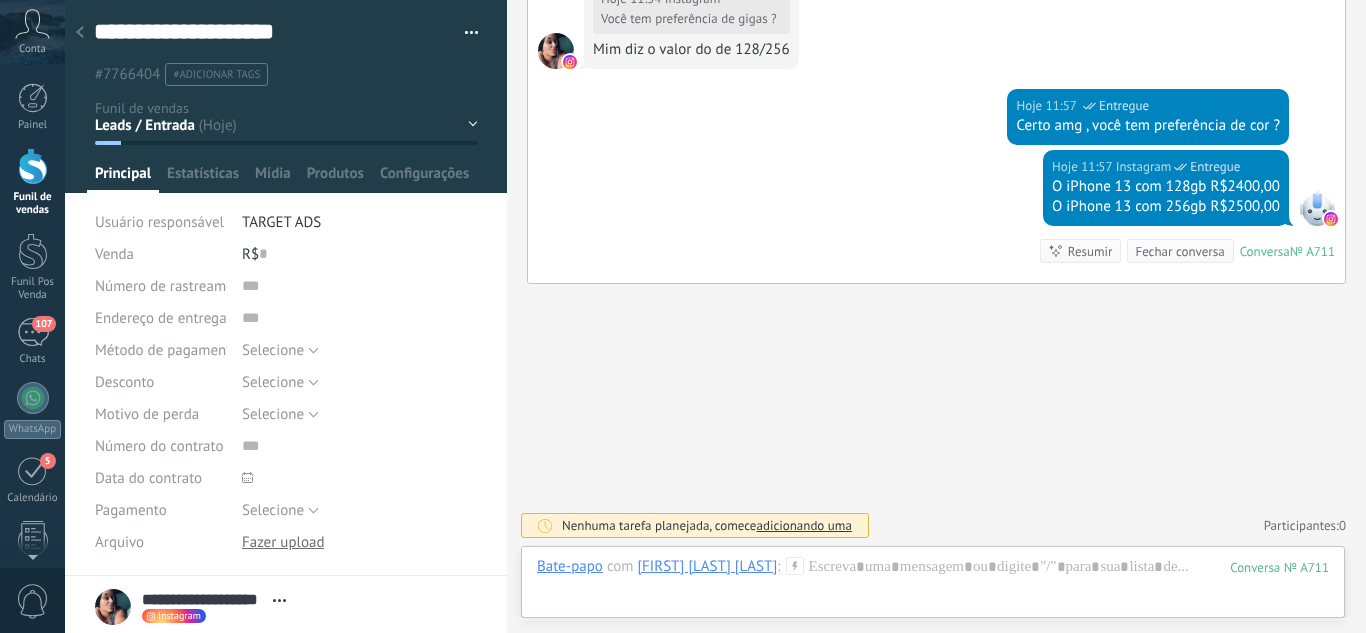 click 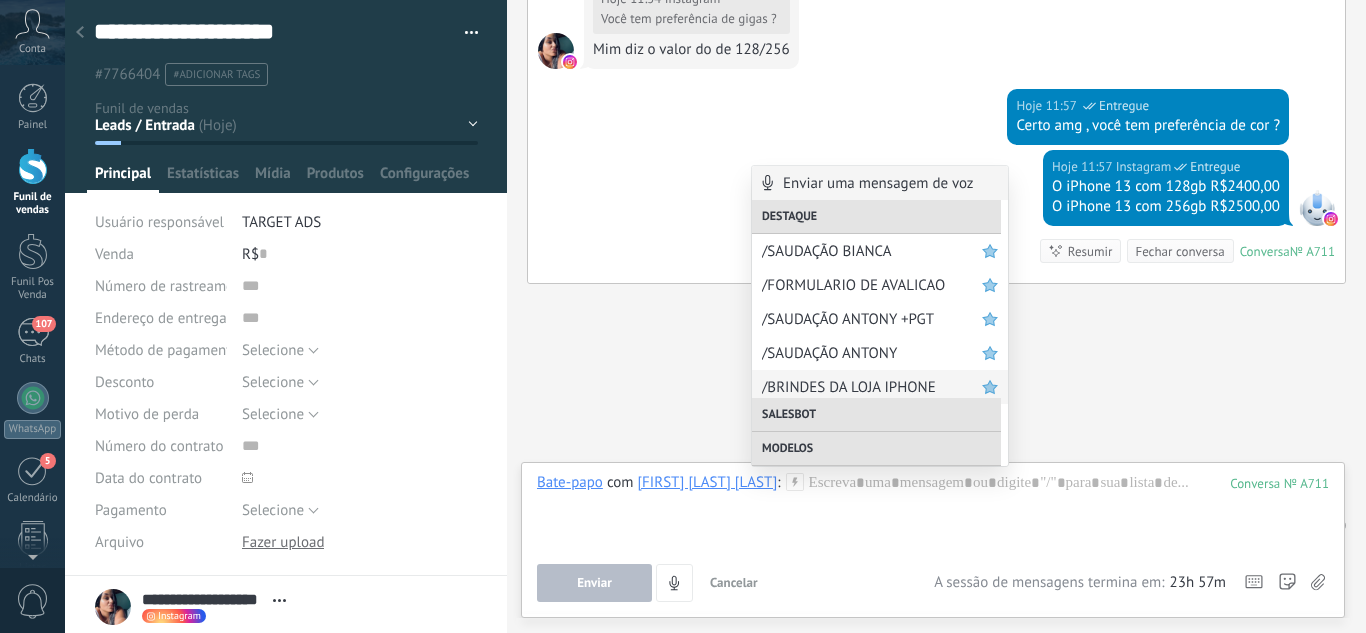 click on "/BRINDES DA LOJA IPHONE" at bounding box center [872, 387] 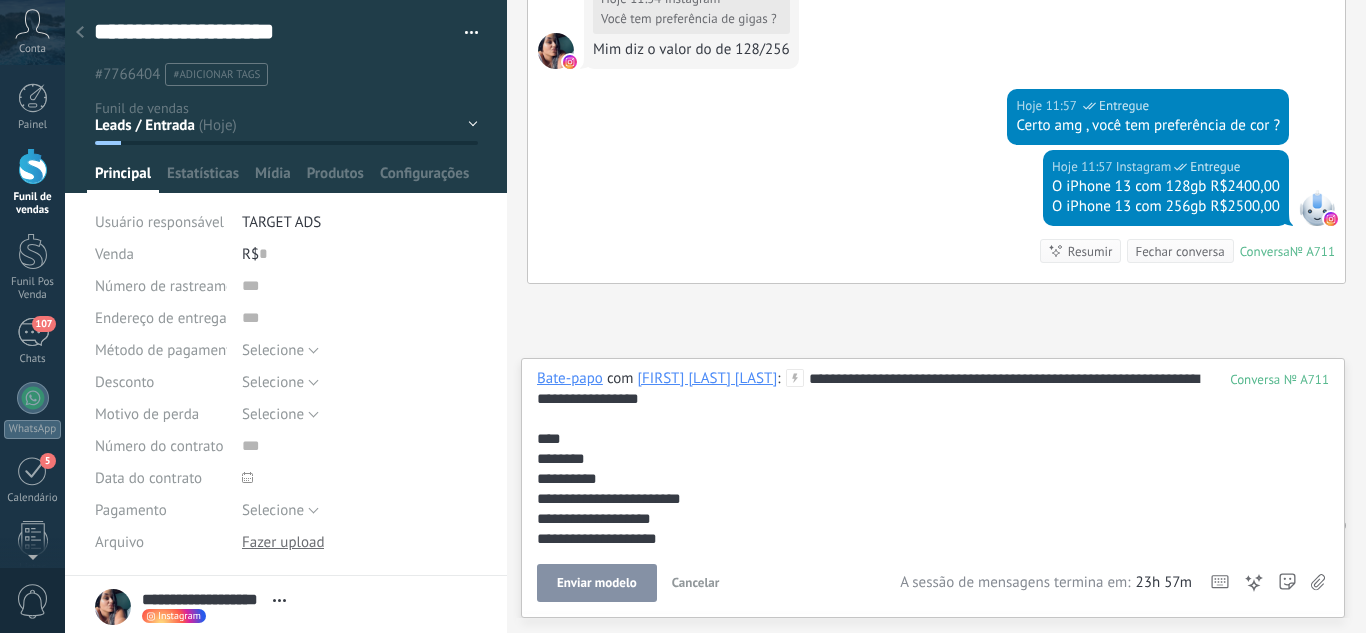 click on "Enviar modelo" at bounding box center (597, 583) 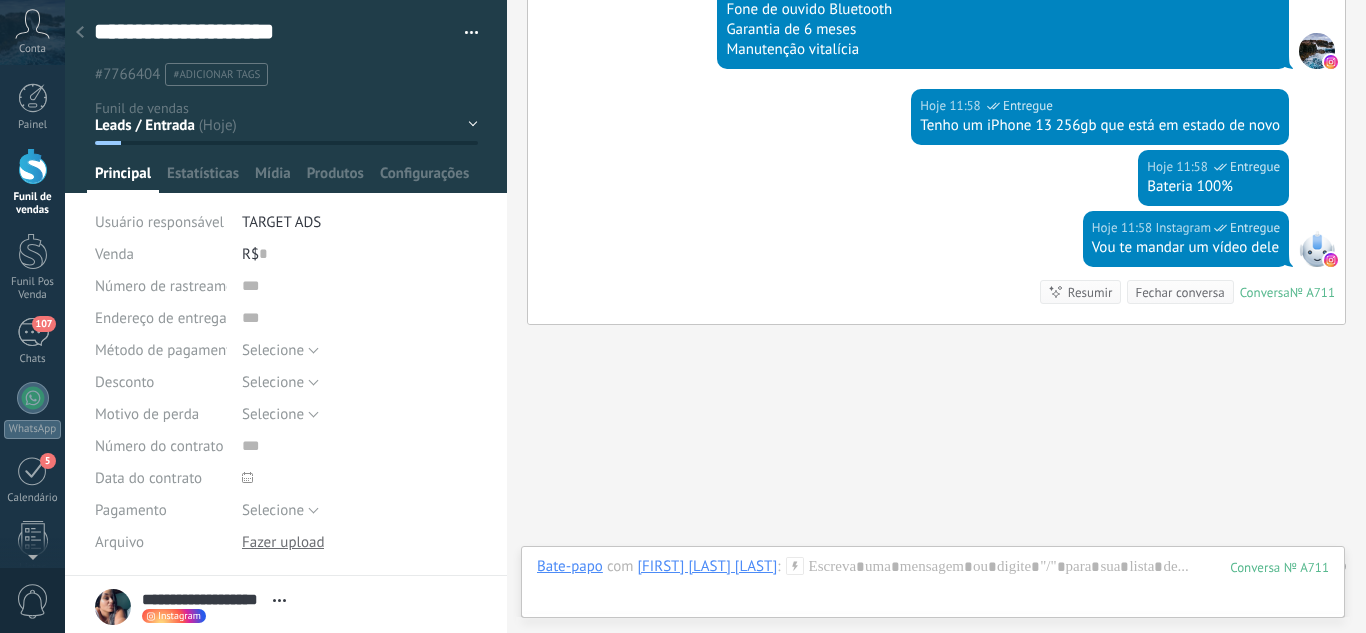 scroll, scrollTop: 1423, scrollLeft: 0, axis: vertical 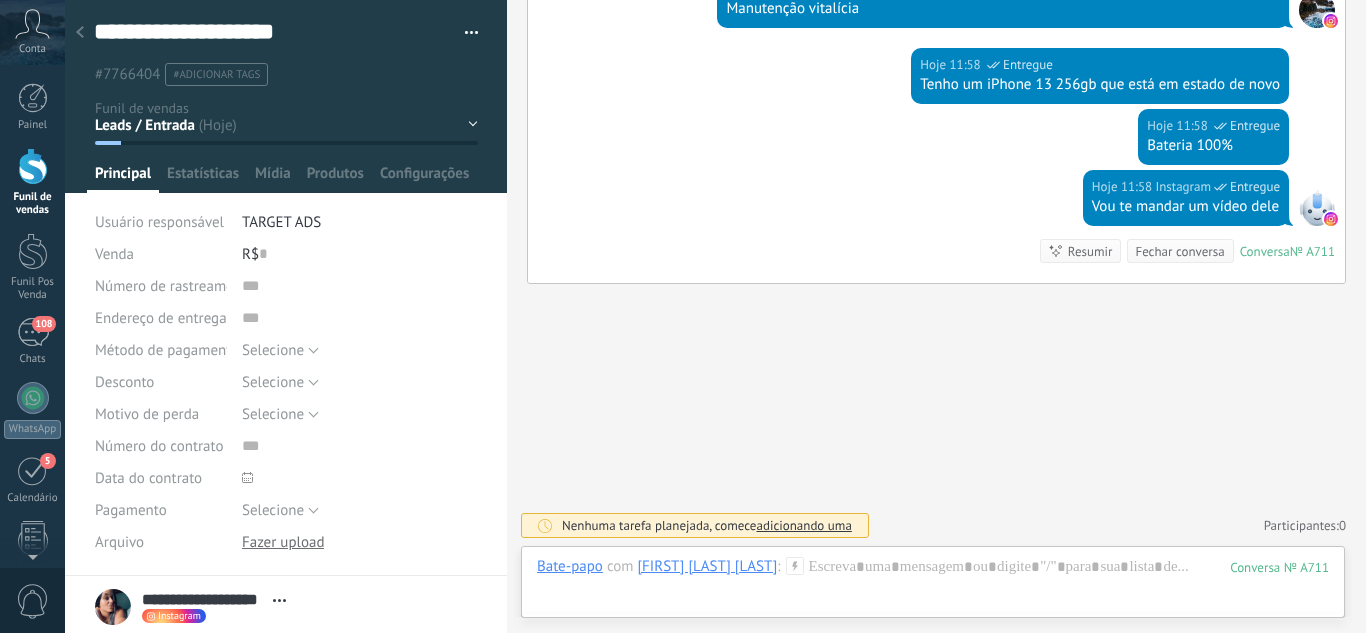 click at bounding box center (33, 166) 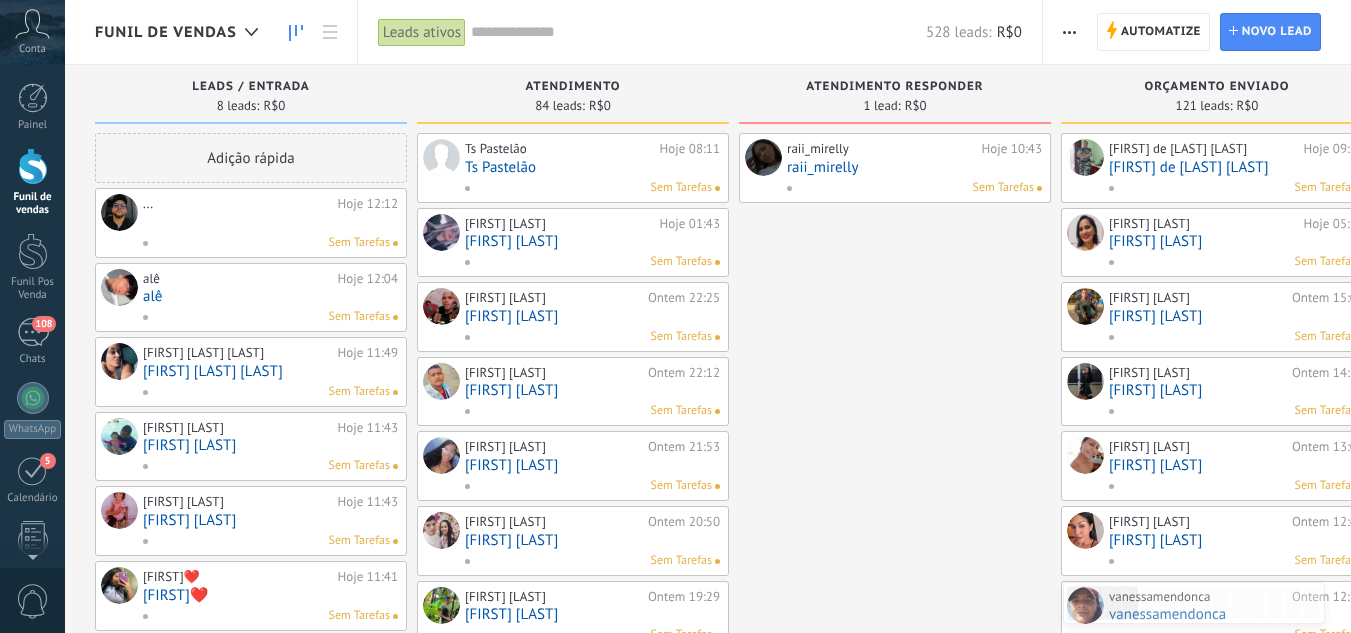 click on "raii_mirelly" at bounding box center (914, 167) 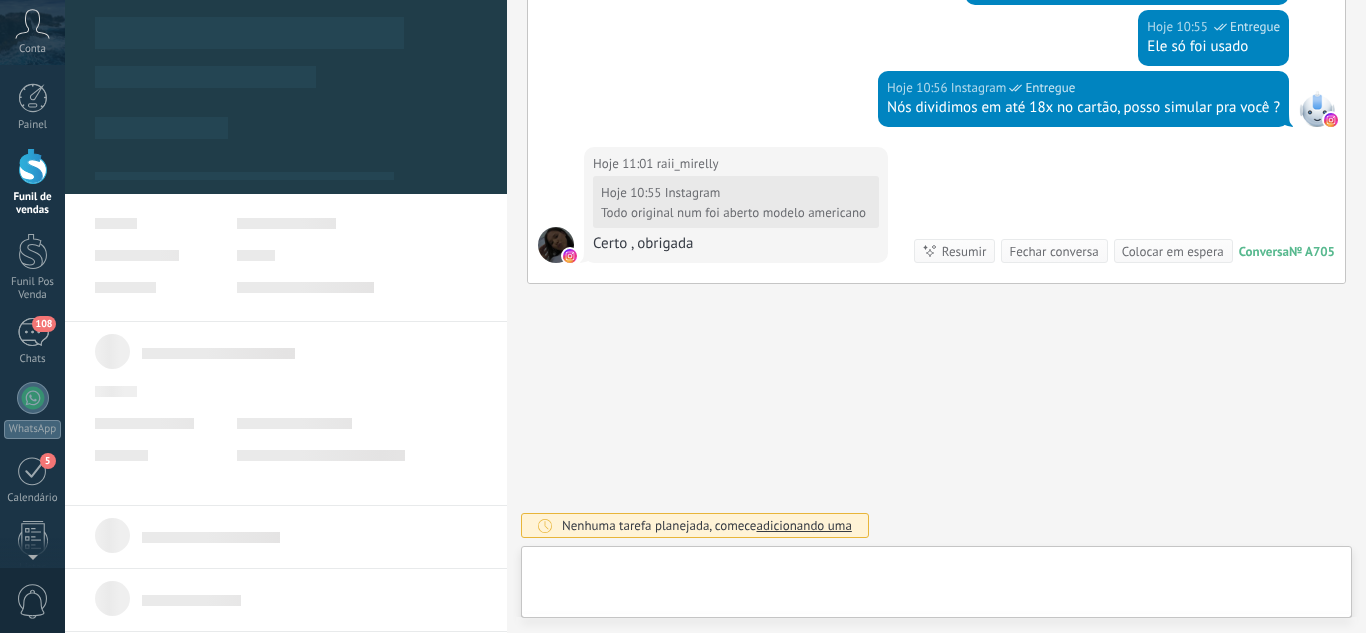 scroll, scrollTop: 2000, scrollLeft: 0, axis: vertical 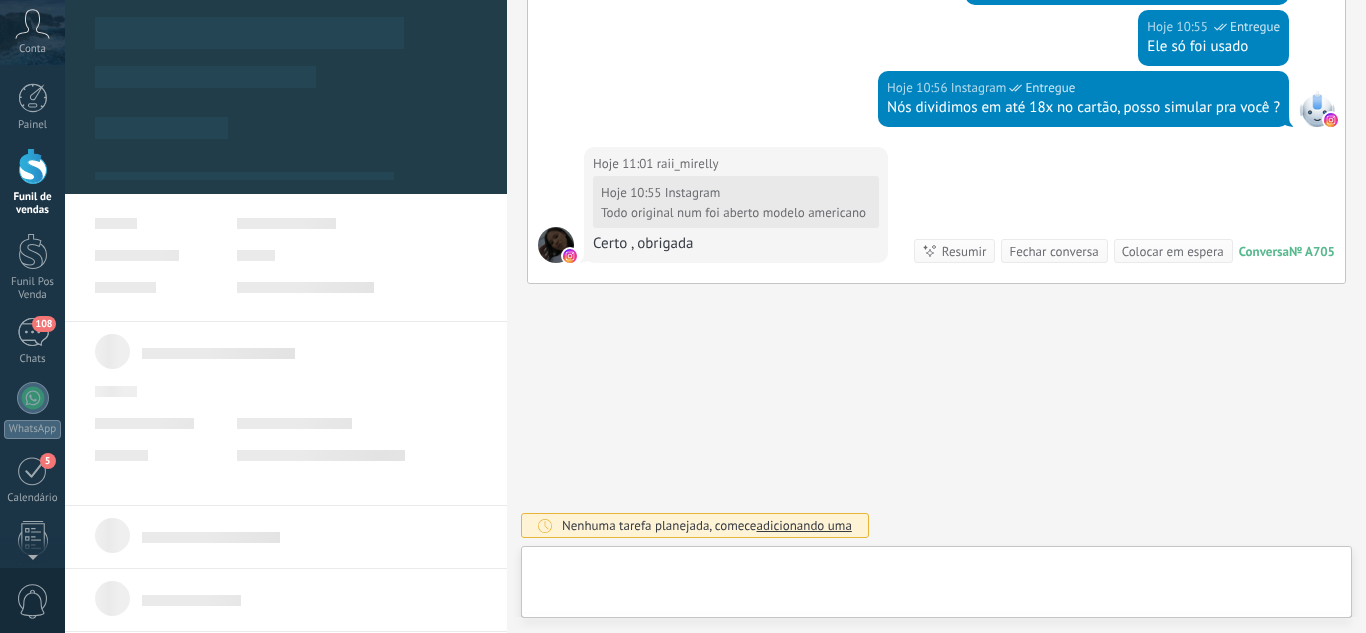 type on "**********" 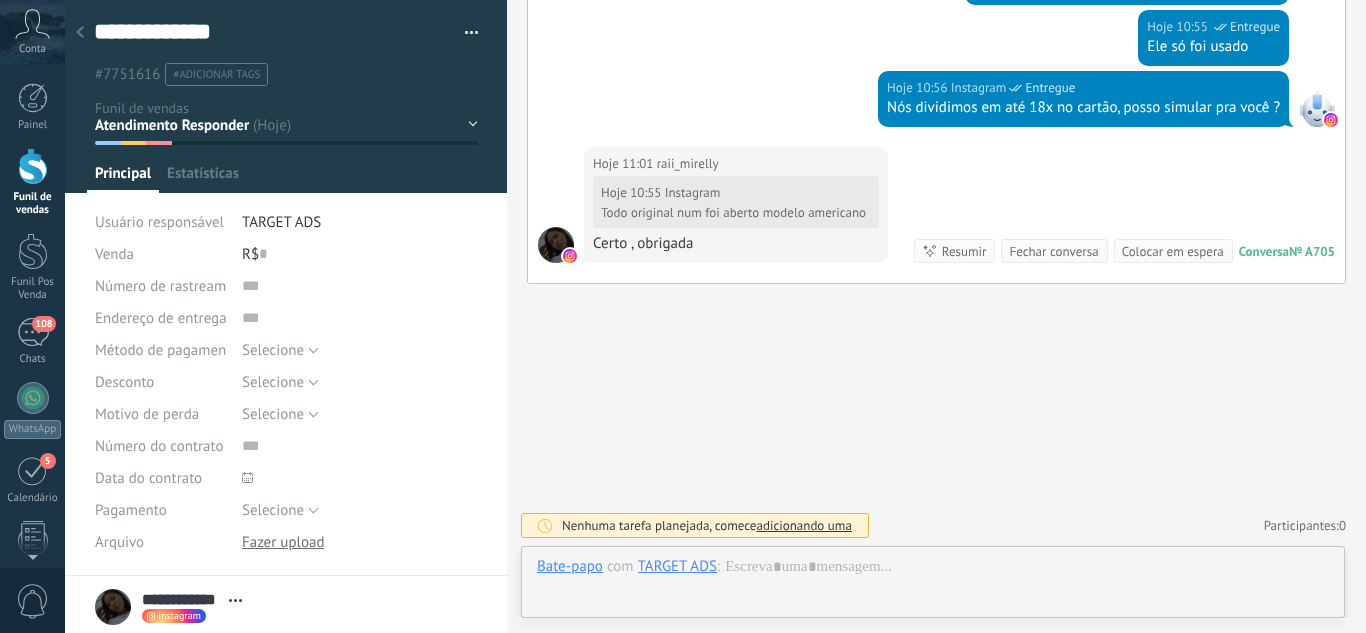 scroll, scrollTop: 30, scrollLeft: 0, axis: vertical 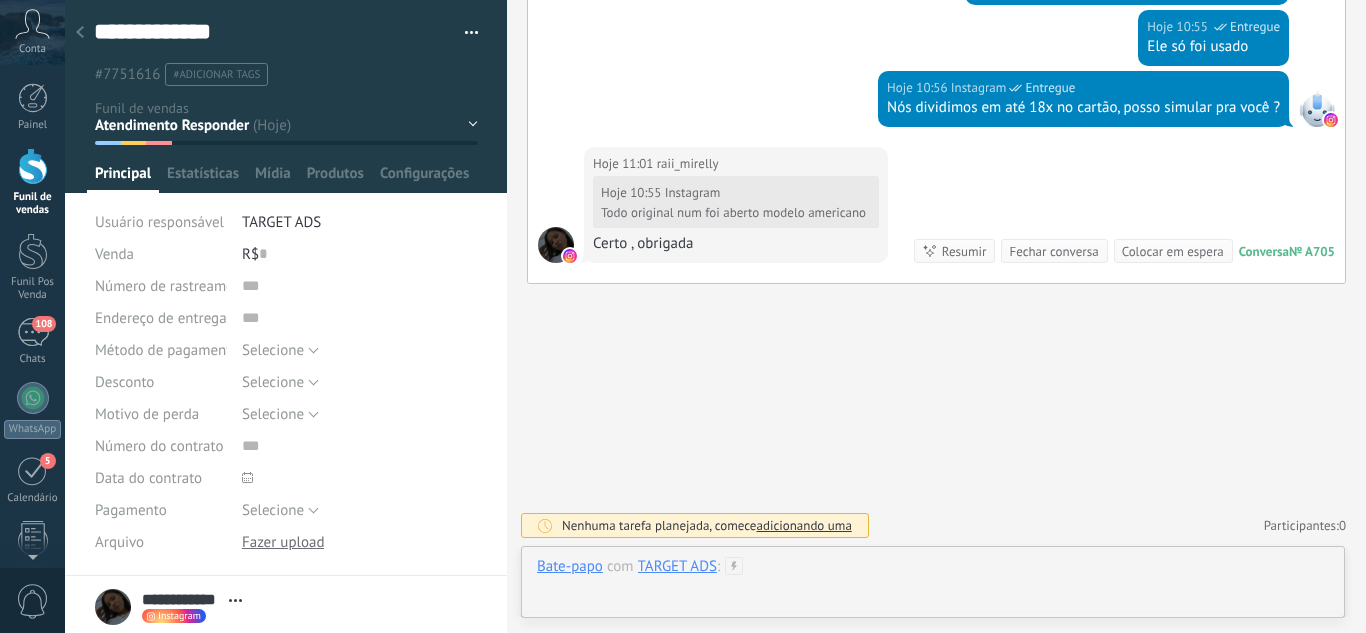 click at bounding box center (933, 587) 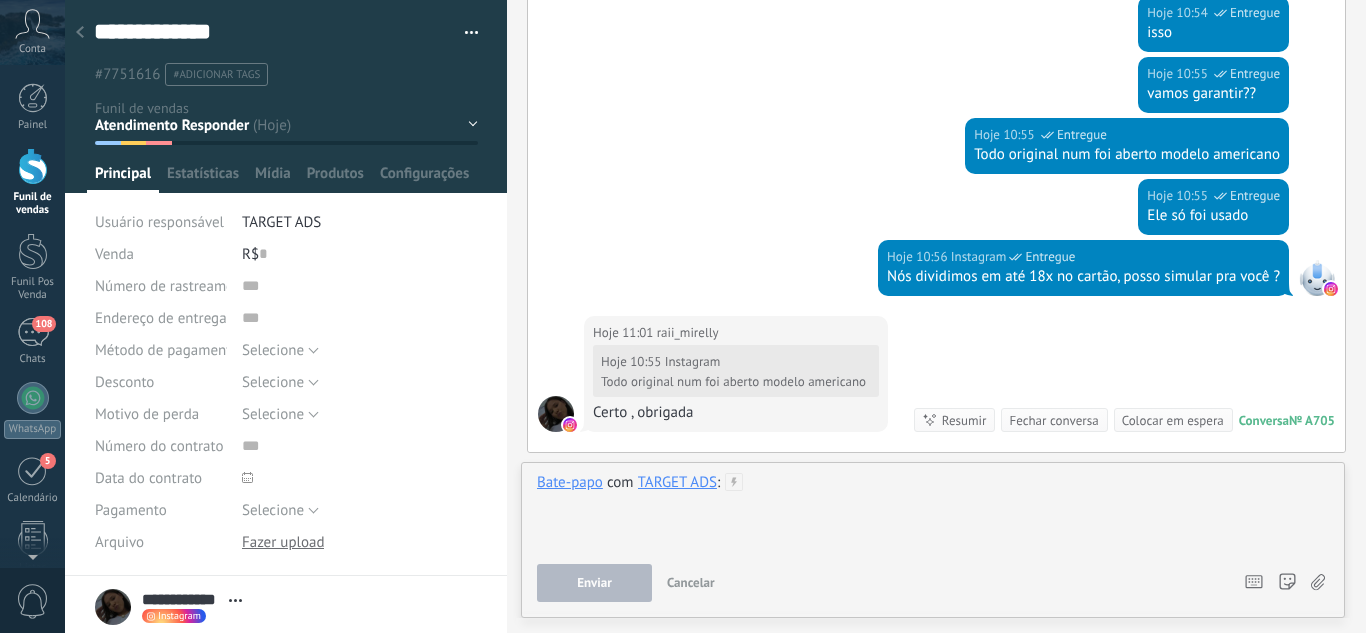 scroll, scrollTop: 1900, scrollLeft: 0, axis: vertical 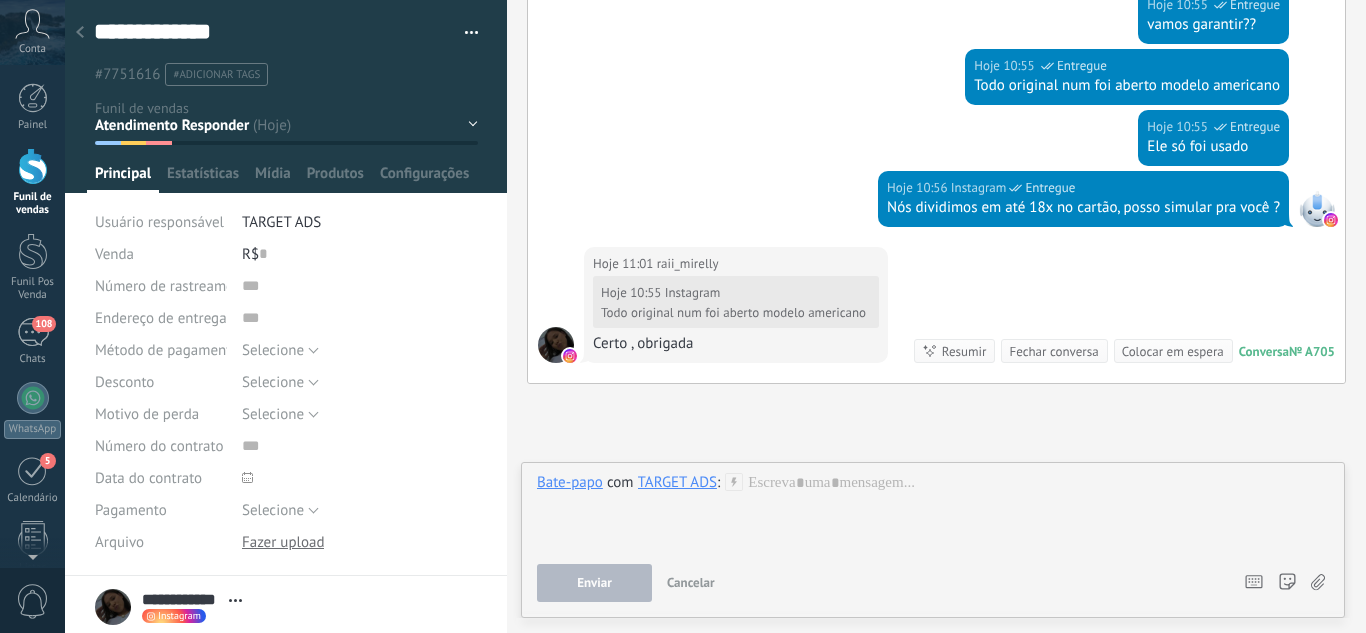 click on "Leads / Entrada
Atendimento
Atendimento Responder
Orçamento Enviado
Orçamento Responder
Negociação / Fechamento
-" at bounding box center (0, 0) 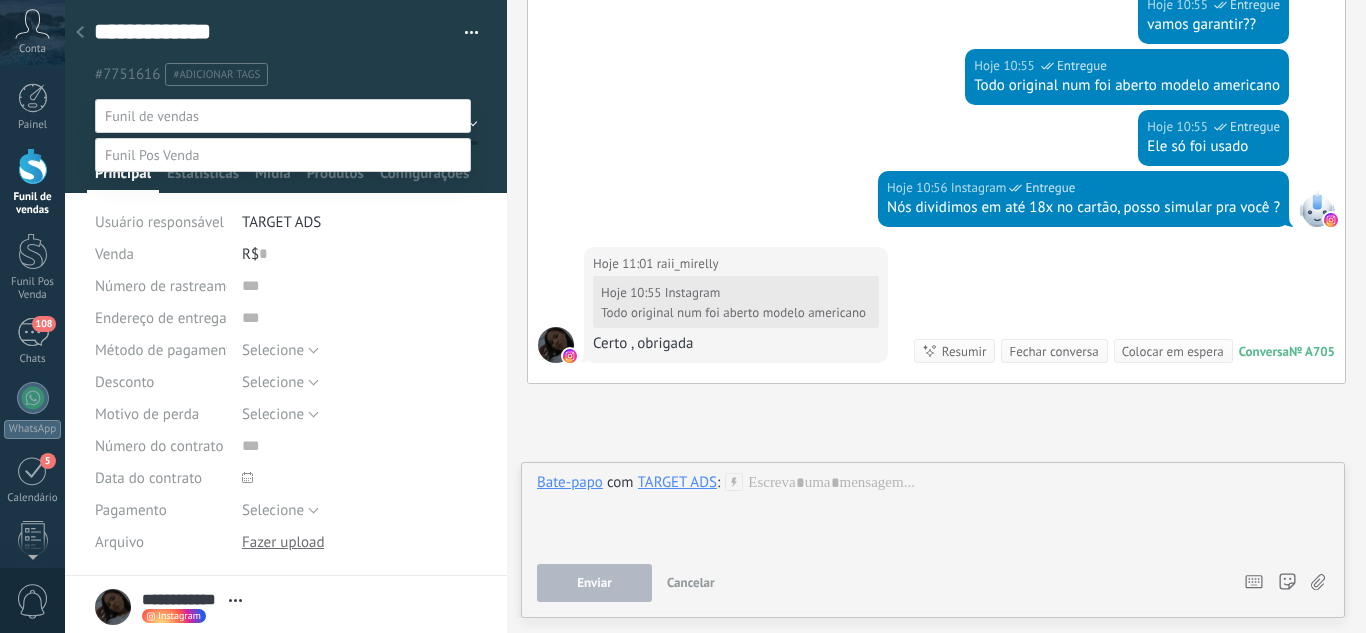 click on "Orçamento Enviado" at bounding box center (0, 0) 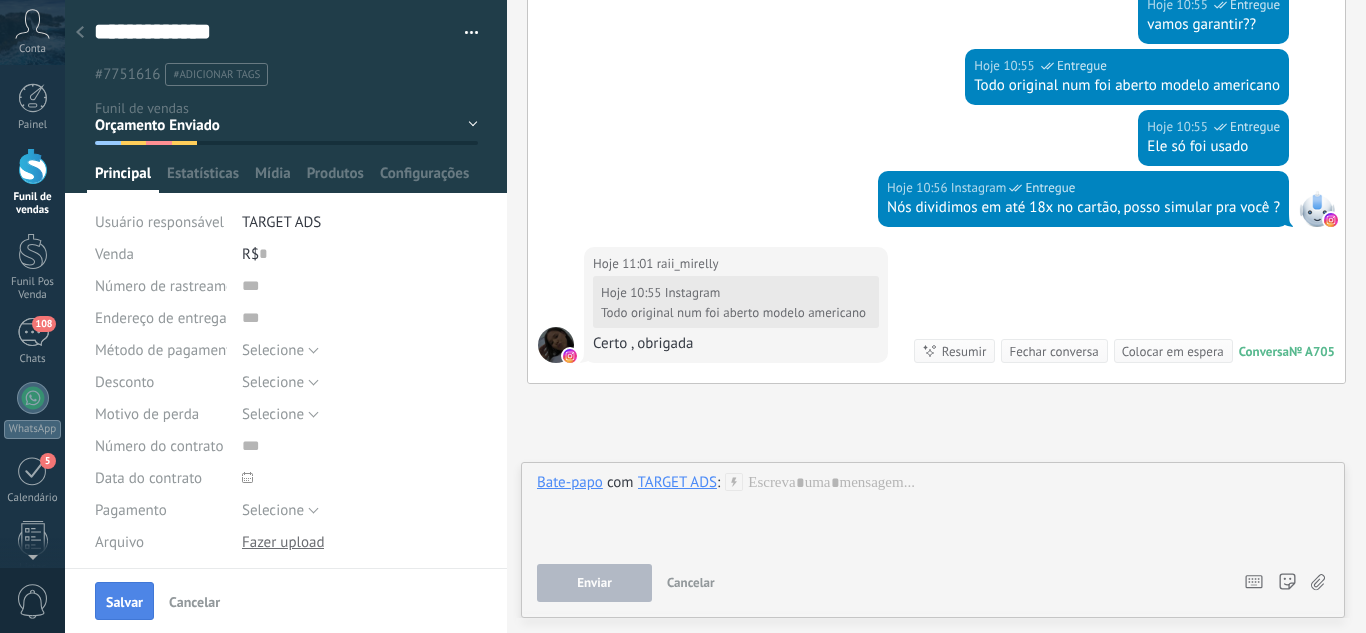 click on "Salvar" at bounding box center [124, 601] 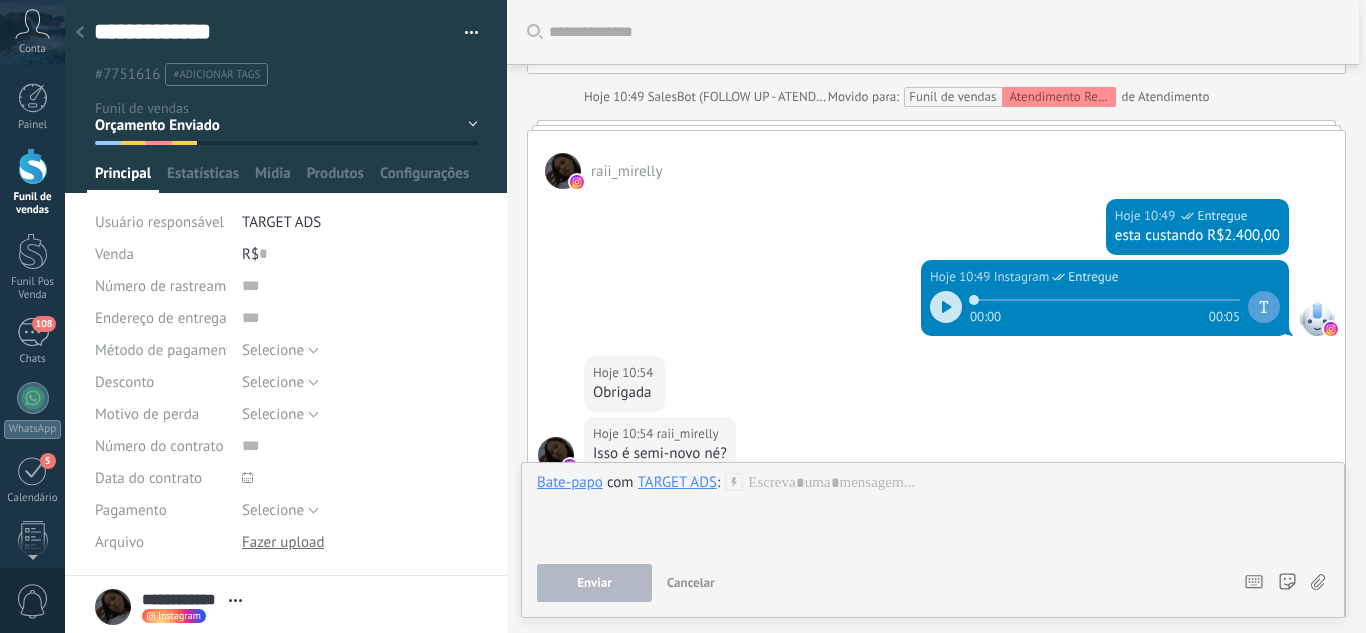 scroll, scrollTop: 1333, scrollLeft: 0, axis: vertical 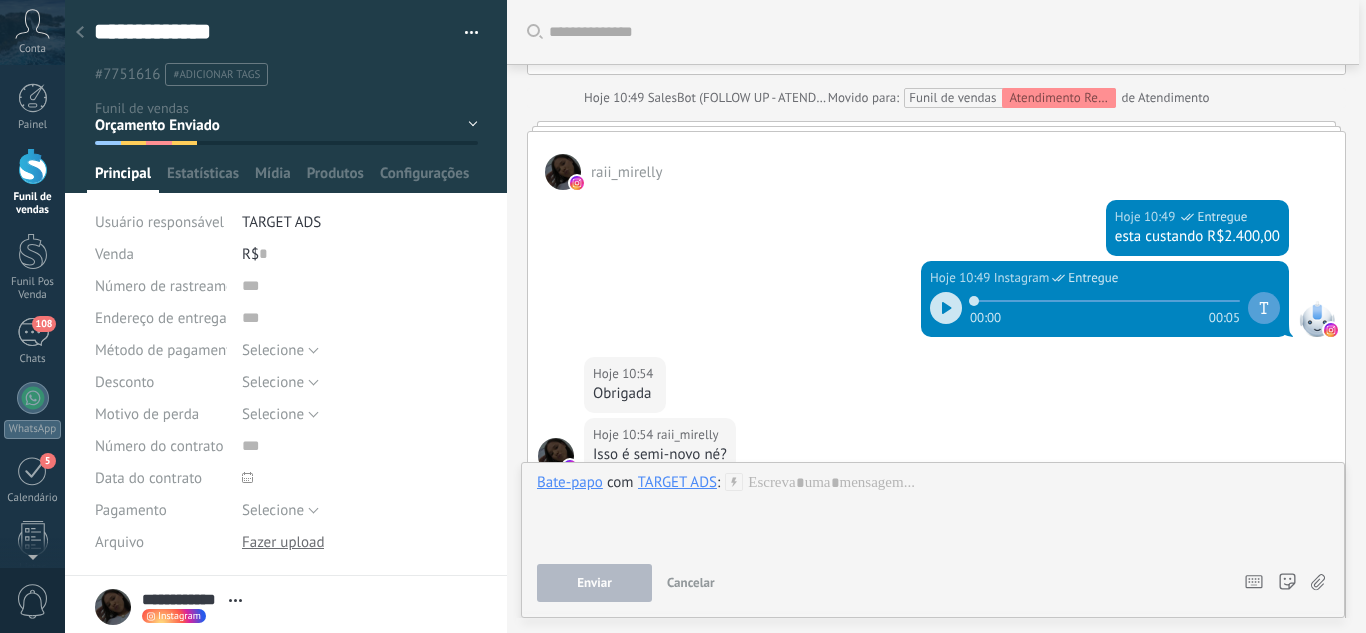 click 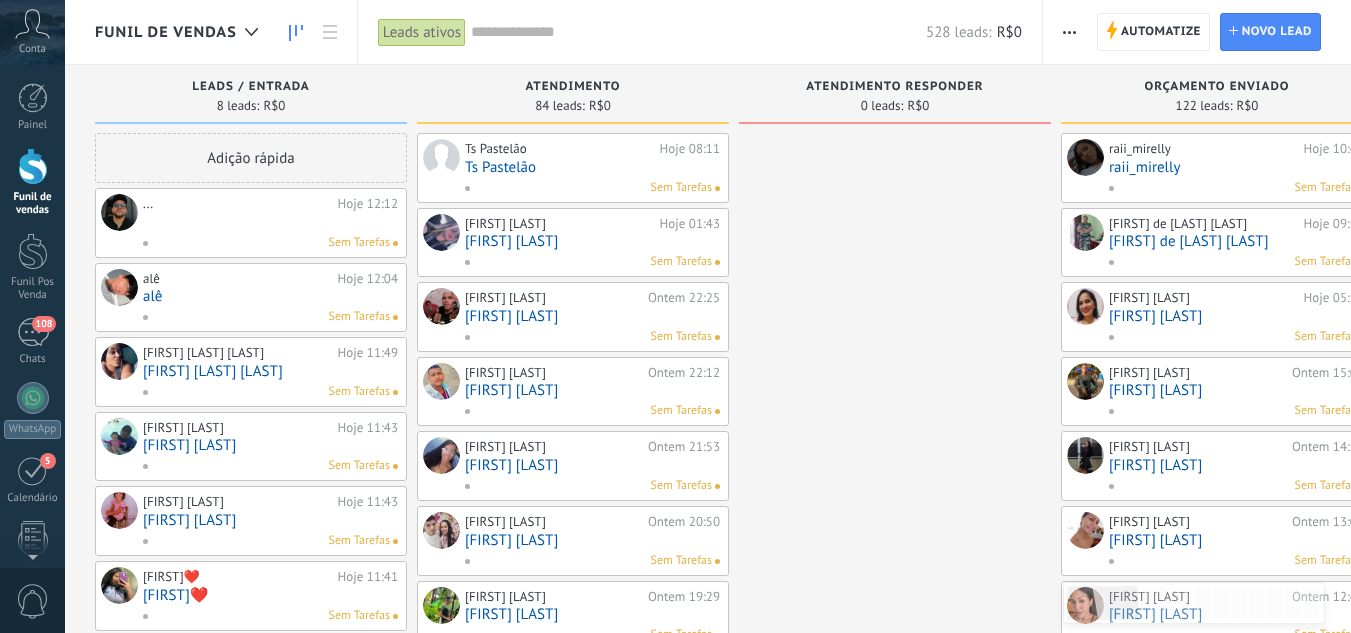 click at bounding box center [270, 222] 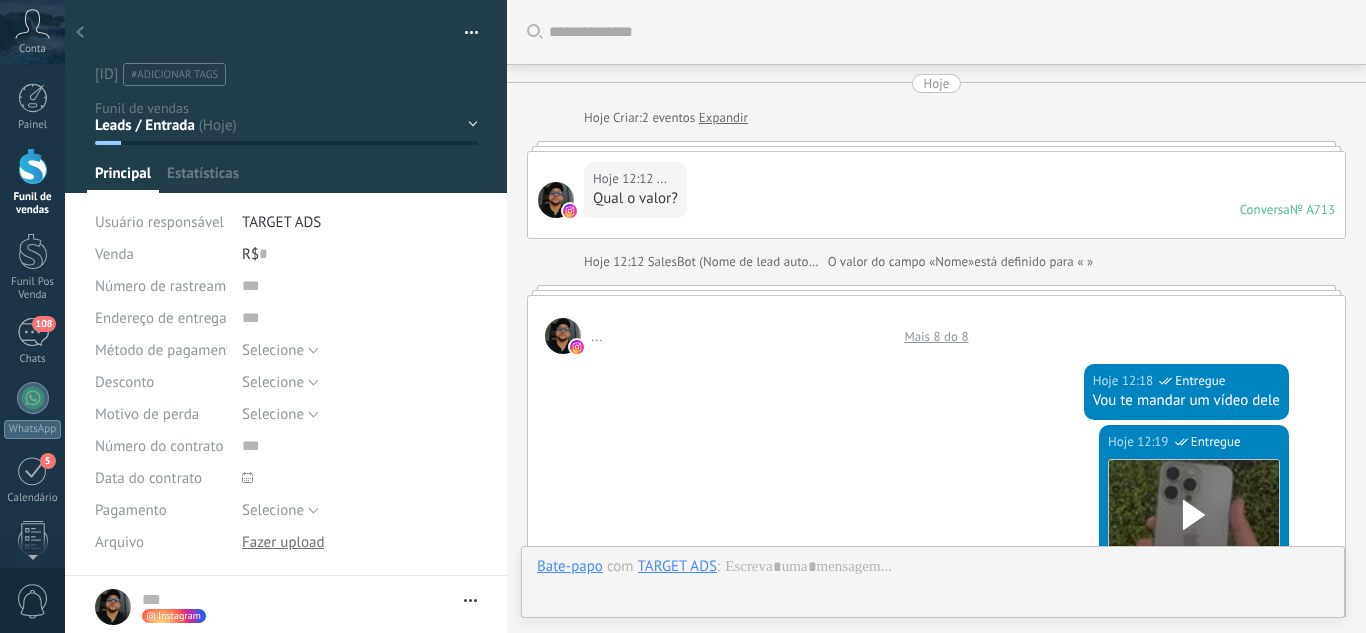scroll, scrollTop: 1043, scrollLeft: 0, axis: vertical 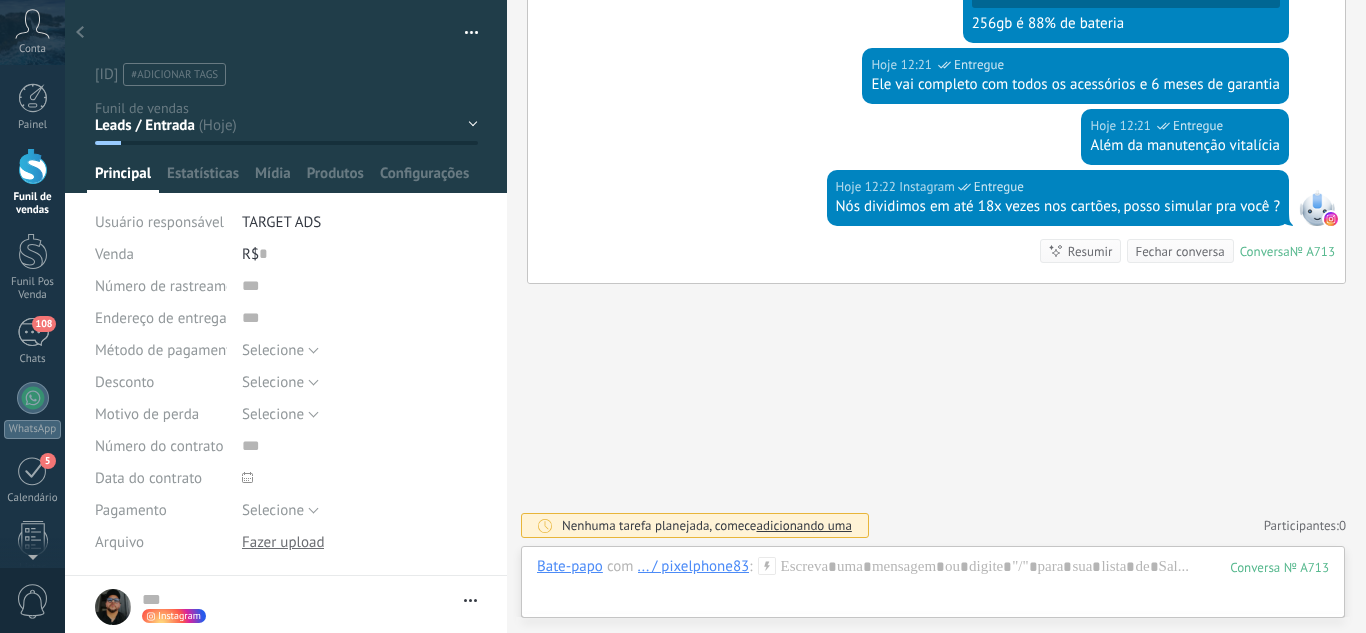click on "Leads / Entrada
Atendimento
Atendimento Responder
Orçamento Enviado
Orçamento Responder
Negociação / Fechamento
-" at bounding box center (0, 0) 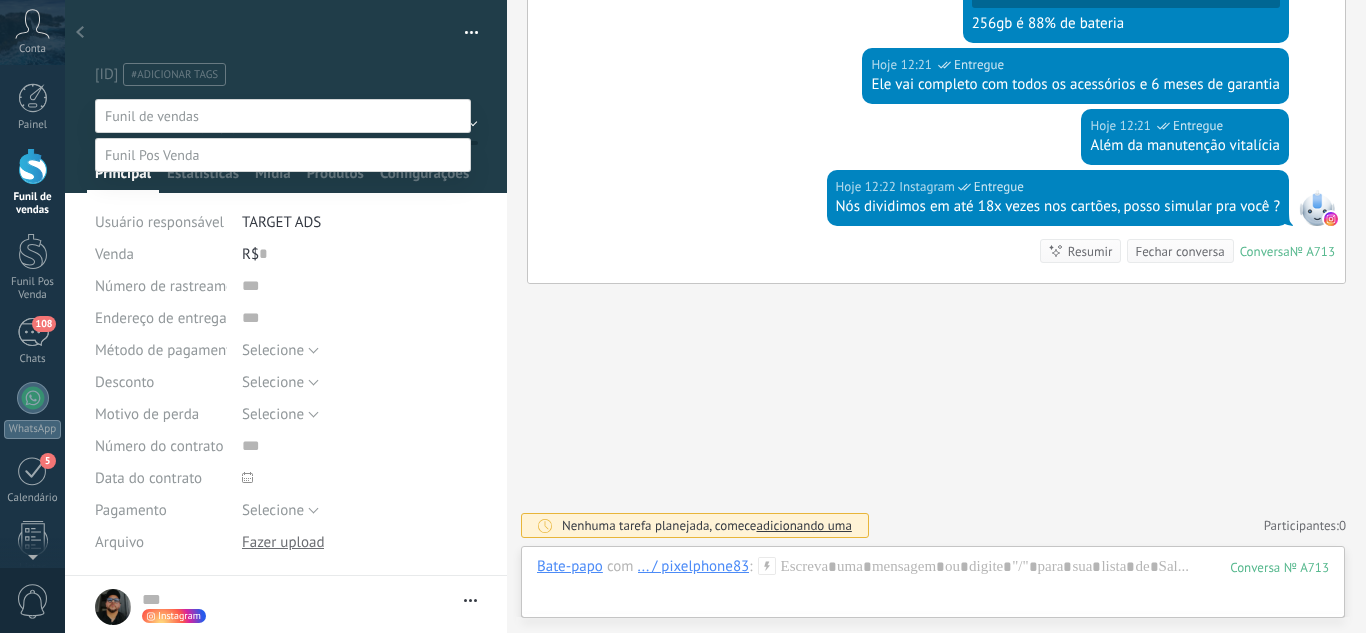 click at bounding box center (715, 316) 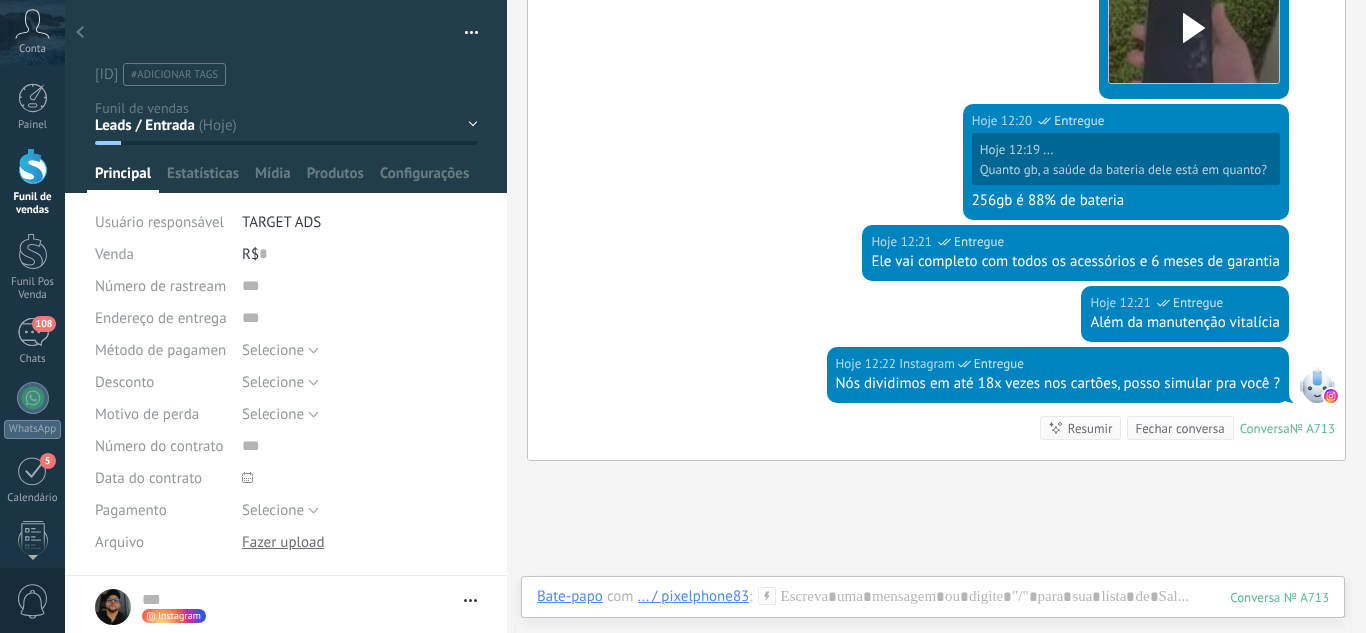scroll, scrollTop: 843, scrollLeft: 0, axis: vertical 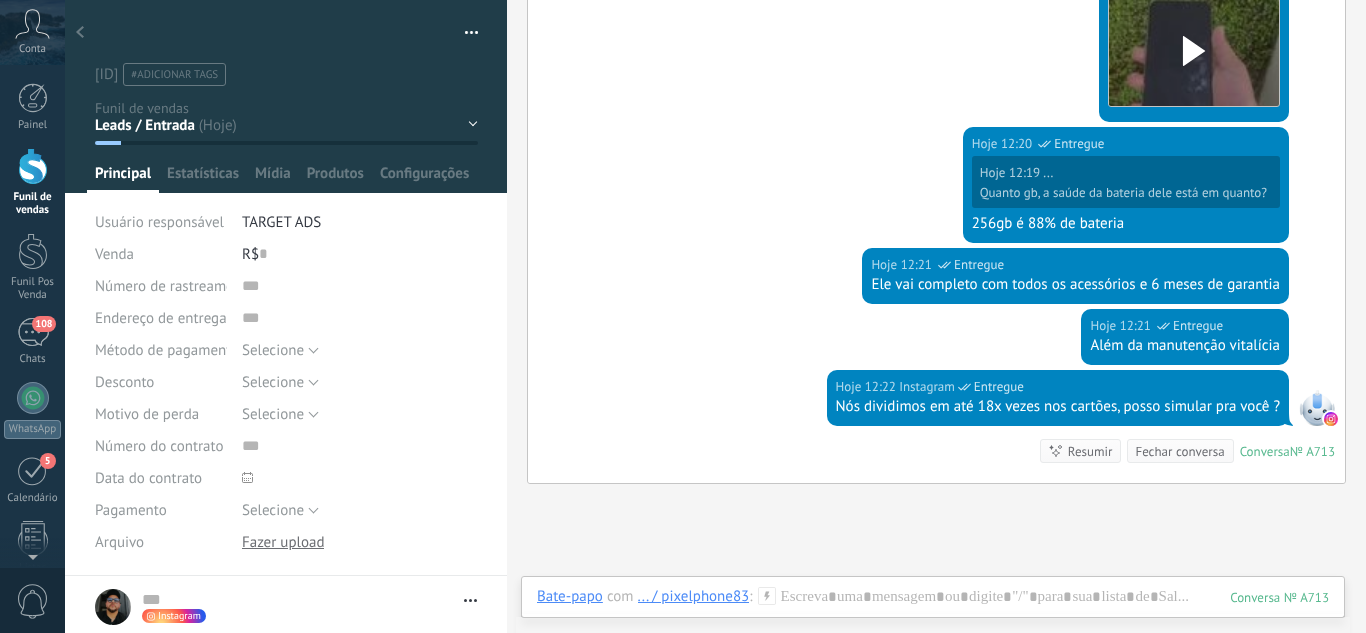 click on "Leads / Entrada
Atendimento
Atendimento Responder
Orçamento Enviado
Orçamento Responder
Negociação / Fechamento
-" at bounding box center (0, 0) 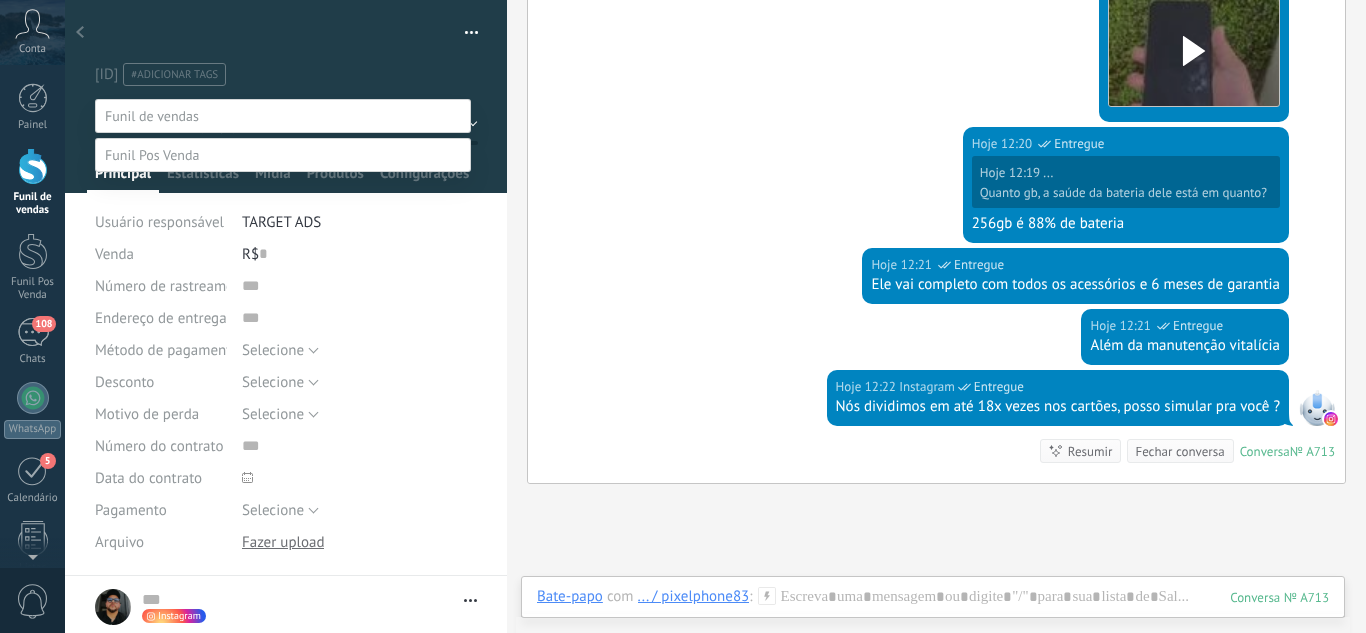 click at bounding box center (715, 316) 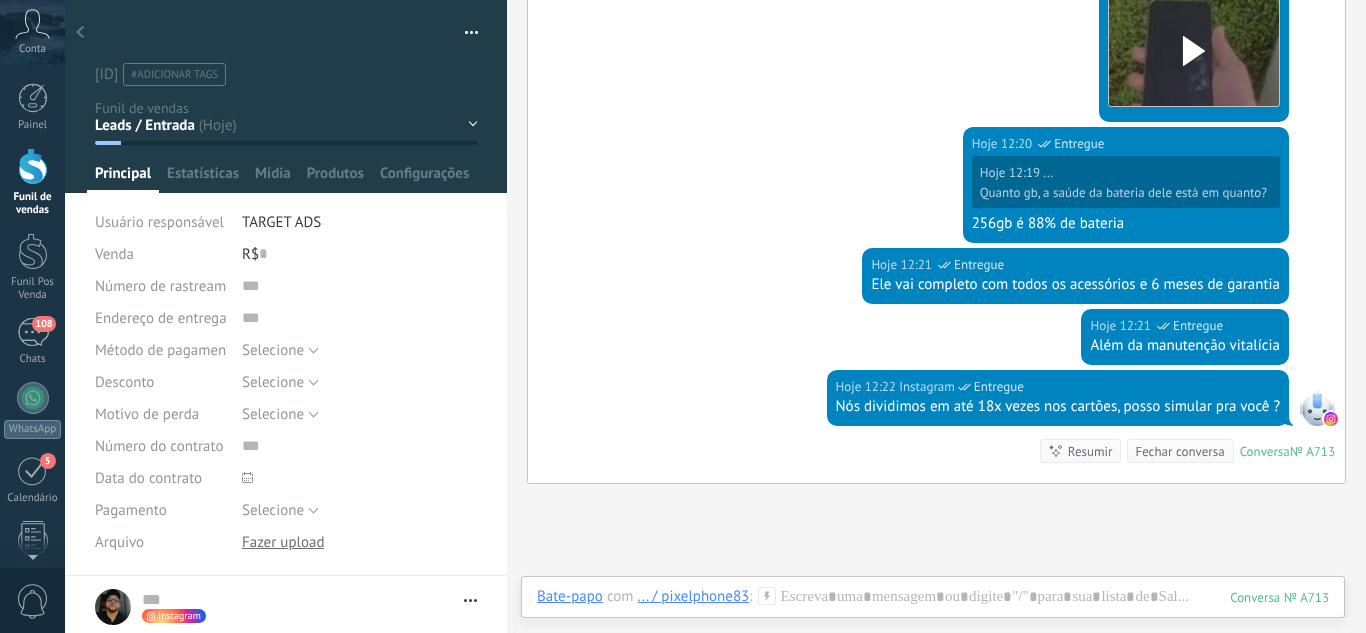 click on "Leads / Entrada
Atendimento
Atendimento Responder
Orçamento Enviado
Orçamento Responder
Negociação / Fechamento
-" at bounding box center [0, 0] 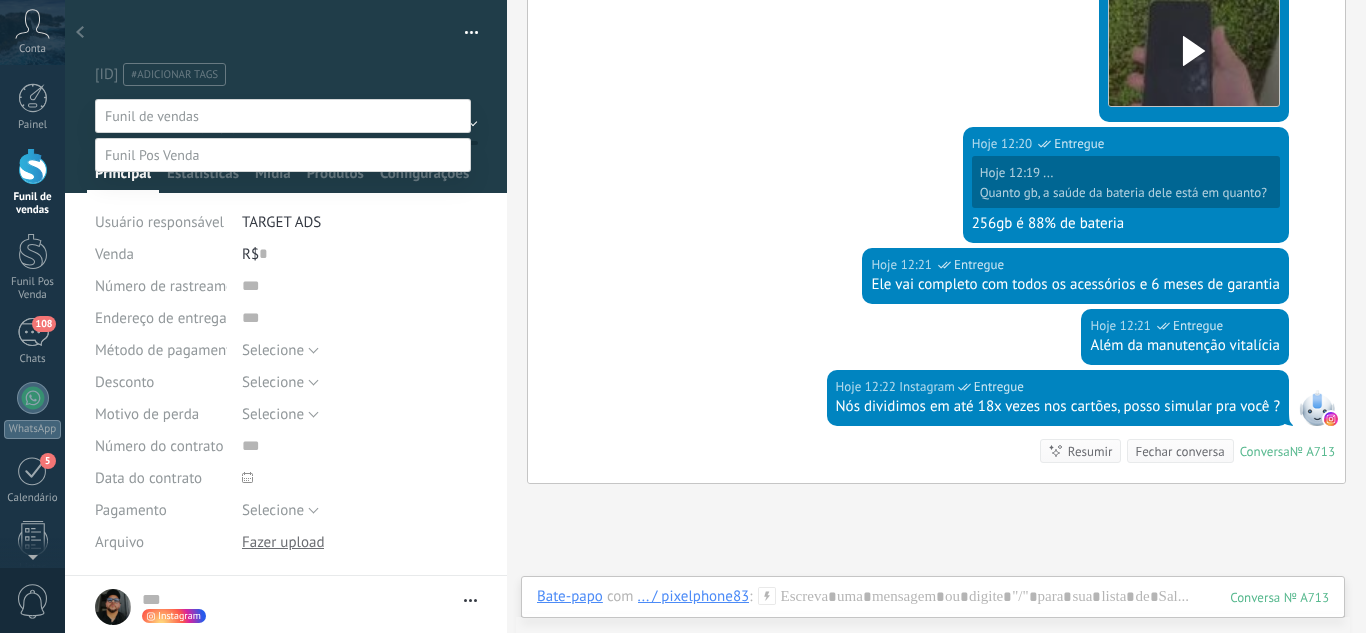 drag, startPoint x: 649, startPoint y: 96, endPoint x: 536, endPoint y: 117, distance: 114.93476 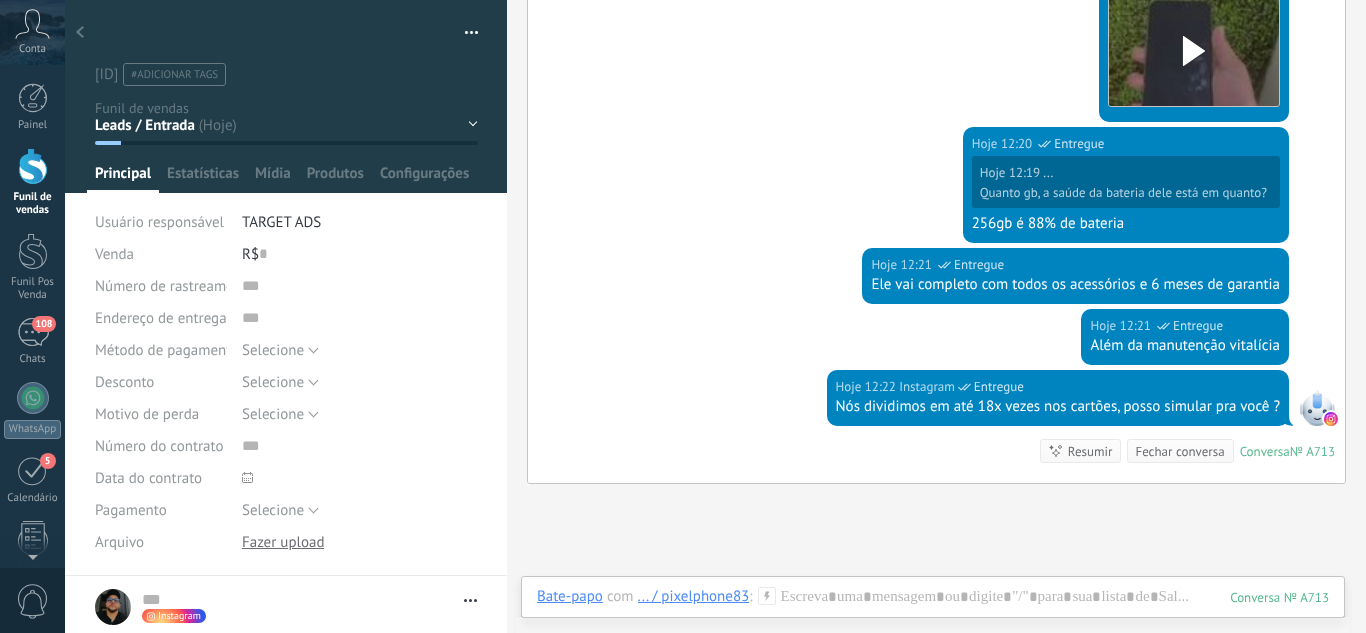 click on "Leads / Entrada
Atendimento
Atendimento Responder
Orçamento Enviado
Orçamento Responder
Negociação / Fechamento
-" at bounding box center [0, 0] 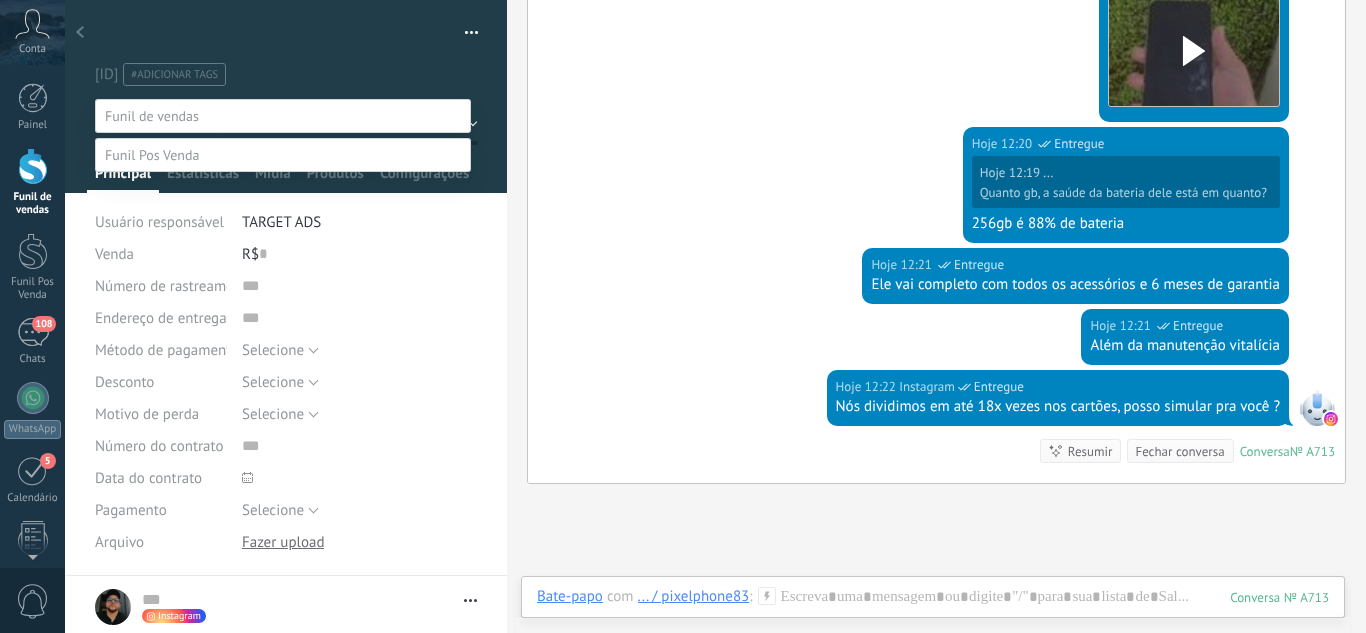 click on "Atendimento Responder" at bounding box center (0, 0) 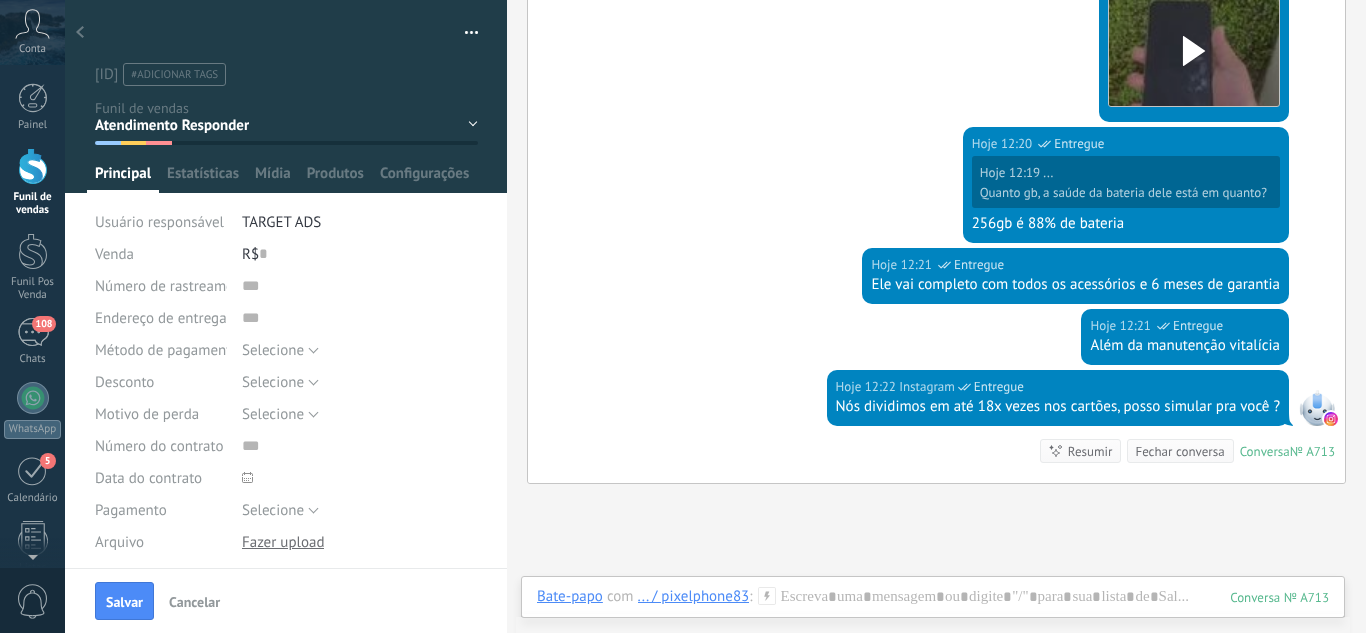 click on "Leads / Entrada
Atendimento
Atendimento Responder
Orçamento Enviado
Orçamento Responder
Negociação / Fechamento
-" at bounding box center (0, 0) 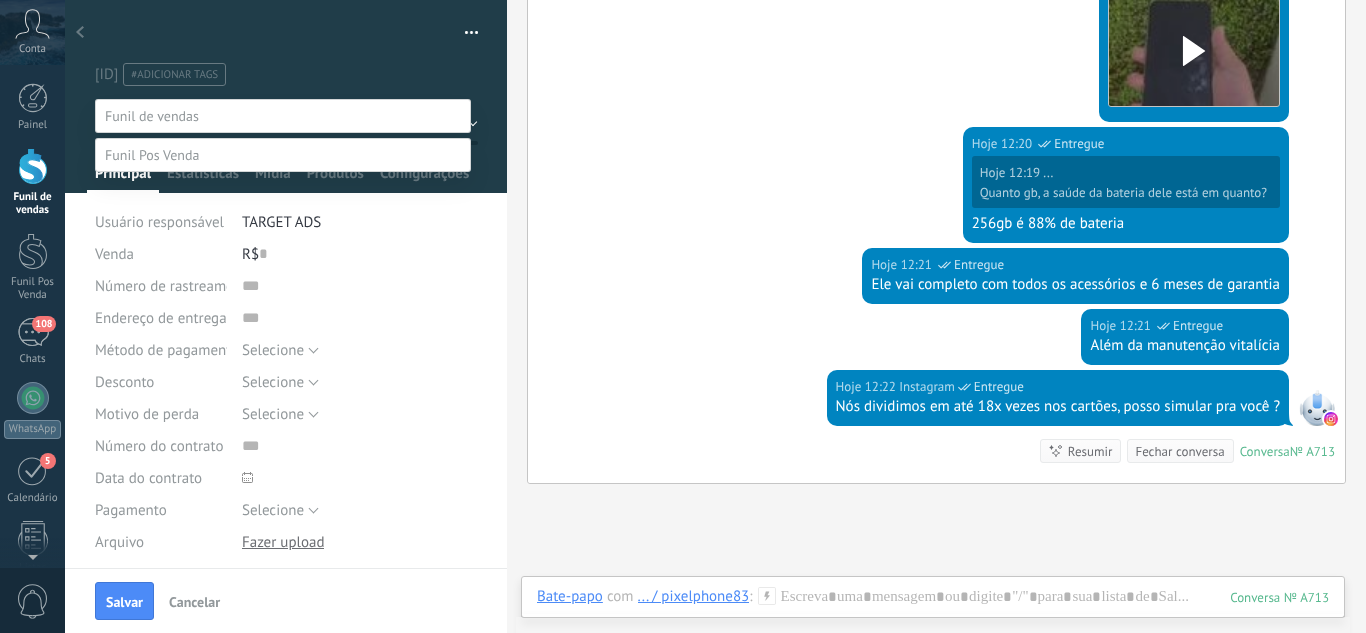 click on "Orçamento Enviado" at bounding box center [0, 0] 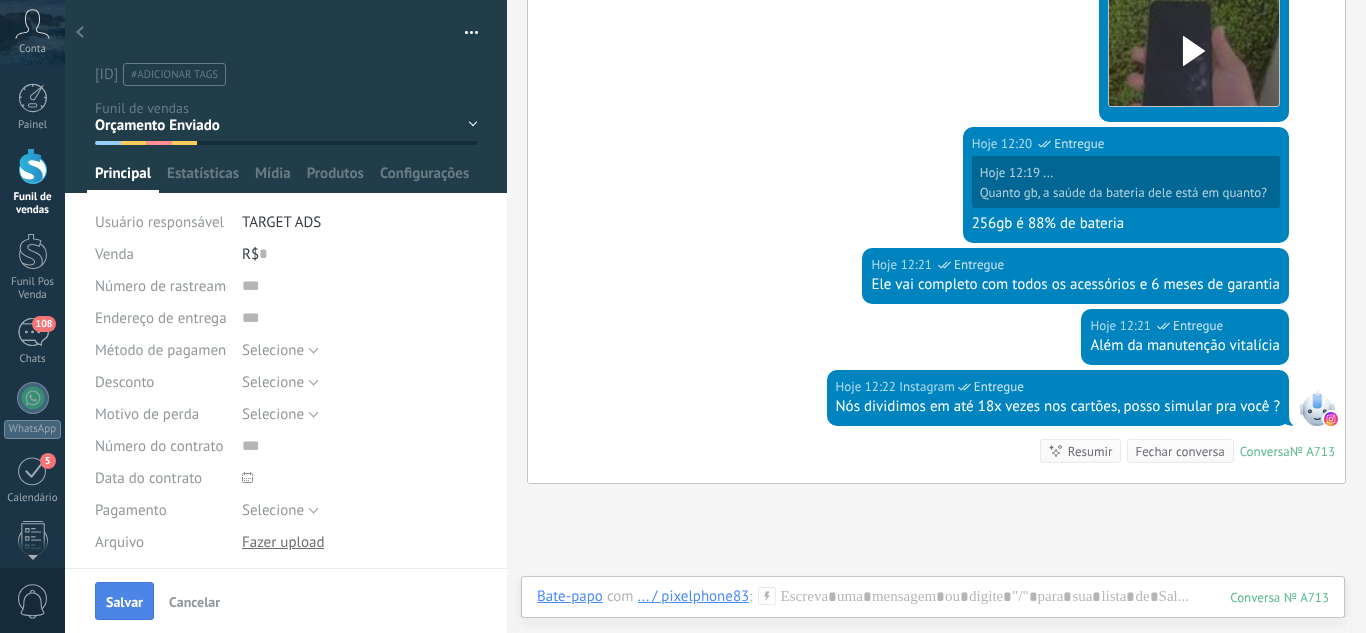 click on "Salvar" at bounding box center [124, 602] 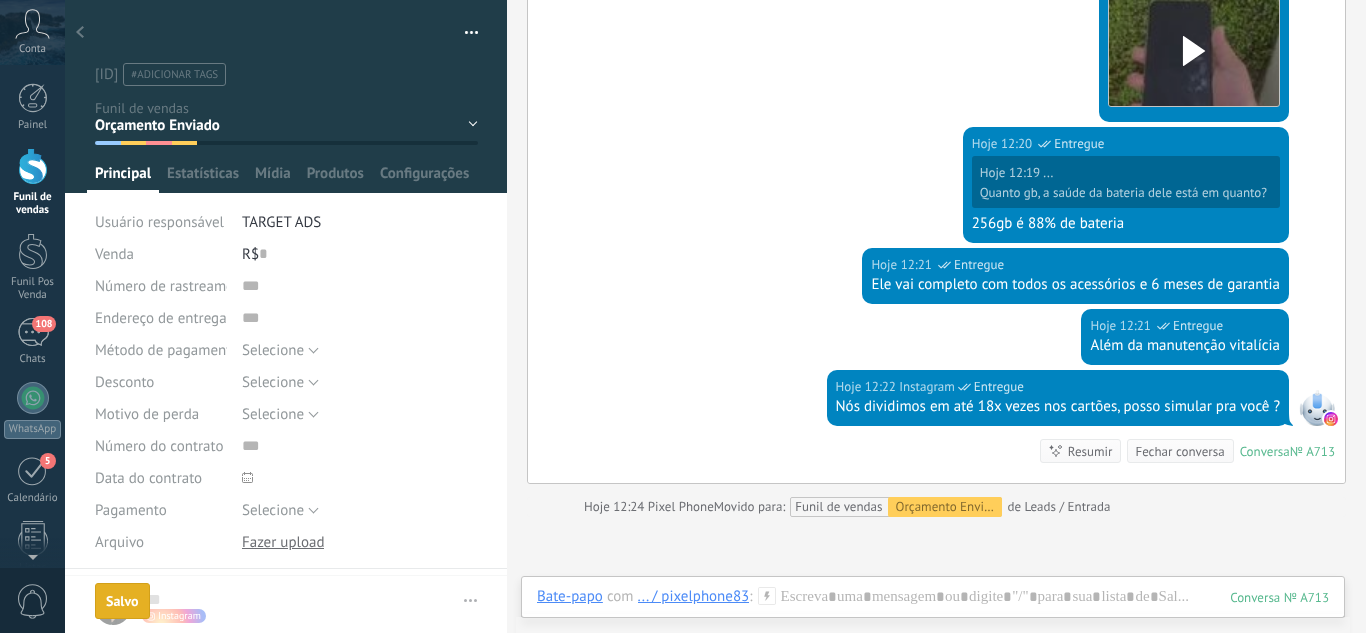 scroll, scrollTop: 876, scrollLeft: 0, axis: vertical 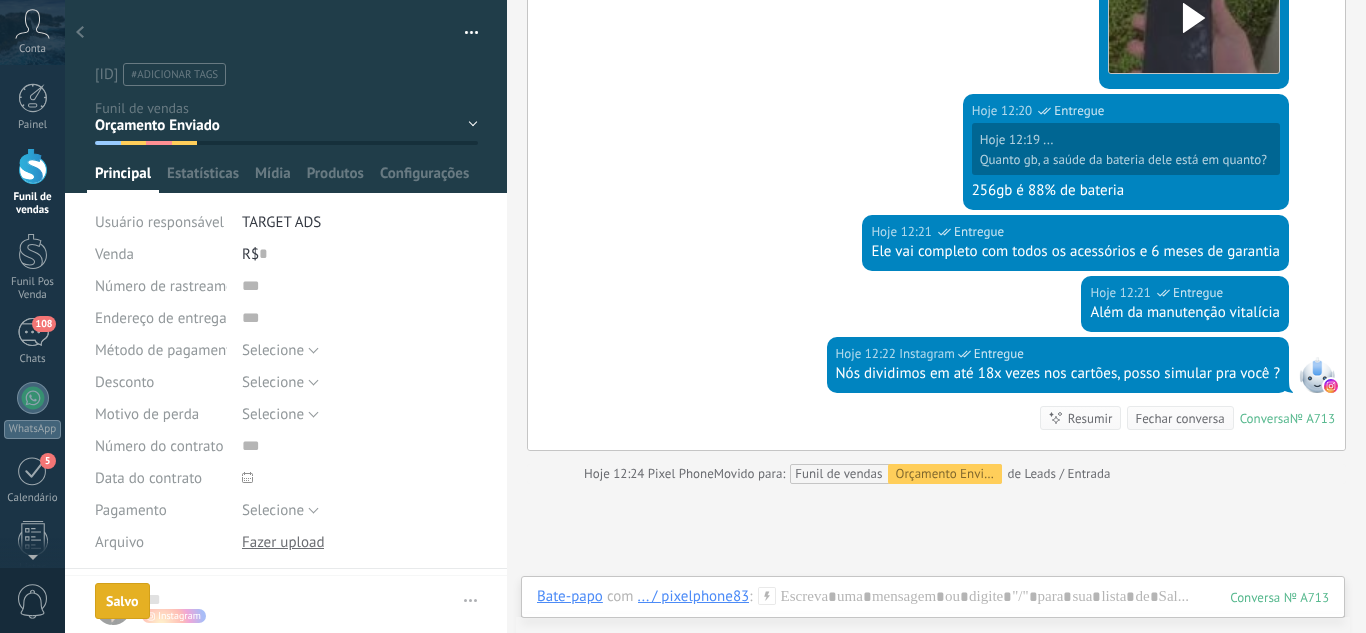 drag, startPoint x: 73, startPoint y: 33, endPoint x: 84, endPoint y: 33, distance: 11 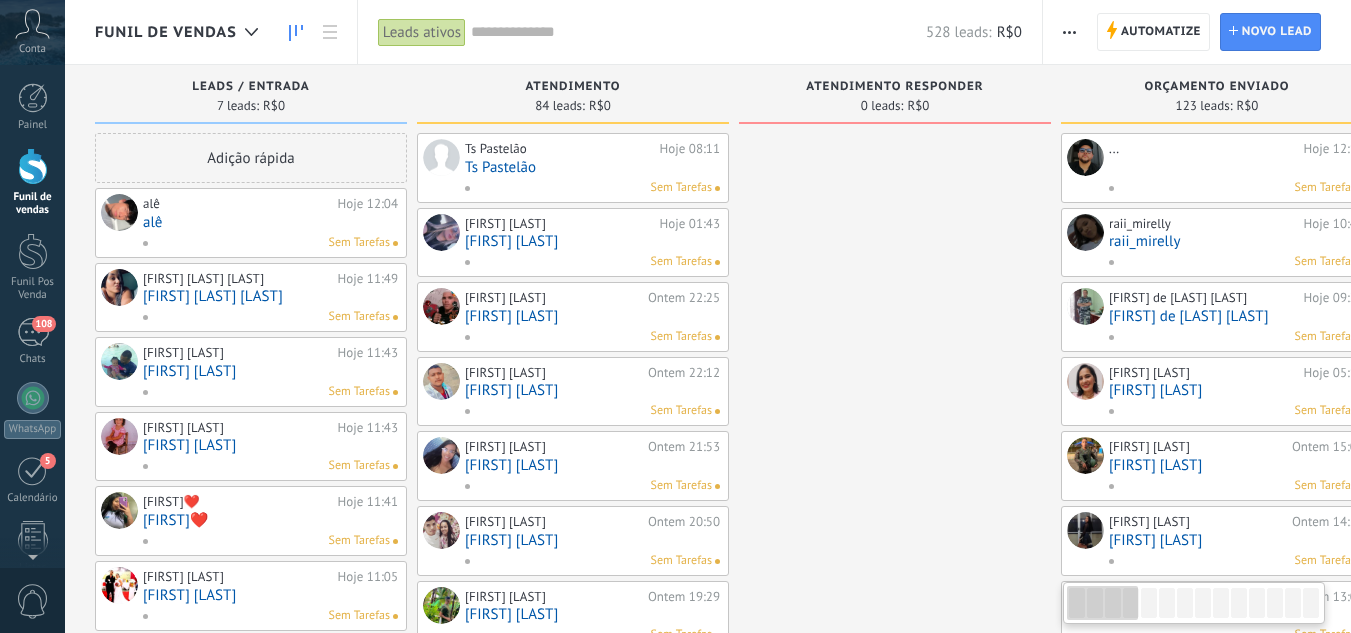 click on "alê" at bounding box center (270, 222) 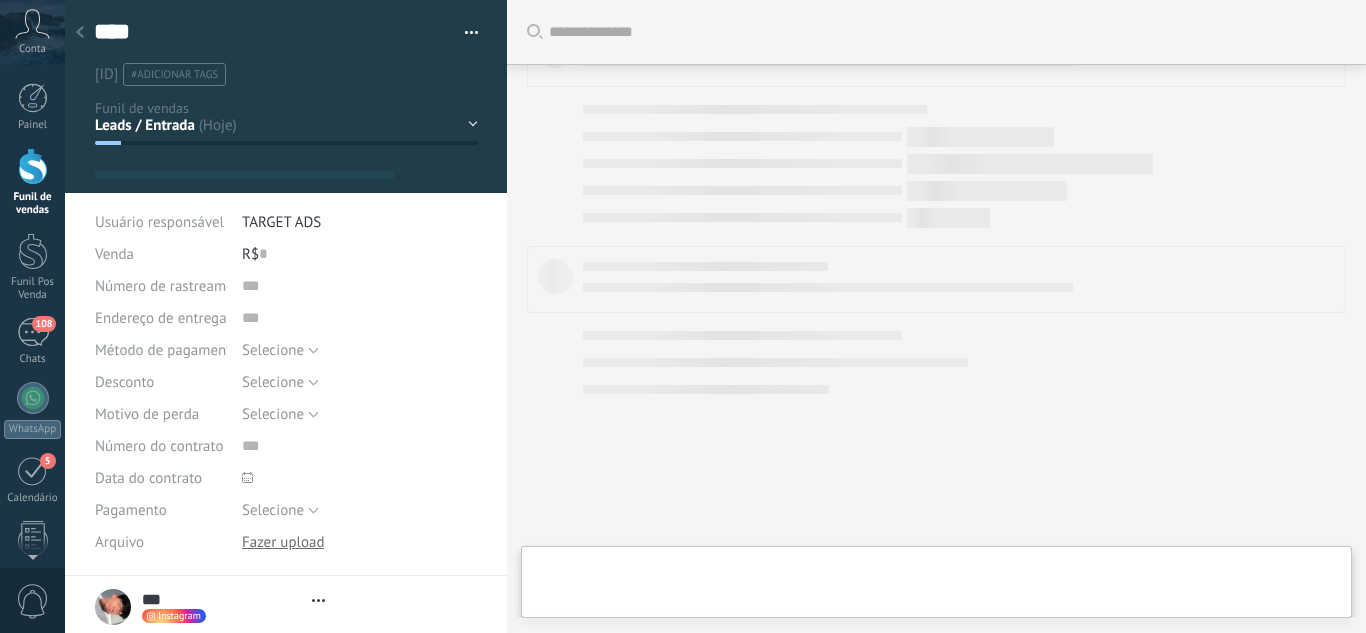 drag, startPoint x: 469, startPoint y: 130, endPoint x: 423, endPoint y: 153, distance: 51.42956 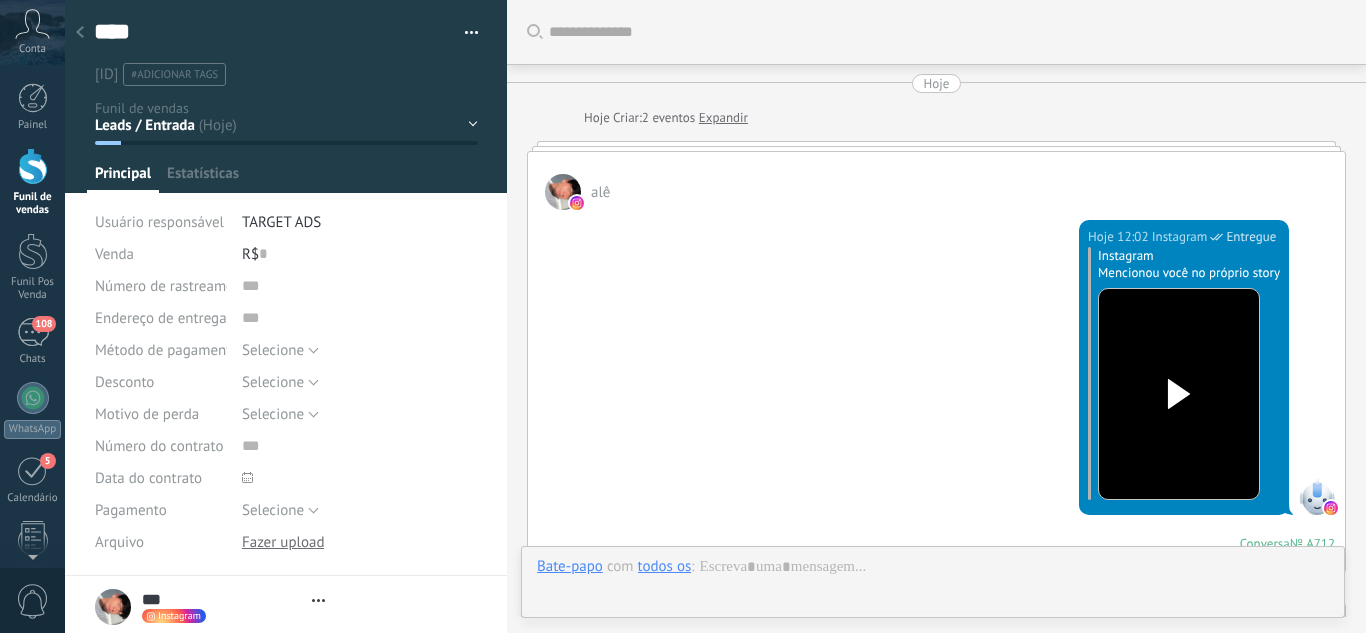 scroll, scrollTop: 646, scrollLeft: 0, axis: vertical 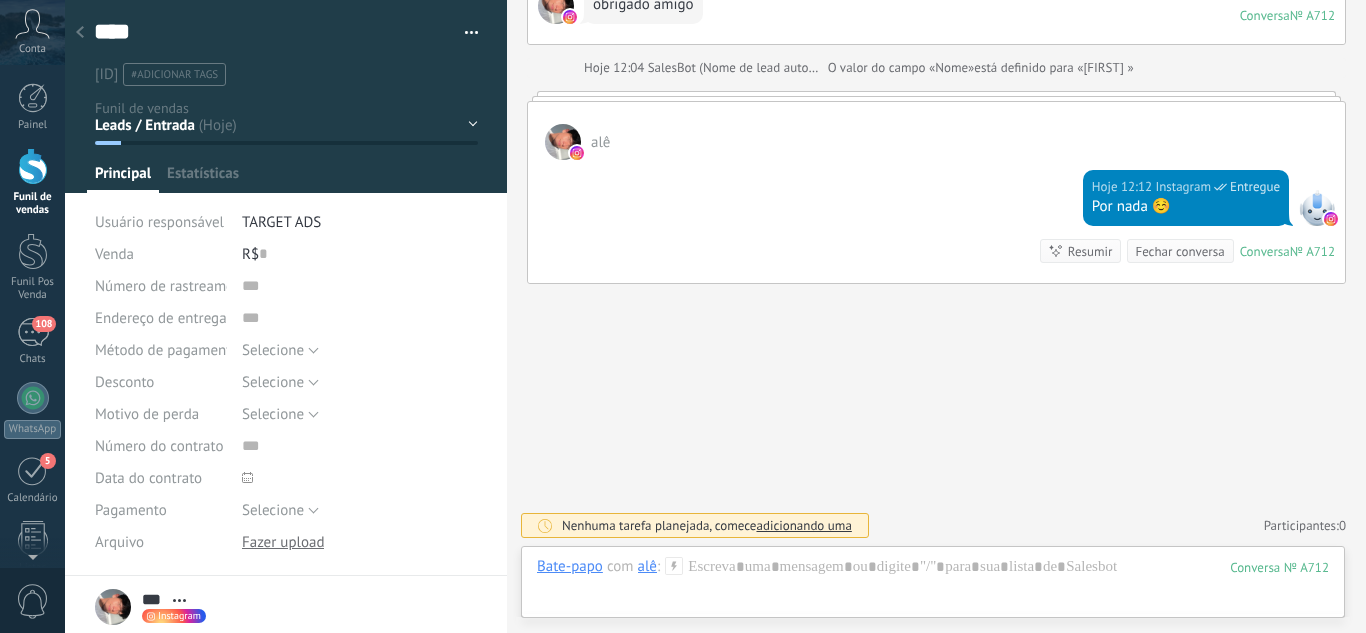 click on "Leads / Entrada
Atendimento
Atendimento Responder
Orçamento Enviado
Orçamento Responder
Negociação / Fechamento
-" at bounding box center [0, 0] 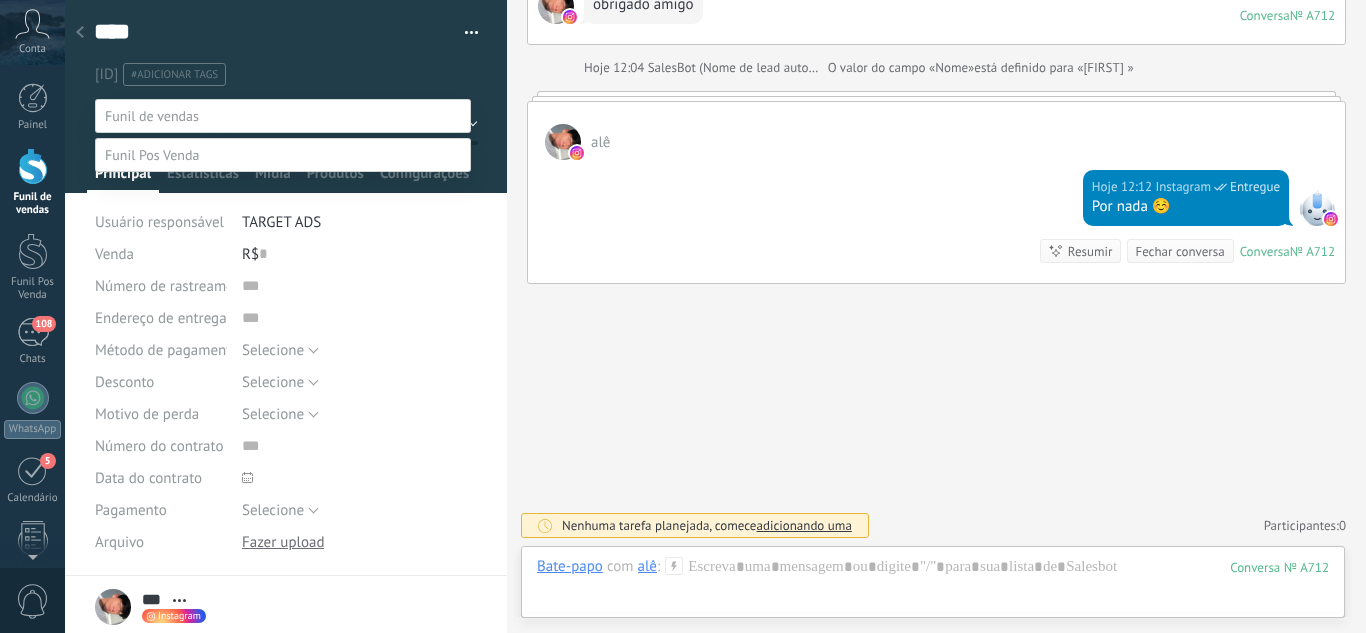 click on "Fechamento (iPhones) Whats - Pós-venda" at bounding box center [0, 0] 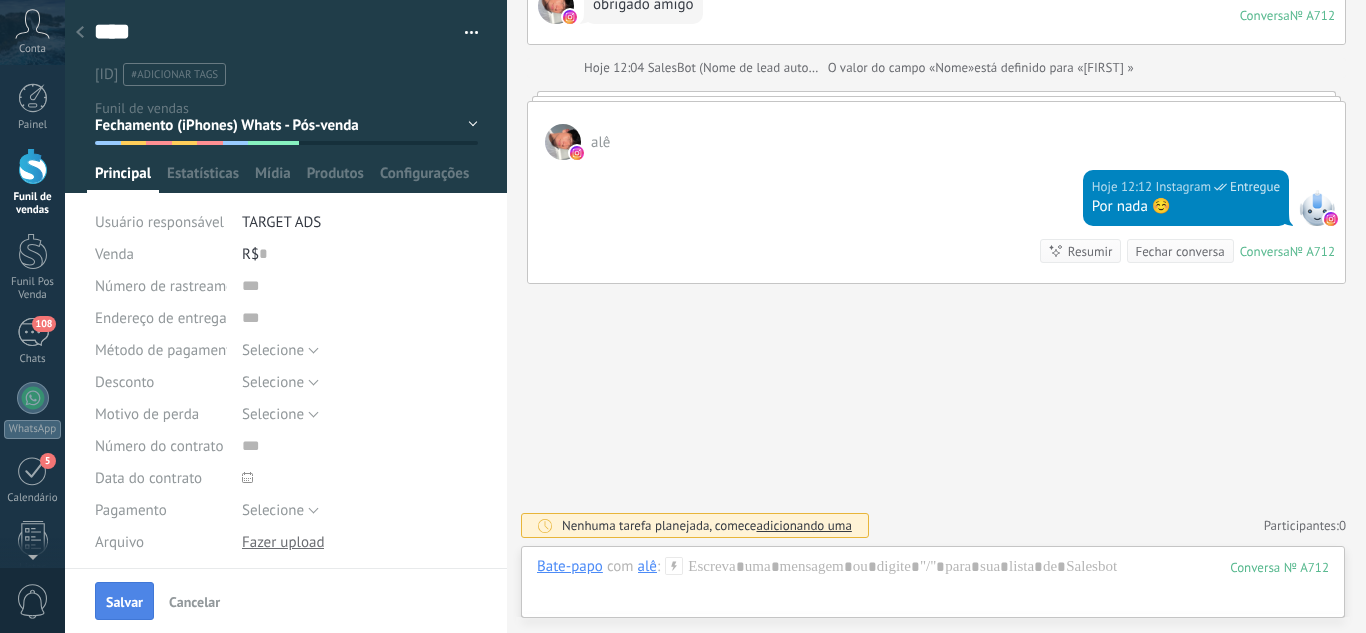 click on "Salvar" at bounding box center [124, 601] 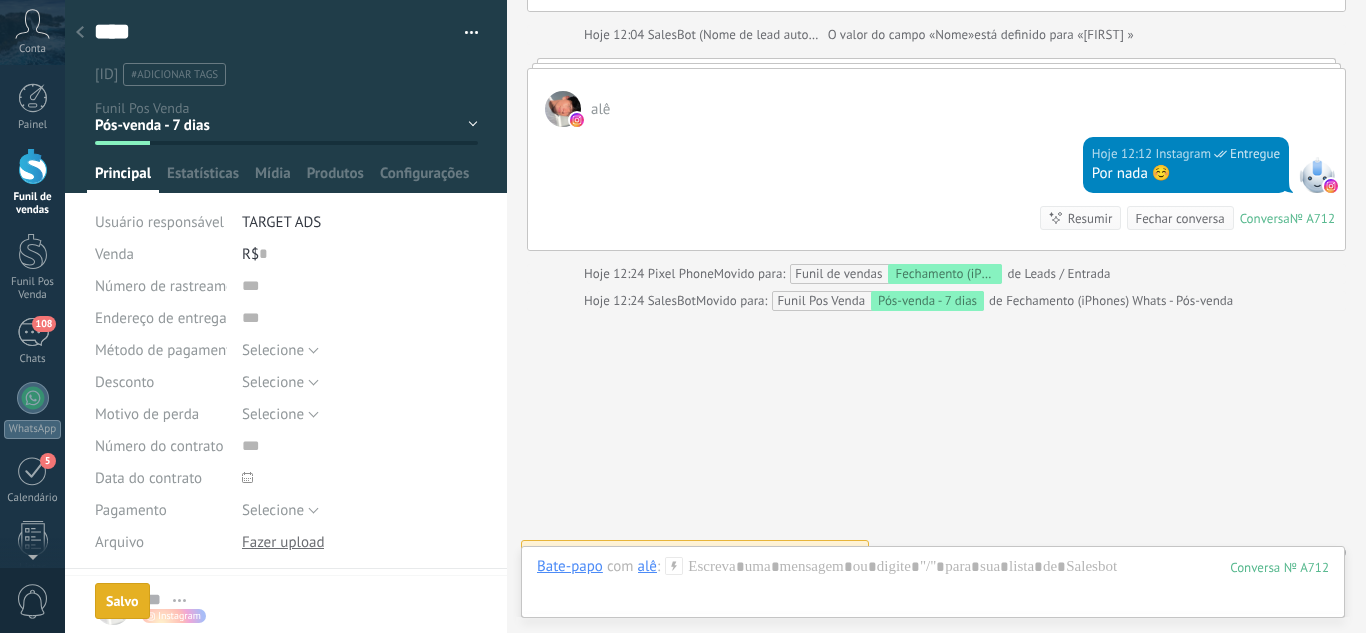 scroll, scrollTop: 706, scrollLeft: 0, axis: vertical 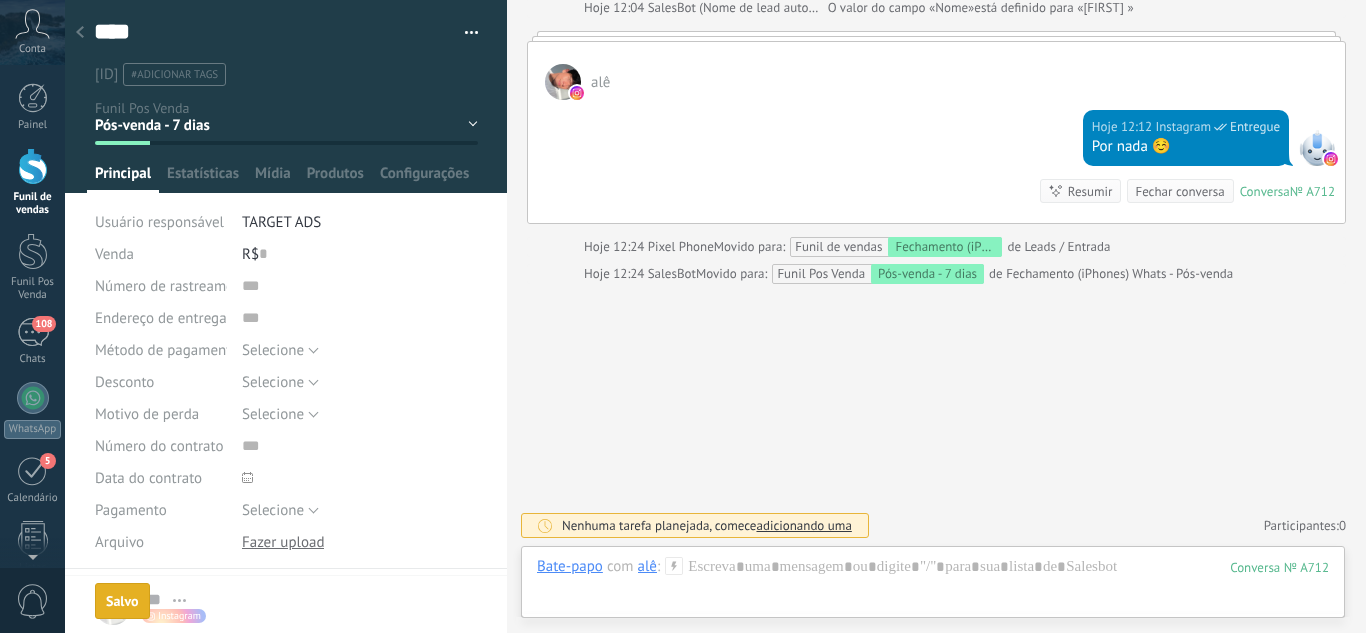 click at bounding box center [80, 33] 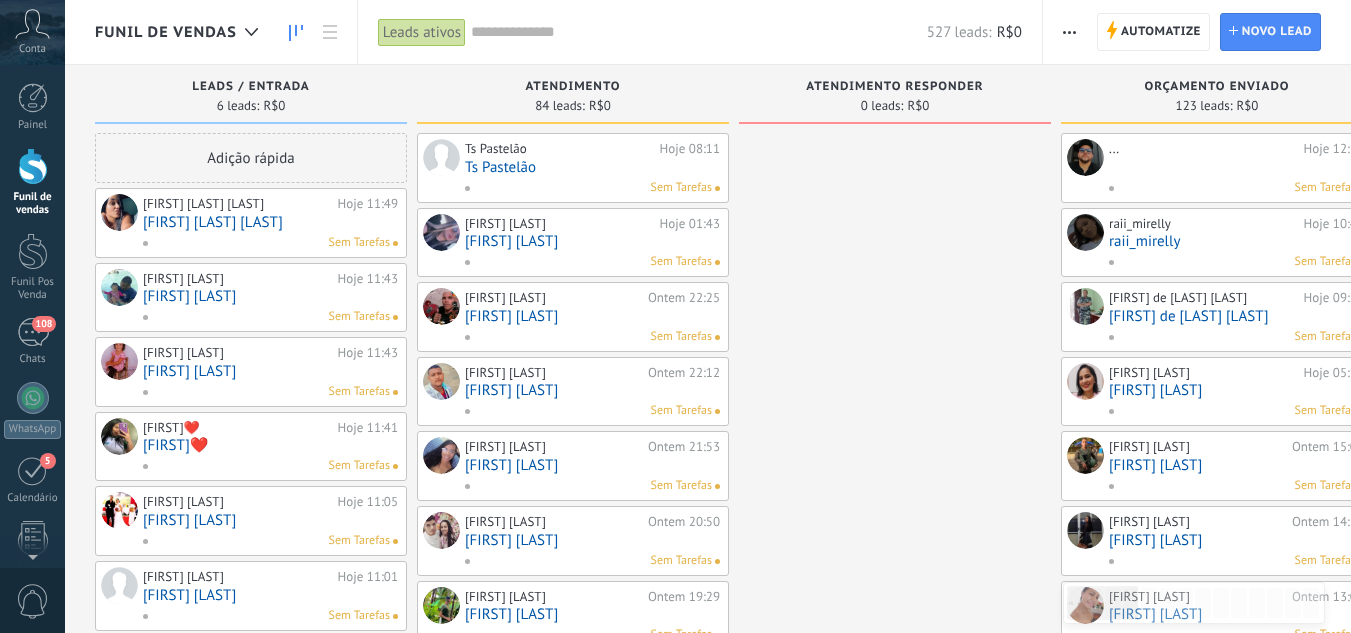 click on "[FIRST] [LAST] [LAST]" at bounding box center (270, 222) 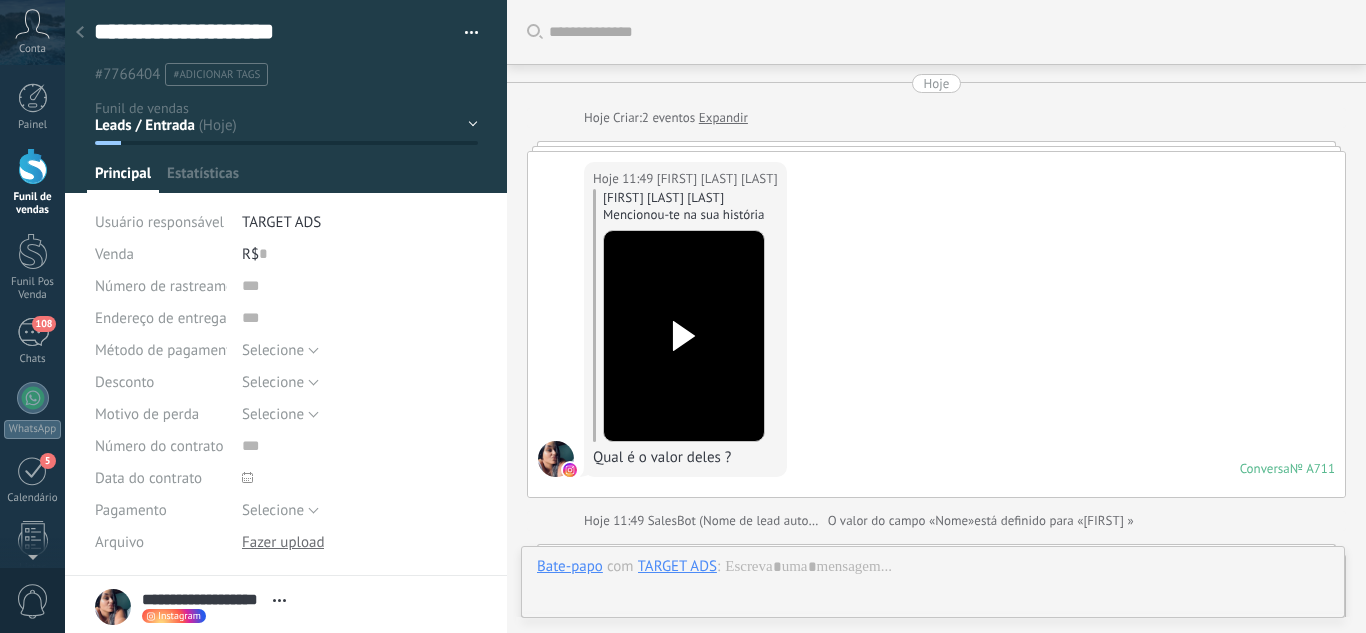 scroll, scrollTop: 30, scrollLeft: 0, axis: vertical 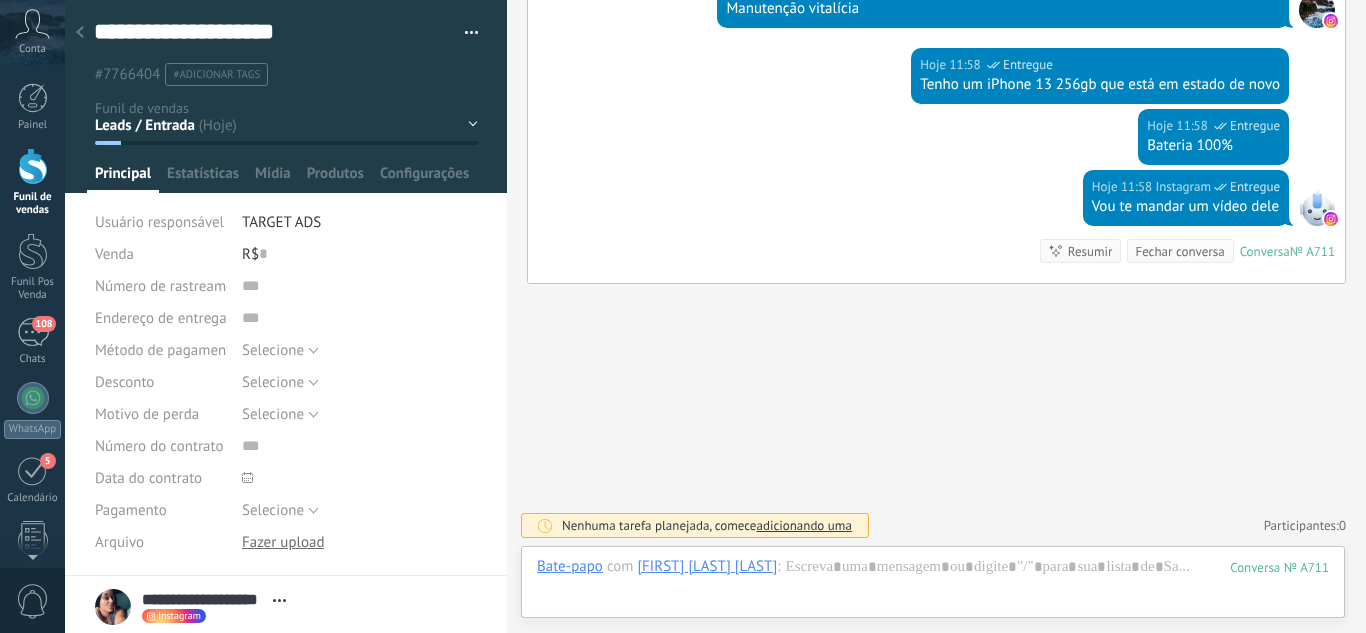 click at bounding box center (286, 96) 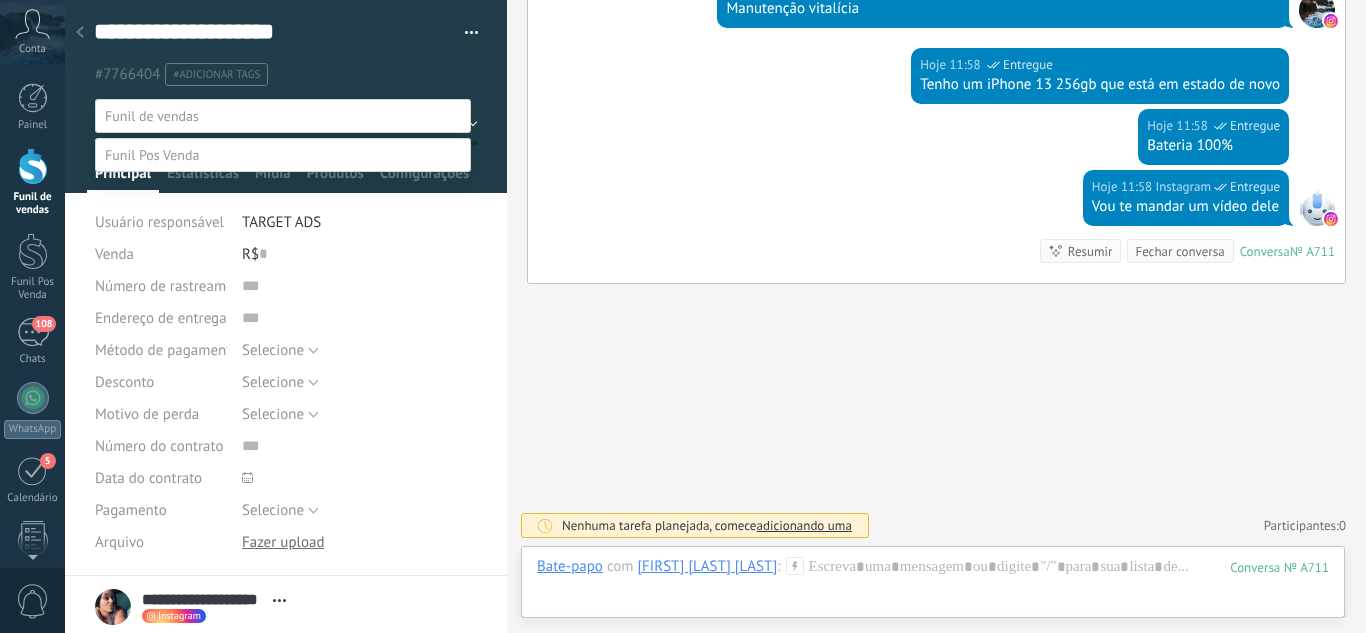 drag, startPoint x: 933, startPoint y: 243, endPoint x: 907, endPoint y: 242, distance: 26.019224 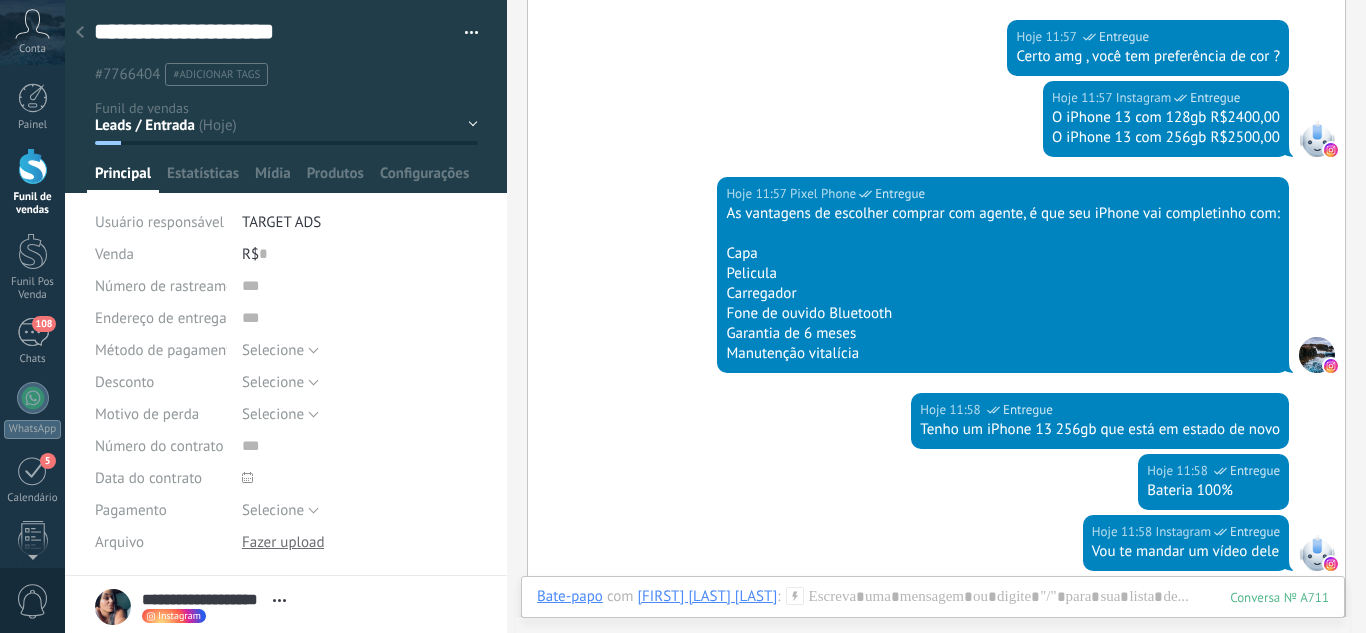 scroll, scrollTop: 962, scrollLeft: 0, axis: vertical 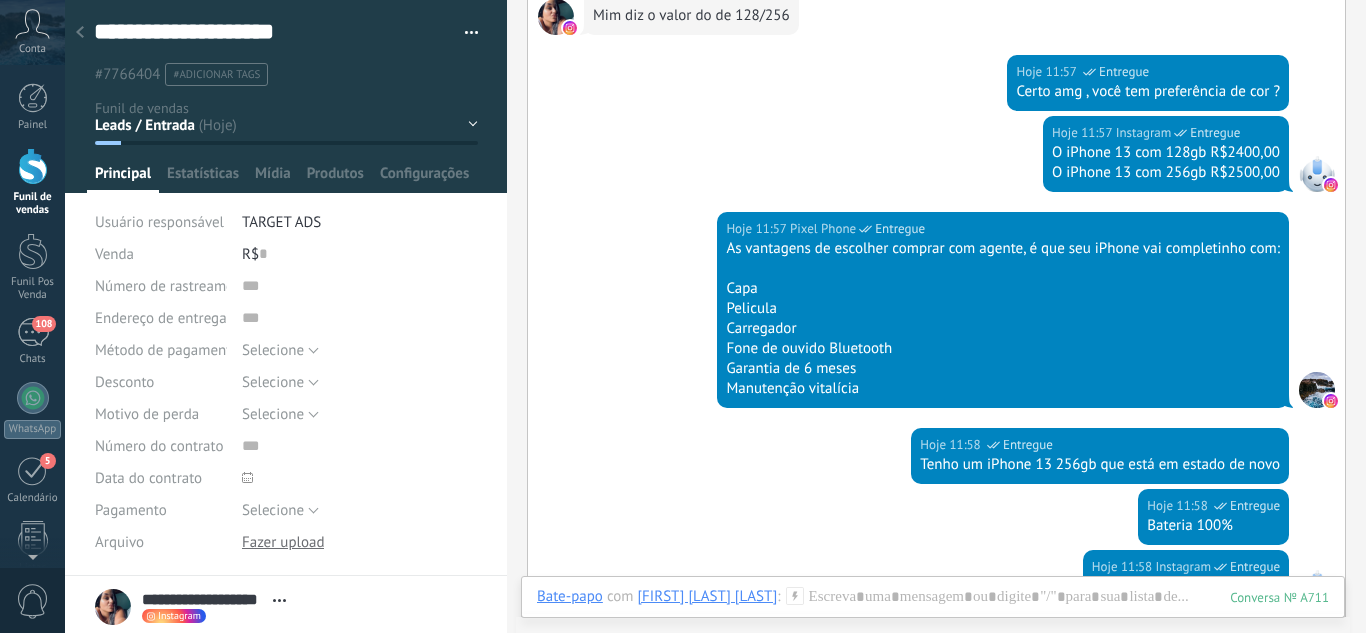 click on "Leads / Entrada
Atendimento
Atendimento Responder
Orçamento Enviado
Orçamento Responder
Negociação / Fechamento
-" at bounding box center [0, 0] 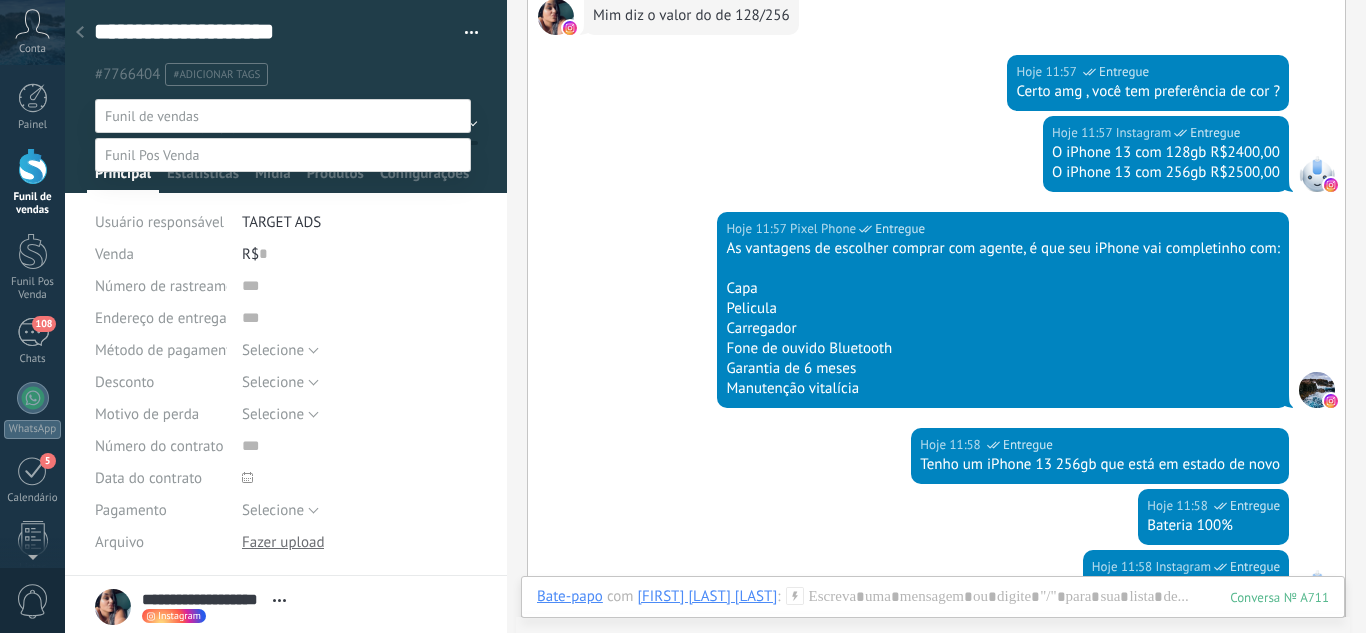 click on "Orçamento Enviado" at bounding box center [0, 0] 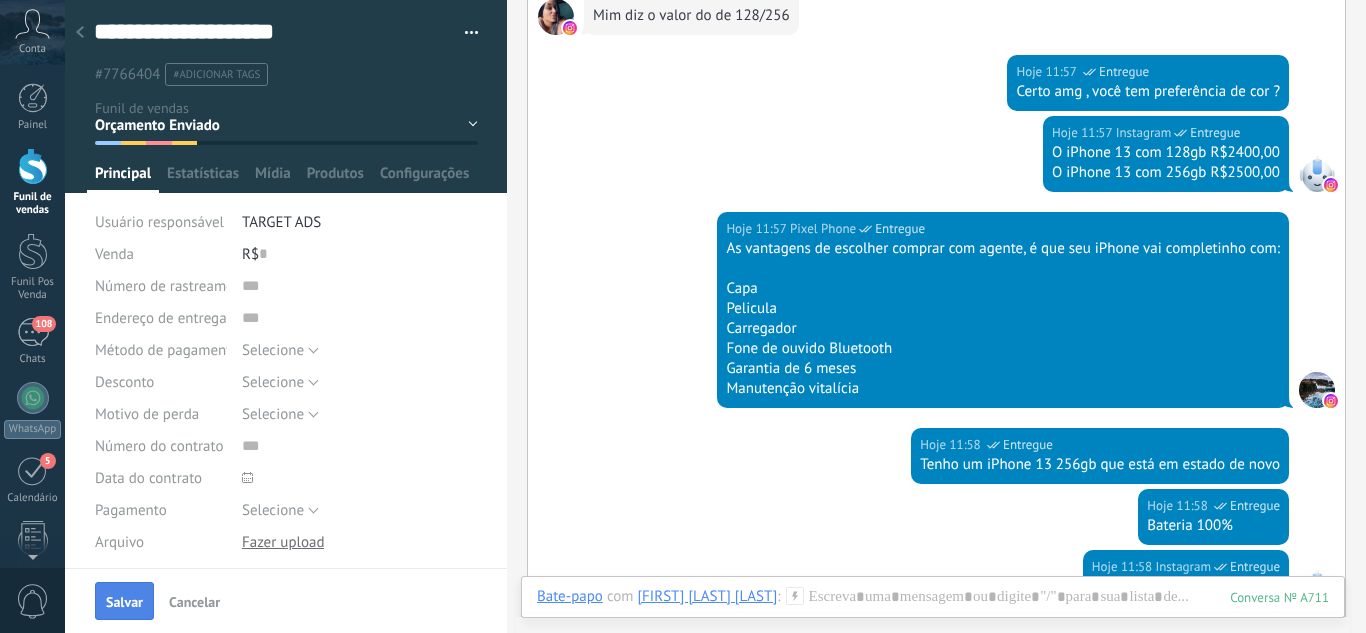 click on "Salvar" at bounding box center (124, 602) 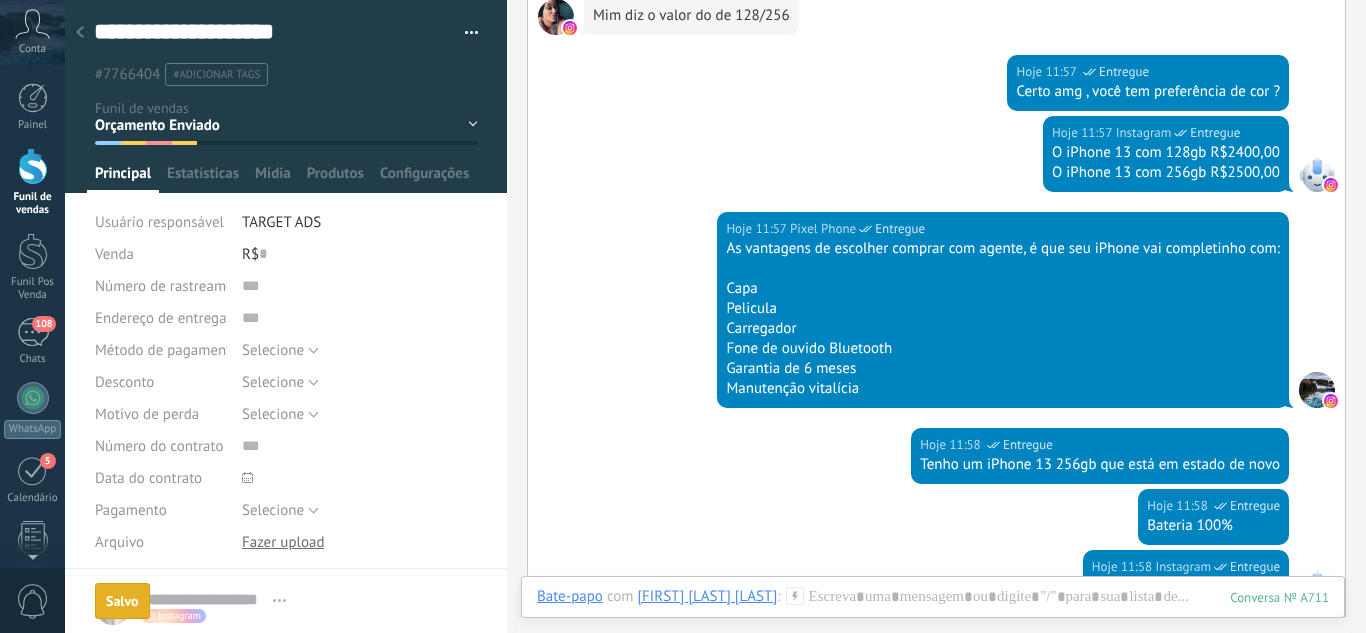 scroll, scrollTop: 995, scrollLeft: 0, axis: vertical 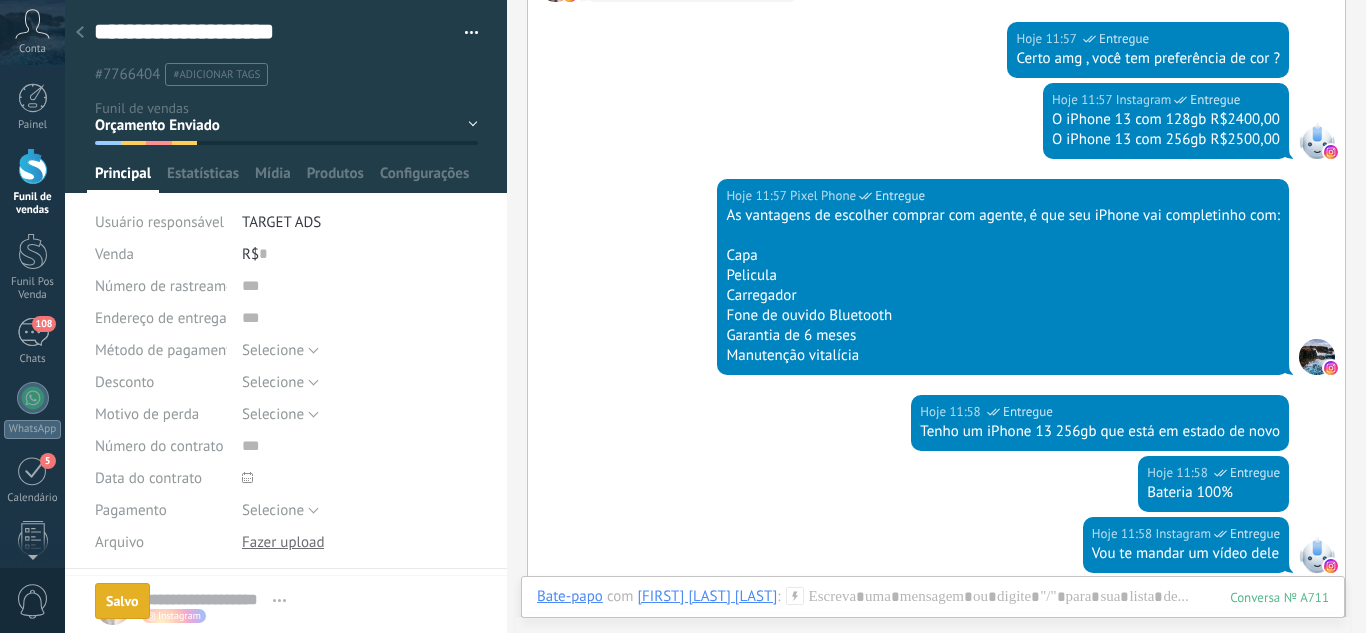 click 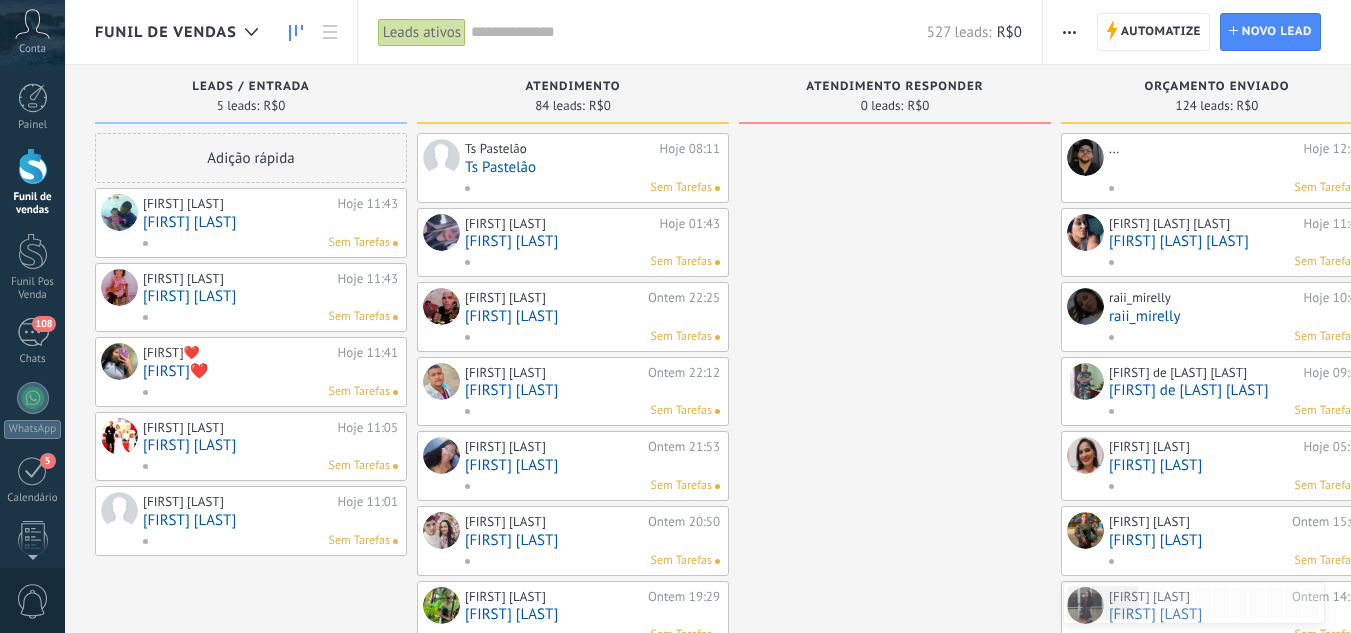 click on "[FIRST] [LAST]" at bounding box center [270, 222] 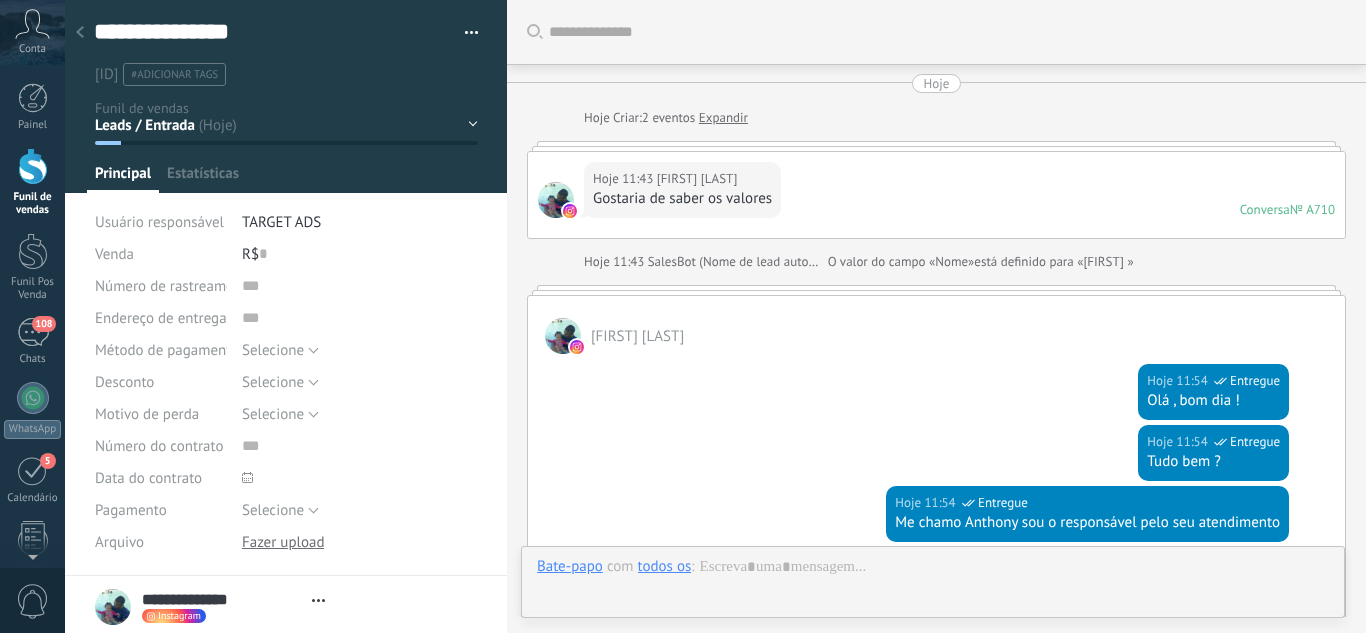scroll, scrollTop: 30, scrollLeft: 0, axis: vertical 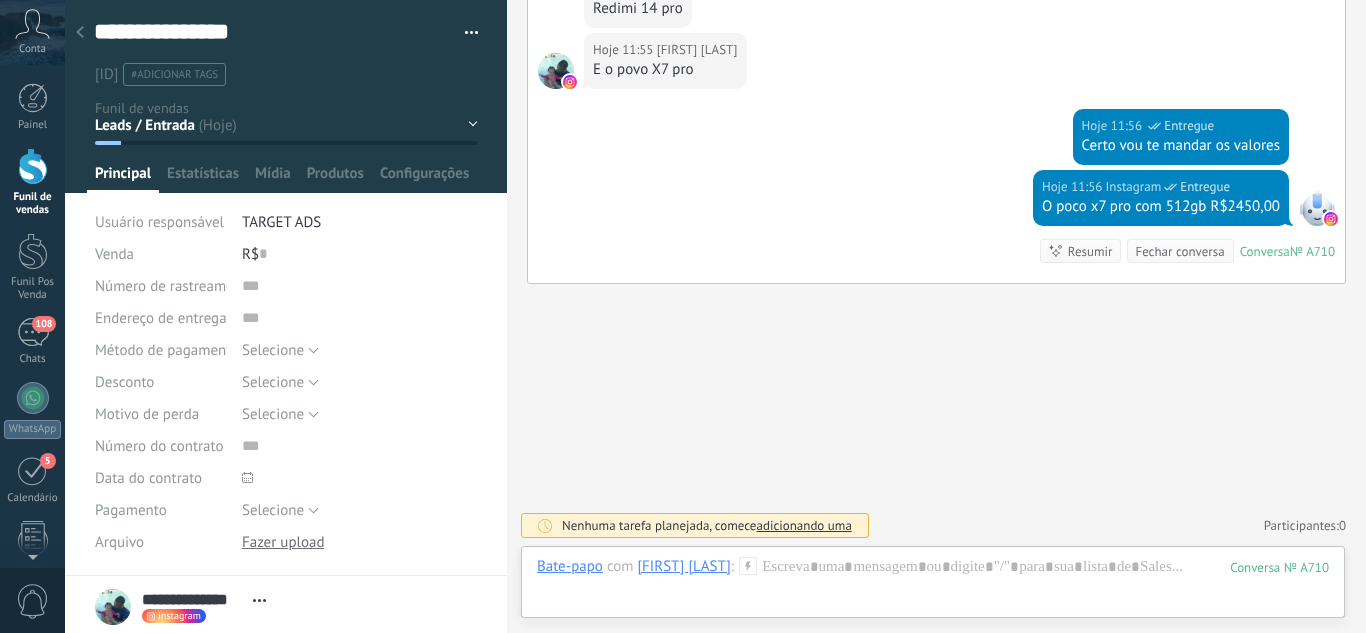 click 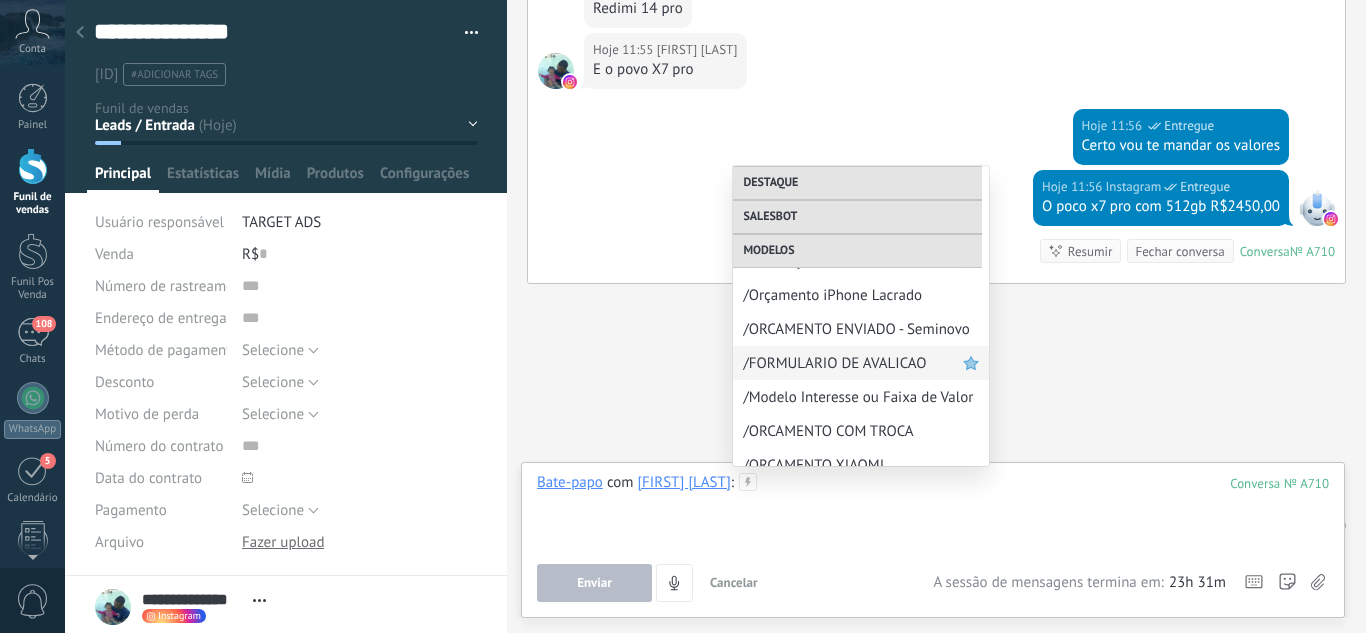 scroll, scrollTop: 788, scrollLeft: 0, axis: vertical 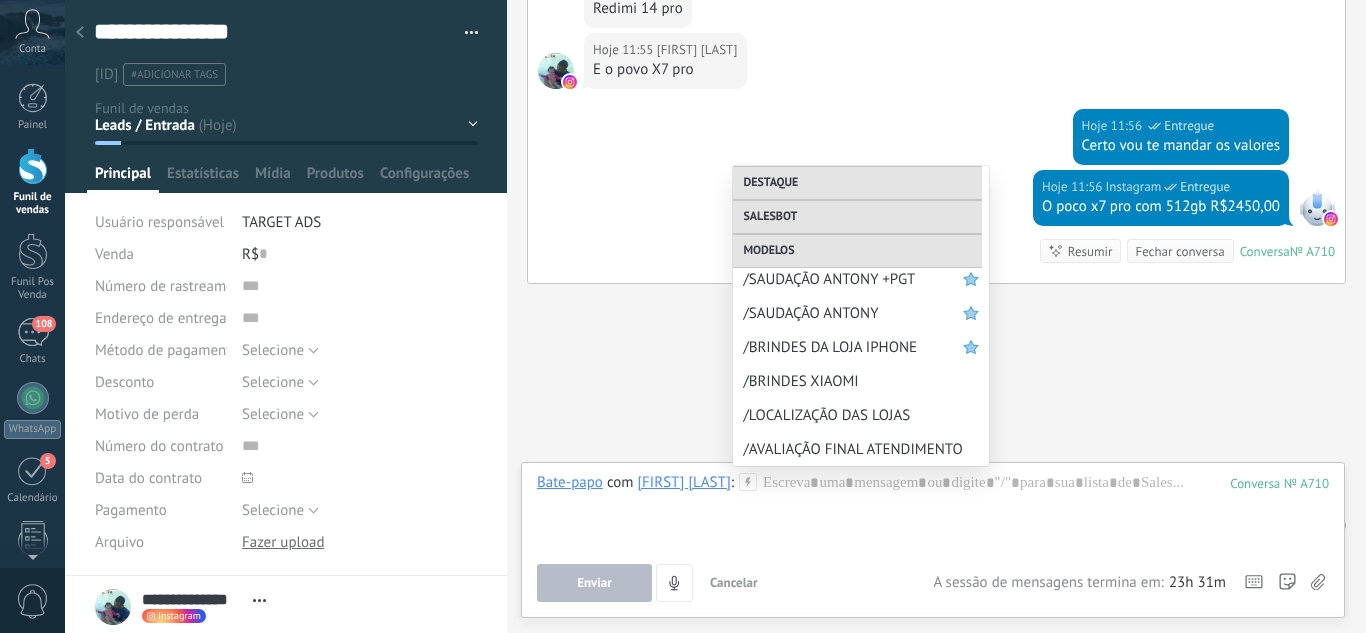 click on "/BRINDES XIAOMI" at bounding box center (861, 381) 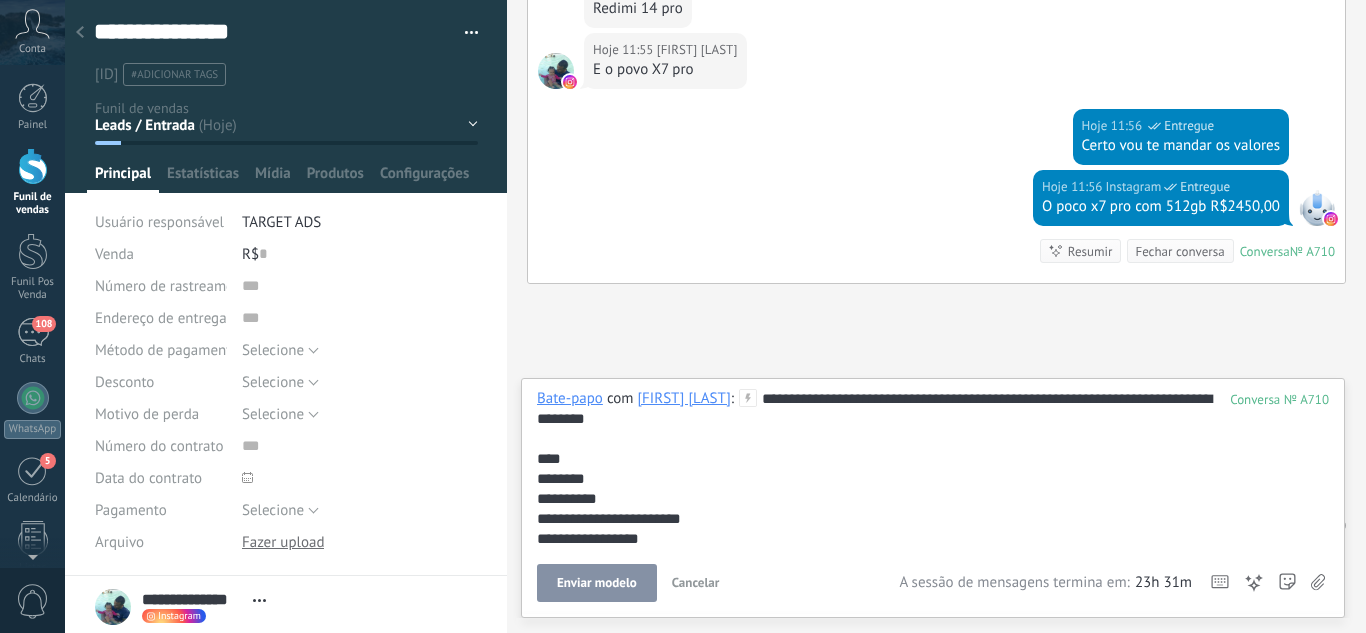 click on "Enviar modelo" at bounding box center (597, 583) 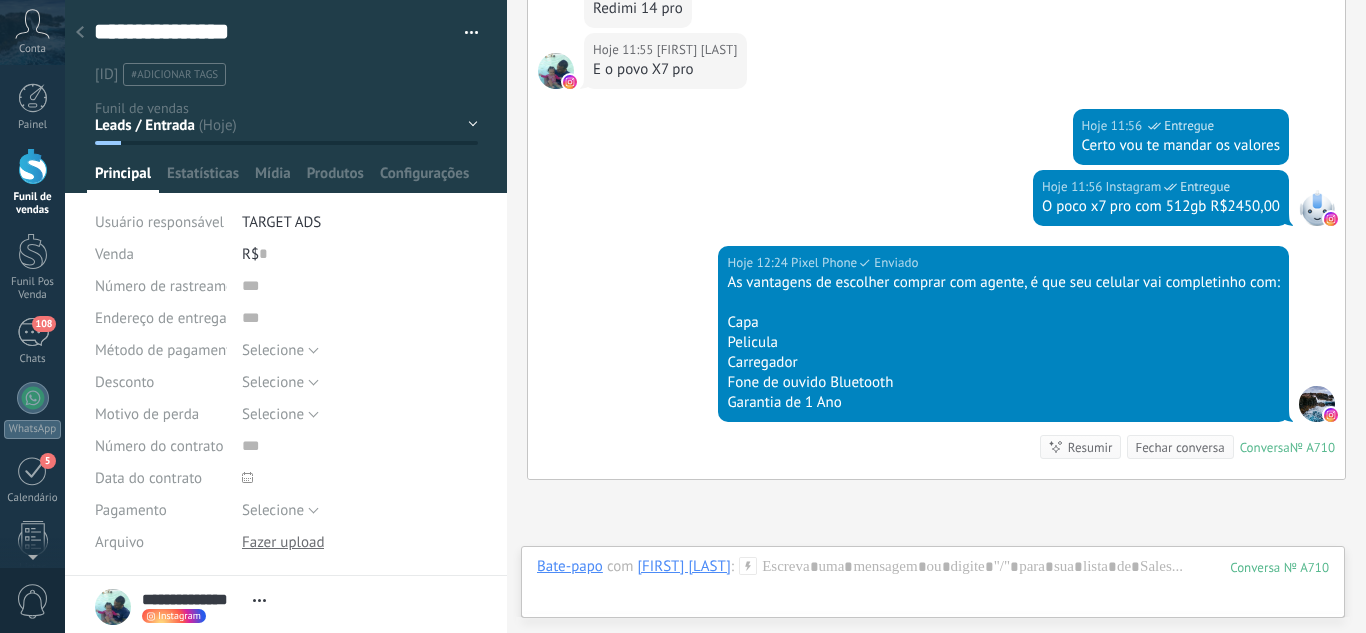 scroll, scrollTop: 907, scrollLeft: 0, axis: vertical 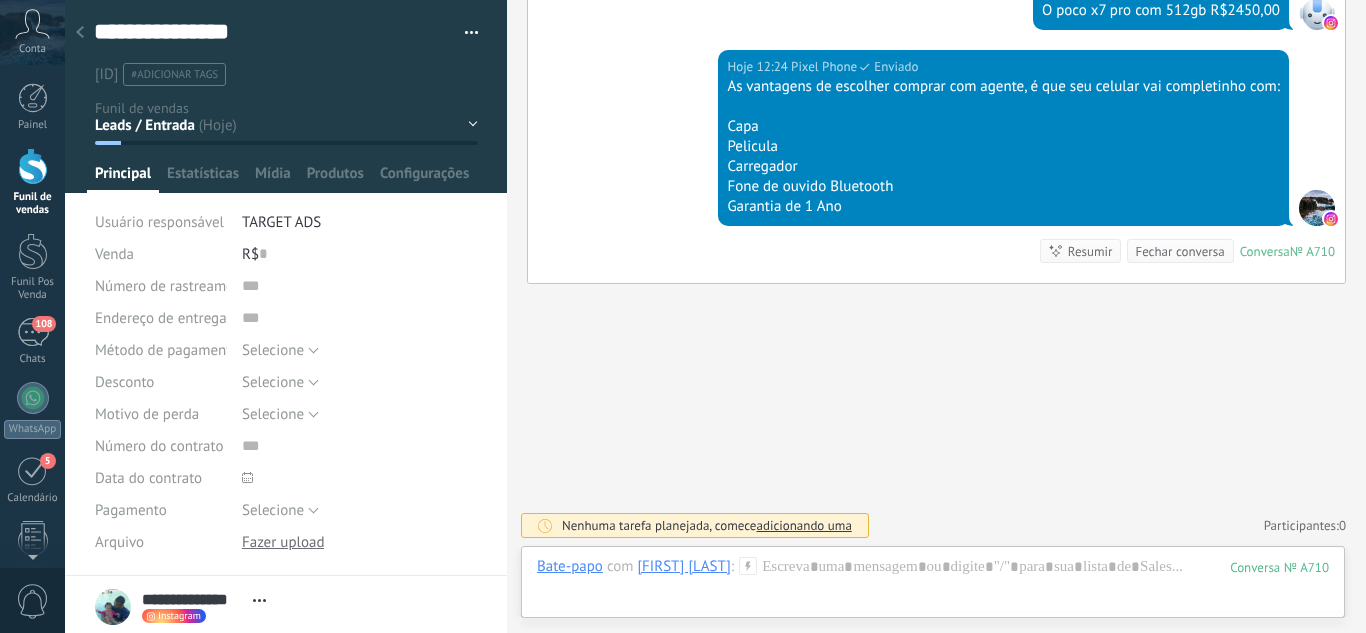click on "Leads / Entrada
Atendimento
Atendimento Responder
Orçamento Enviado
Orçamento Responder
Negociação / Fechamento
-" at bounding box center [0, 0] 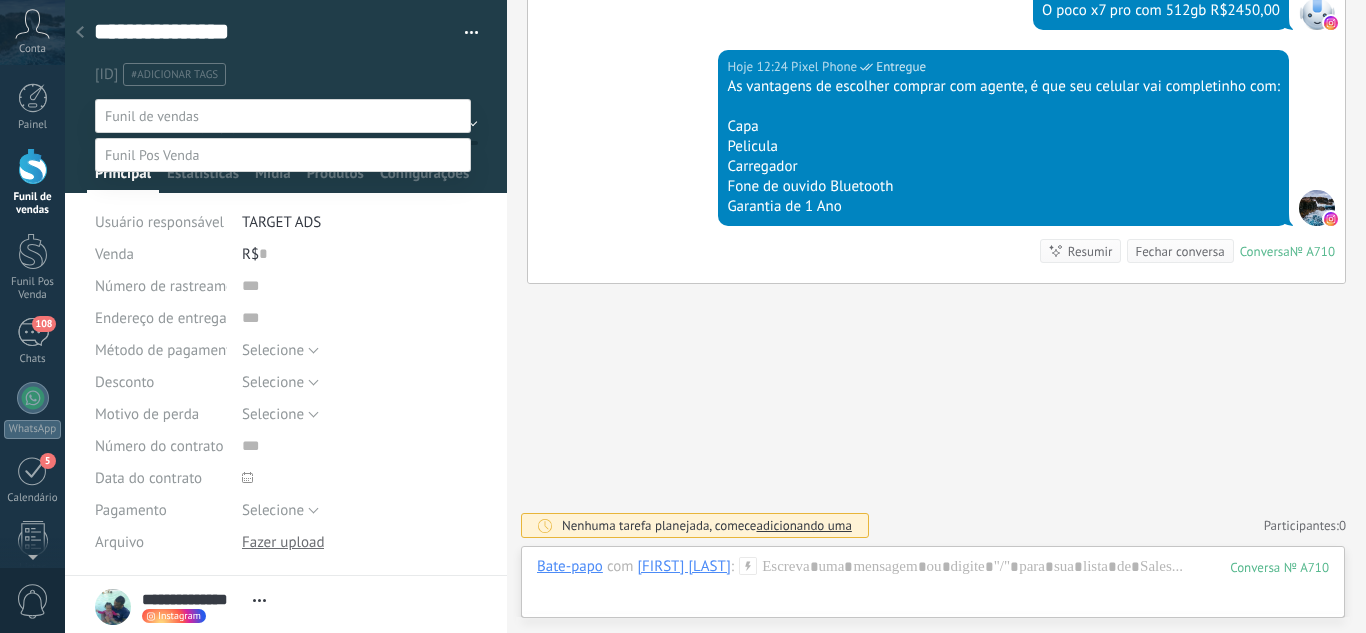 click on "Orçamento Enviado" at bounding box center (0, 0) 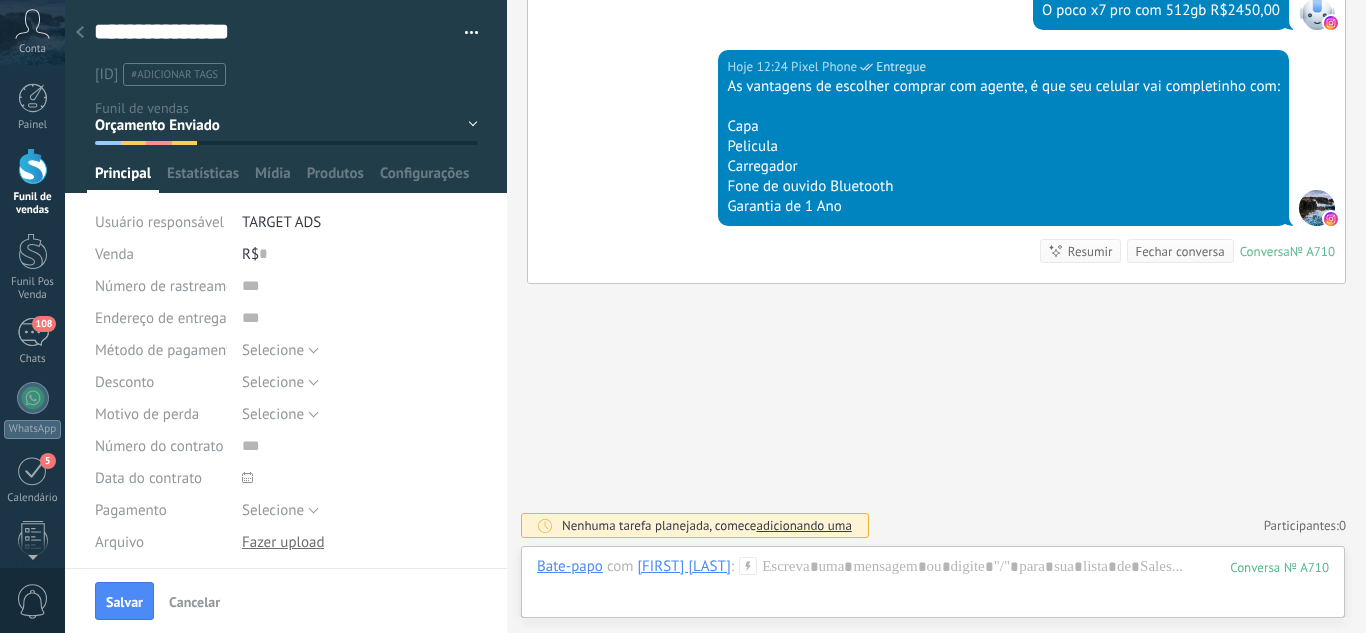 drag, startPoint x: 133, startPoint y: 593, endPoint x: 133, endPoint y: 354, distance: 239 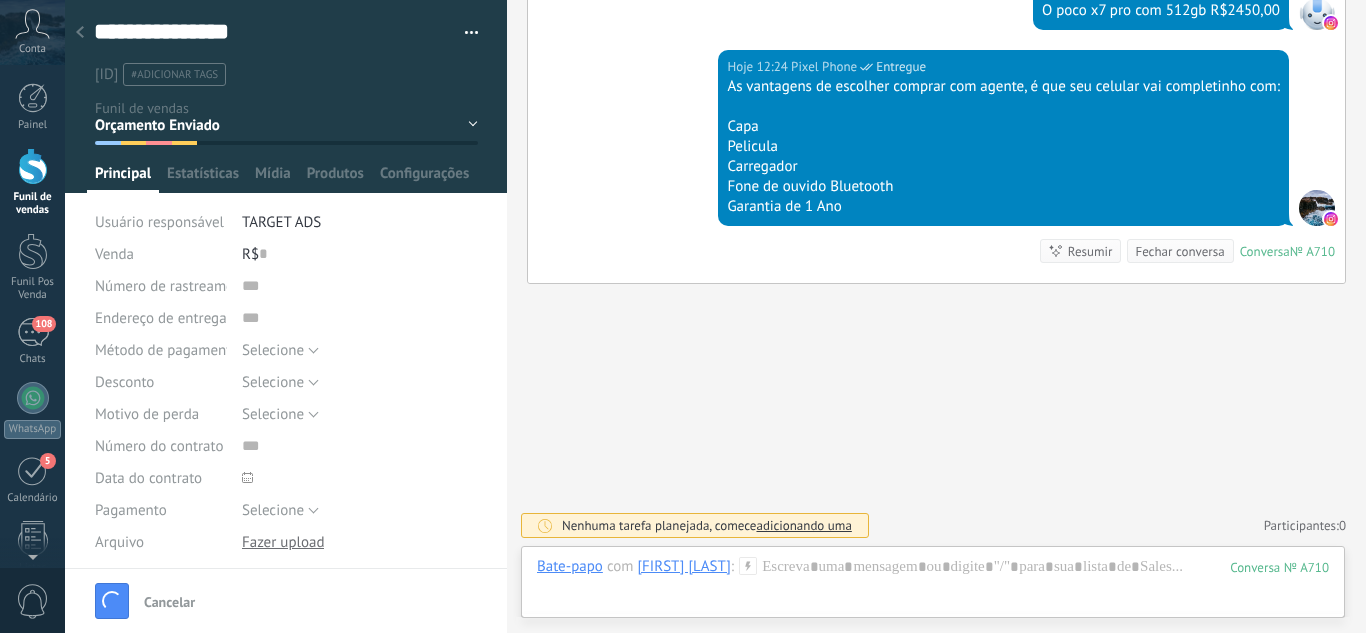 click at bounding box center [80, 33] 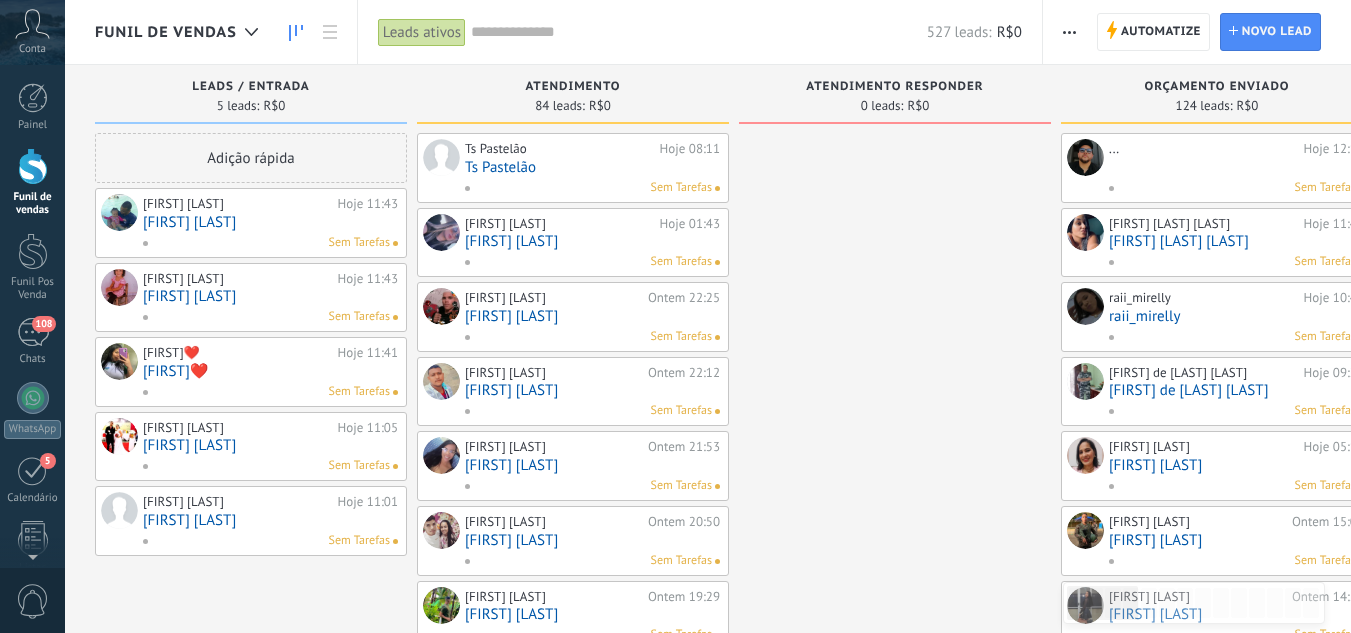click on "[FIRST] [LAST]" at bounding box center (270, 222) 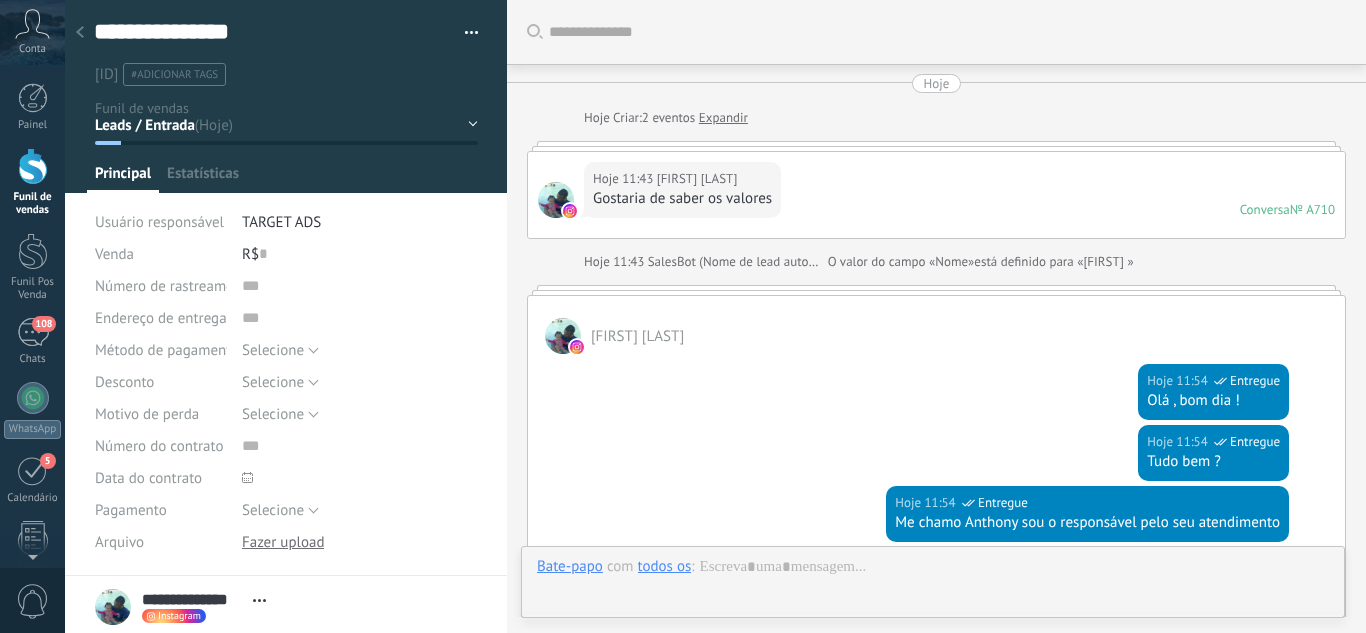 scroll, scrollTop: 30, scrollLeft: 0, axis: vertical 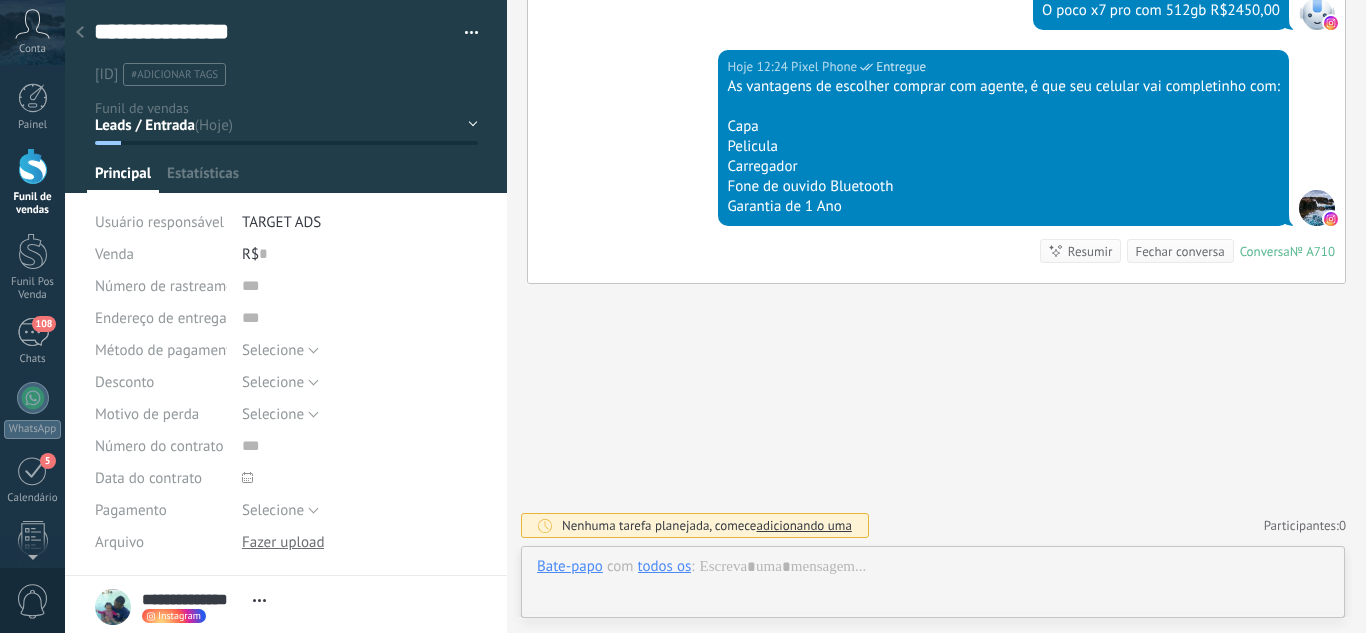 click on "Leads / Entrada
Atendimento
Atendimento Responder
Orçamento Enviado
Orçamento Responder
Negociação / Fechamento
-" at bounding box center [0, 0] 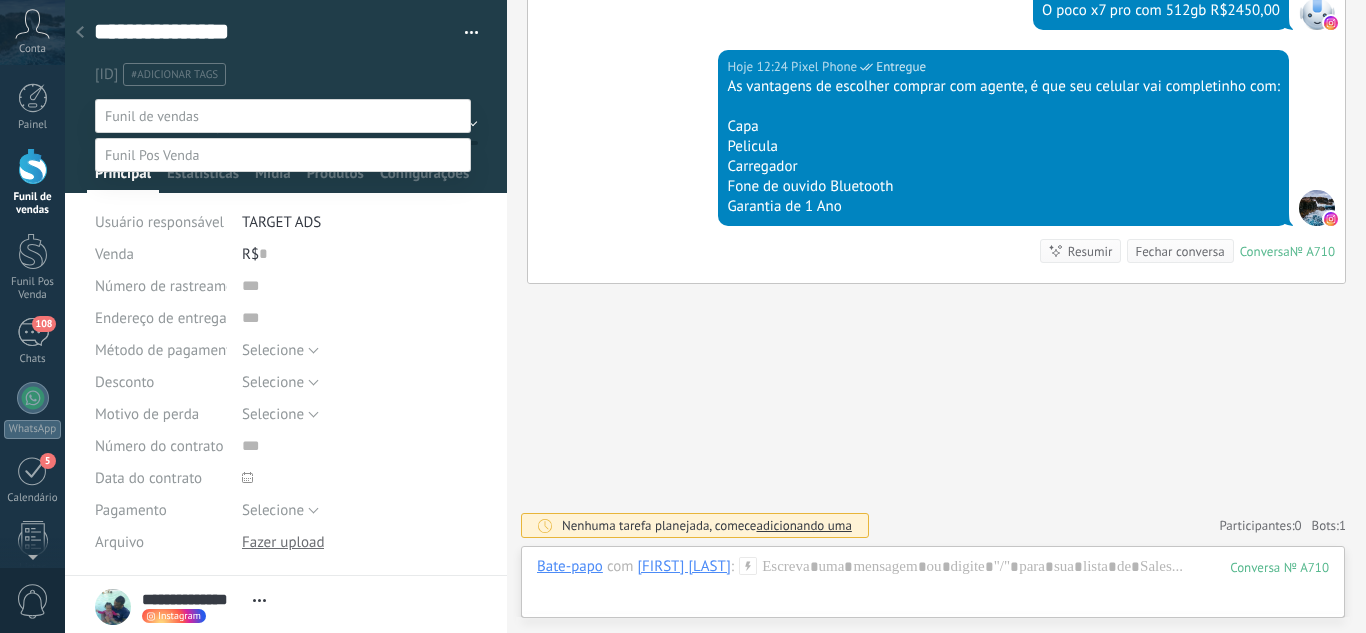 click on "Orçamento Enviado" at bounding box center [0, 0] 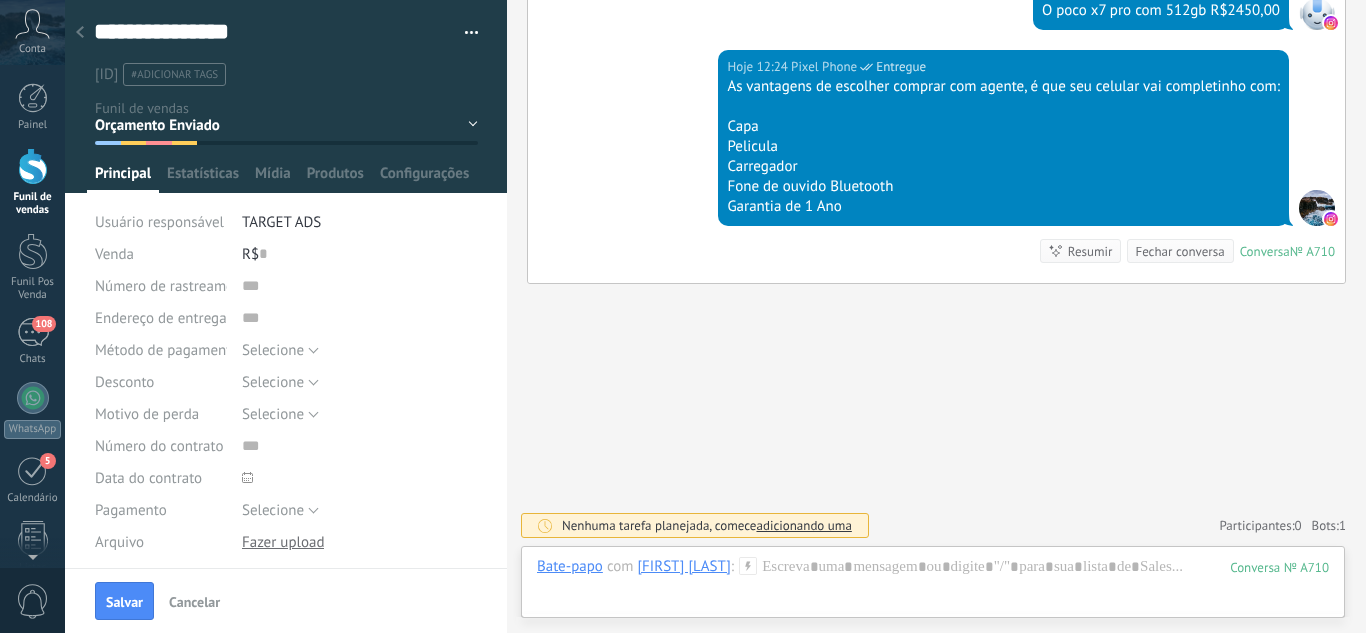 drag, startPoint x: 144, startPoint y: 588, endPoint x: 165, endPoint y: 505, distance: 85.61542 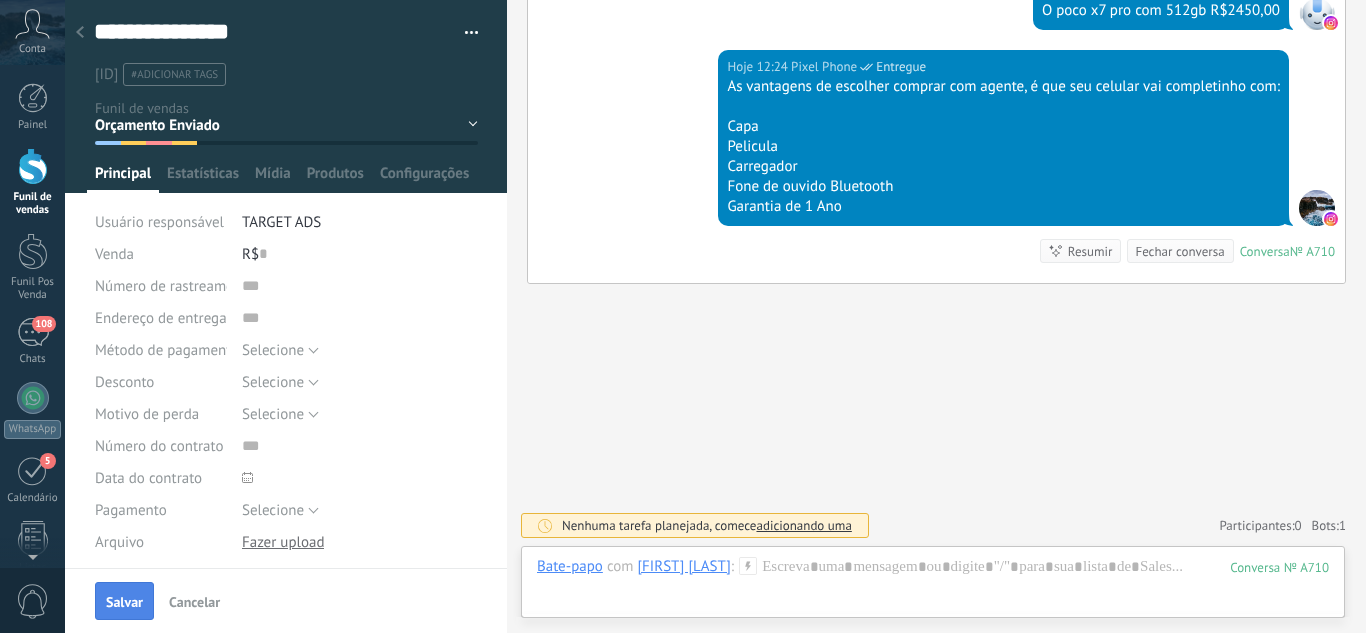 click on "Salvar" at bounding box center (124, 601) 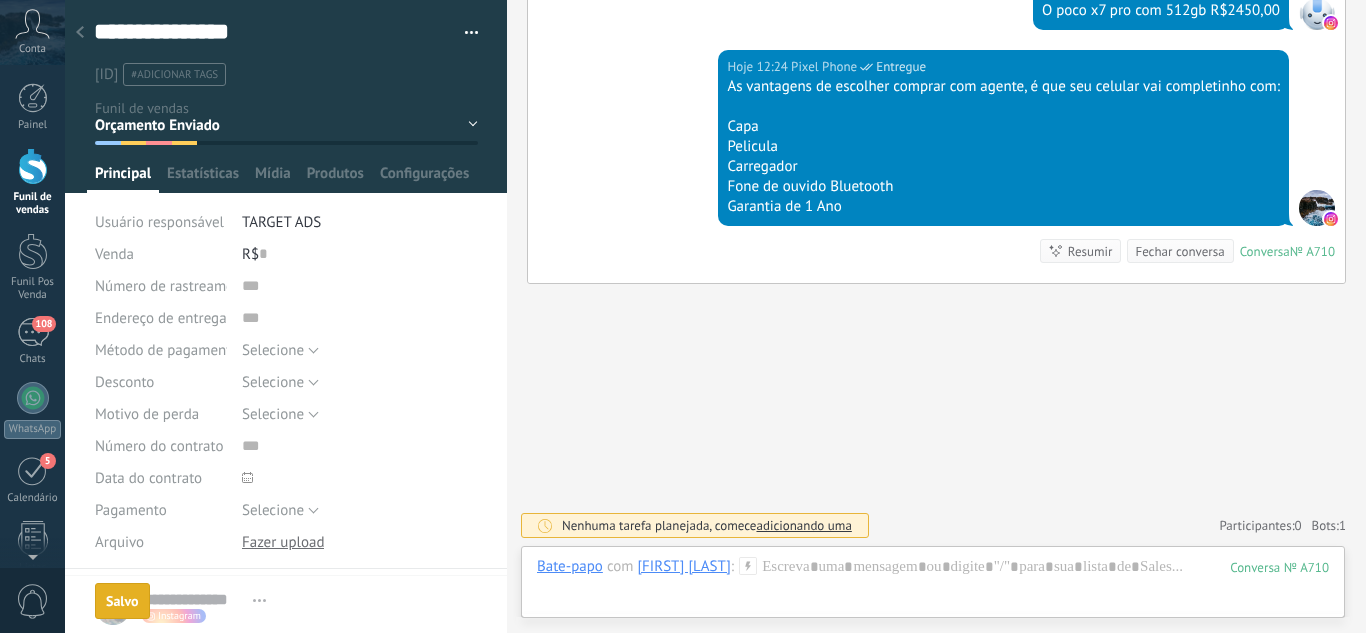 click at bounding box center (80, 33) 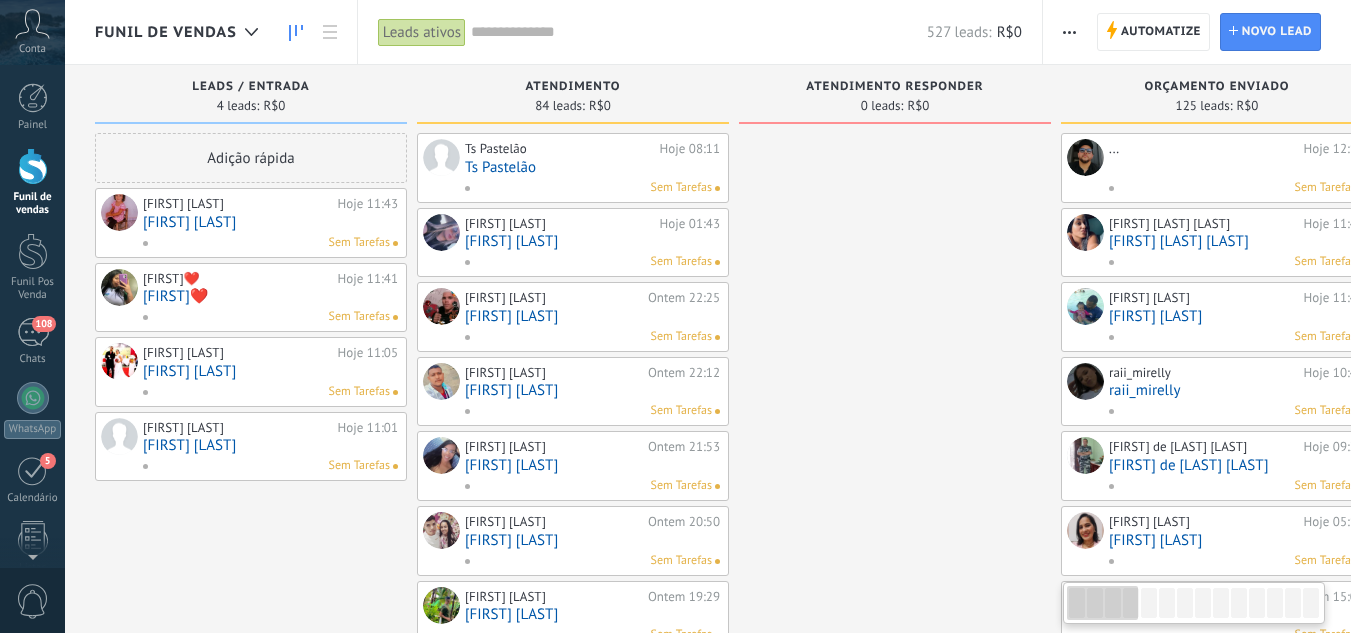 click on "[FIRST] [LAST]" at bounding box center [270, 222] 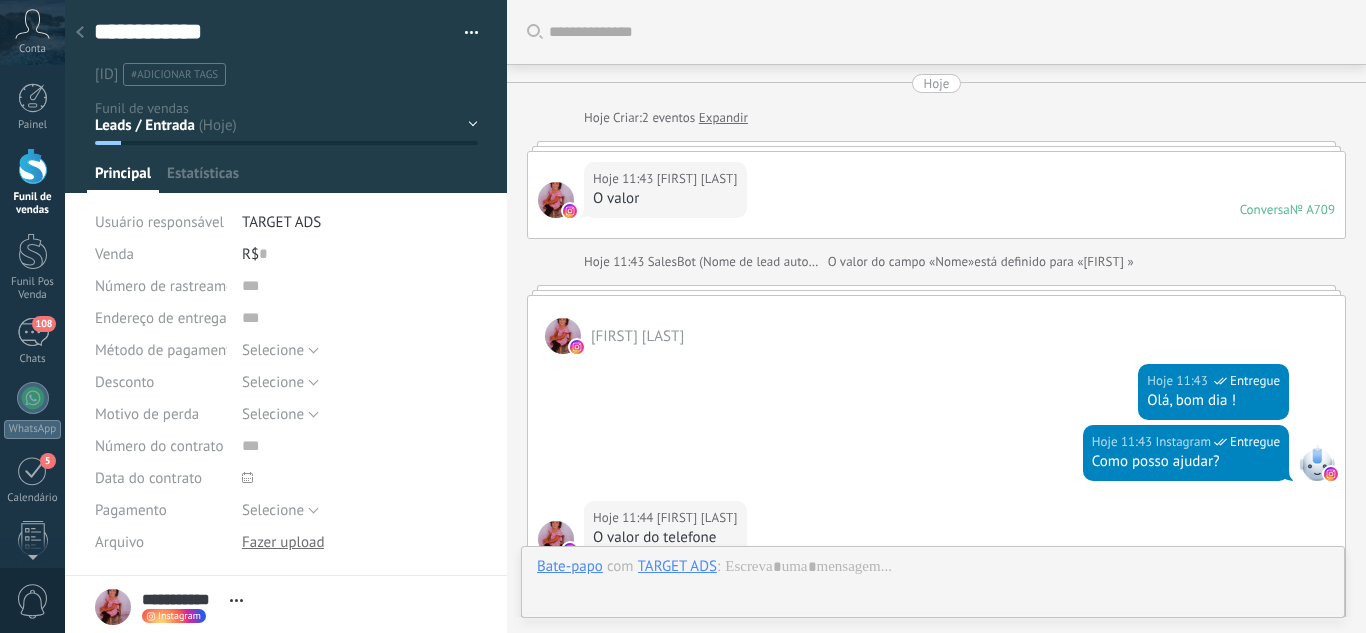 scroll, scrollTop: 30, scrollLeft: 0, axis: vertical 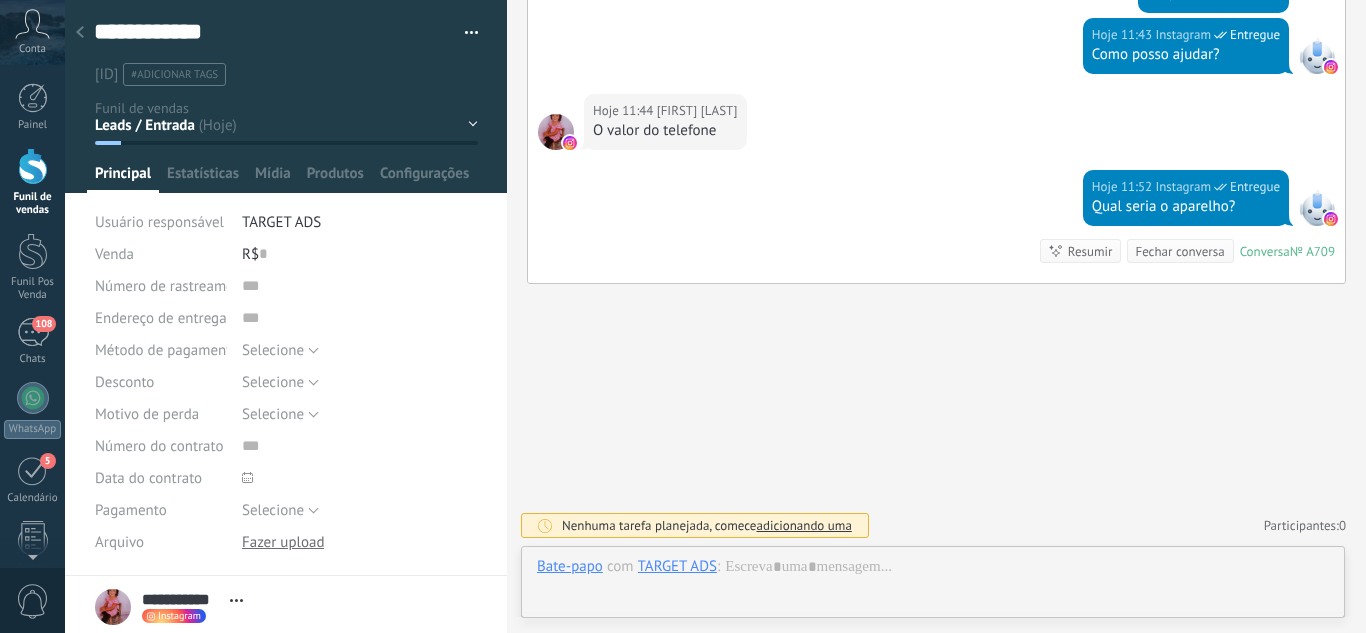 click on "Leads / Entrada
Atendimento
Atendimento Responder
Orçamento Enviado
Orçamento Responder
Negociação / Fechamento
-" at bounding box center (0, 0) 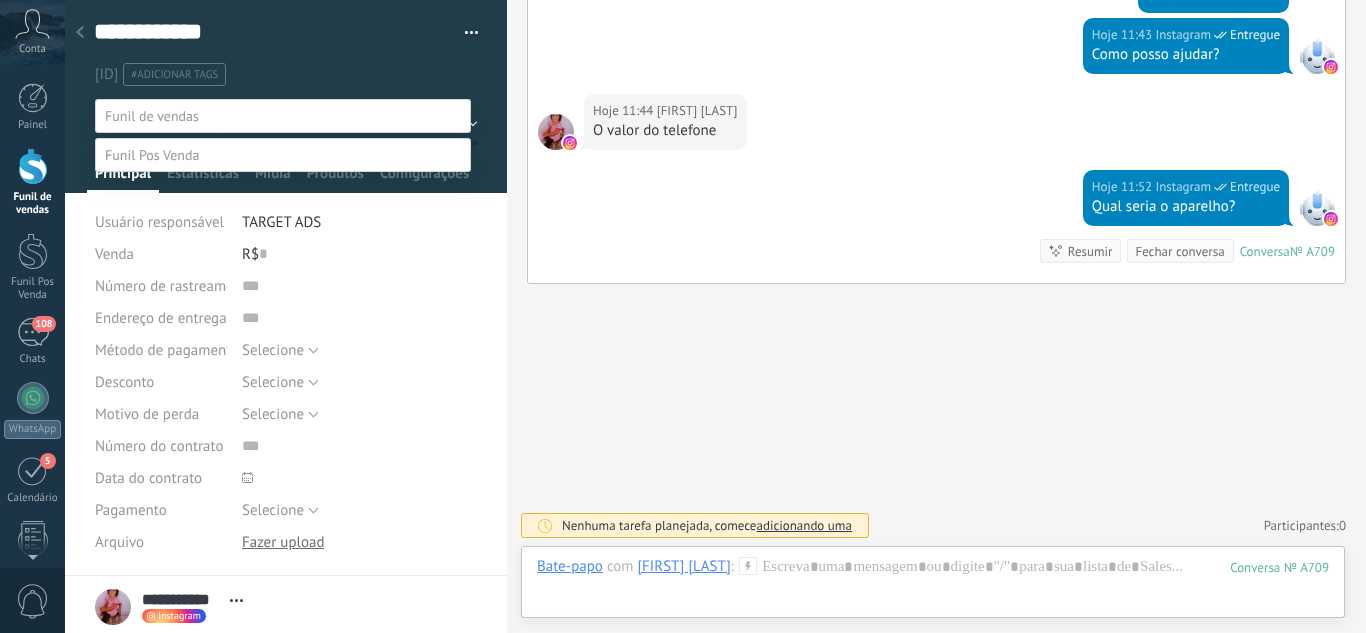 click on "Atendimento" at bounding box center (0, 0) 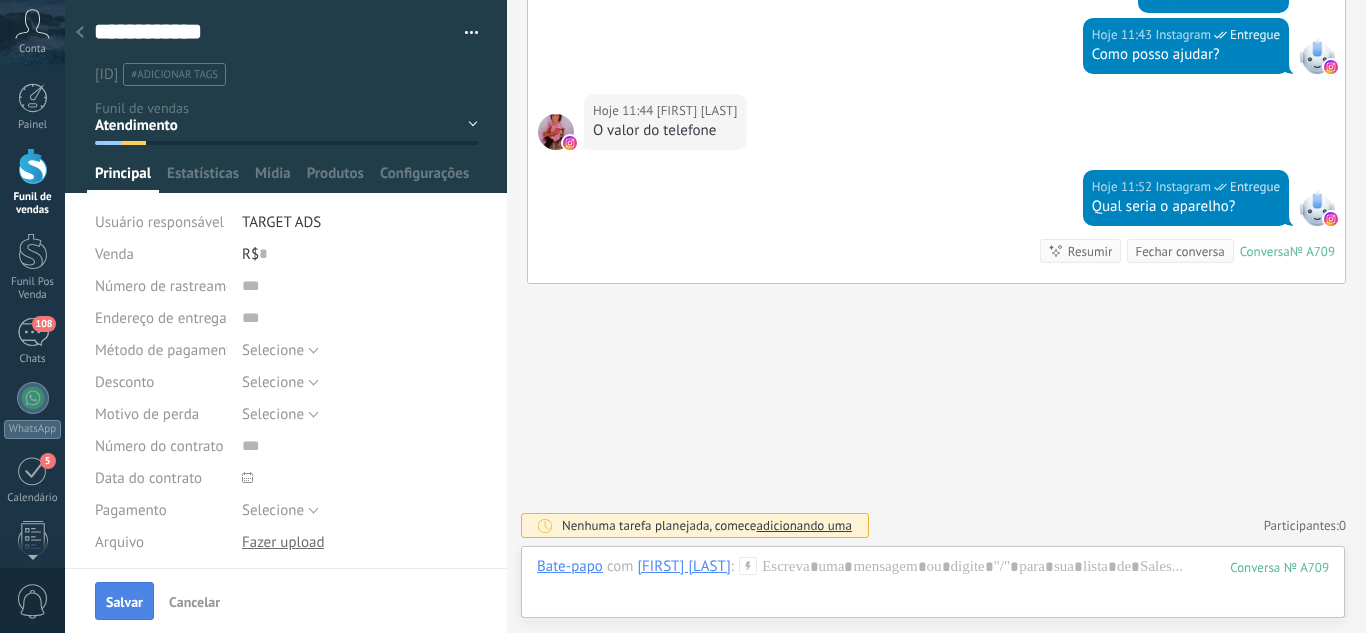 click on "Salvar" at bounding box center [124, 602] 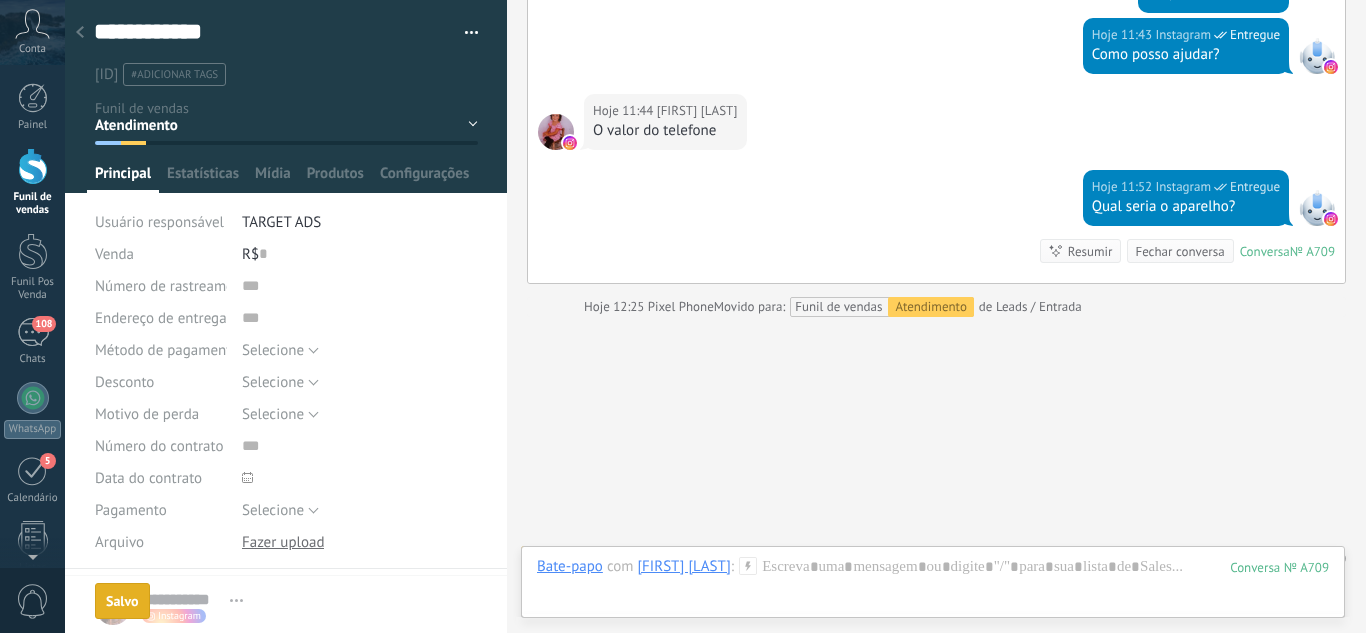 scroll, scrollTop: 440, scrollLeft: 0, axis: vertical 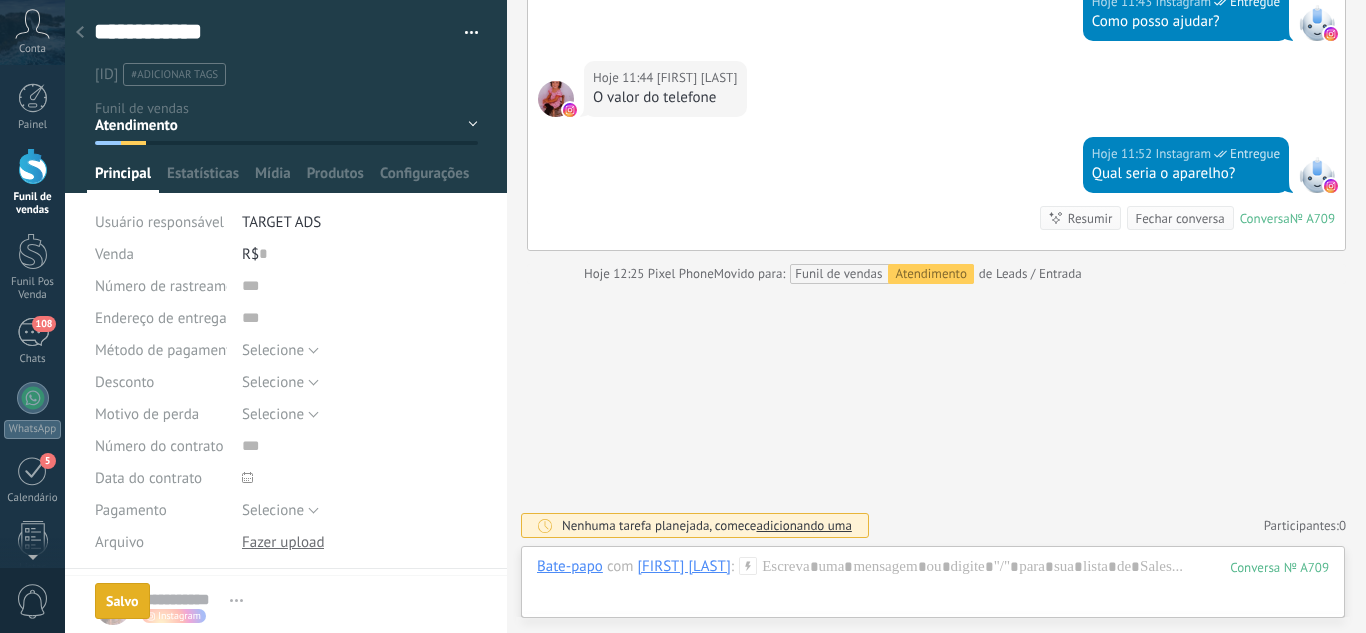 click 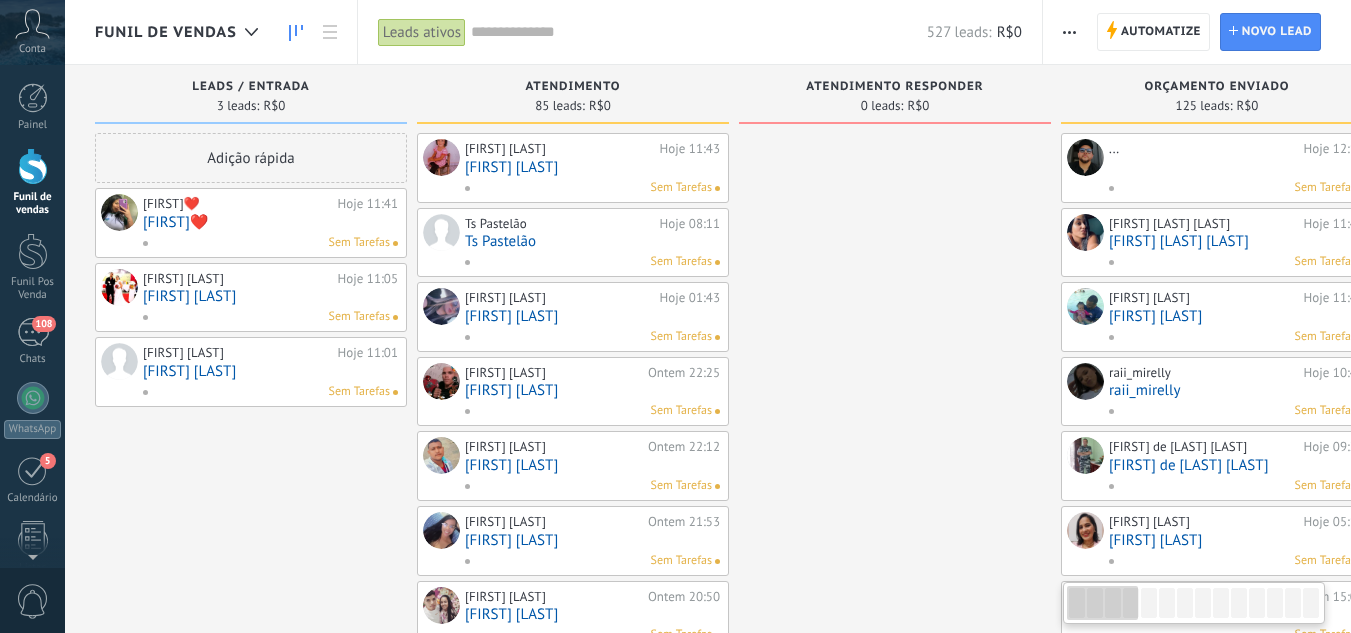 click on "[FIRST]❤️‍" at bounding box center (270, 222) 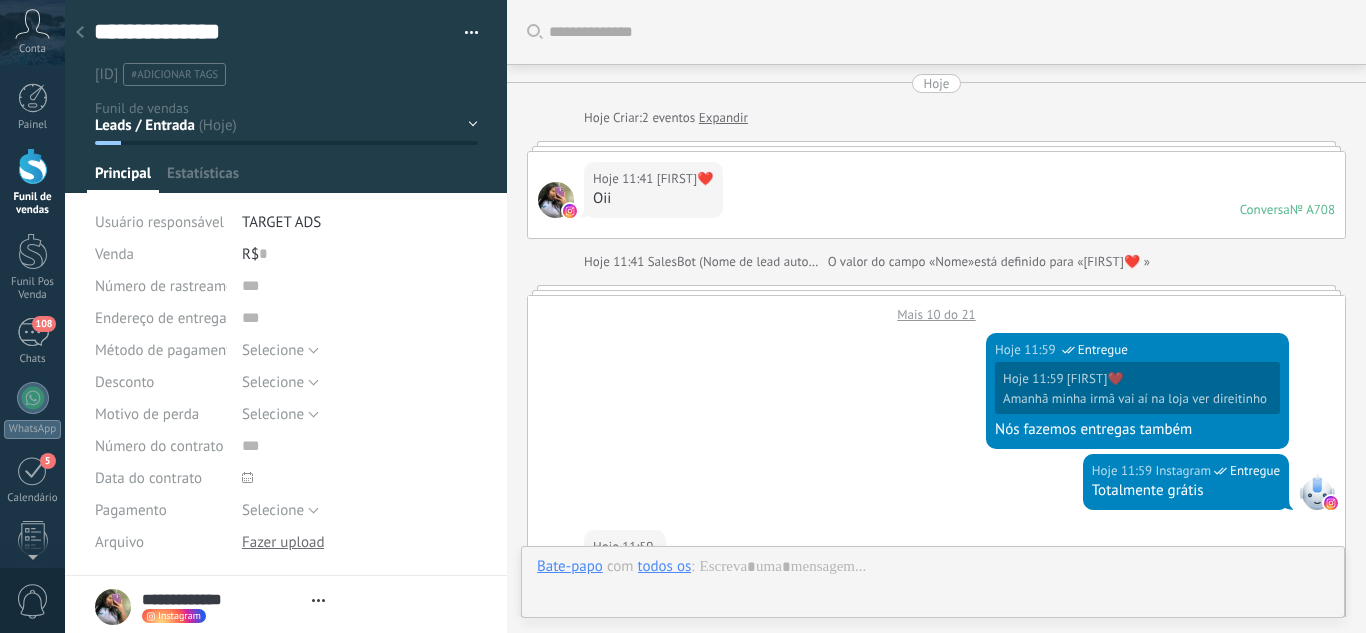 scroll, scrollTop: 952, scrollLeft: 0, axis: vertical 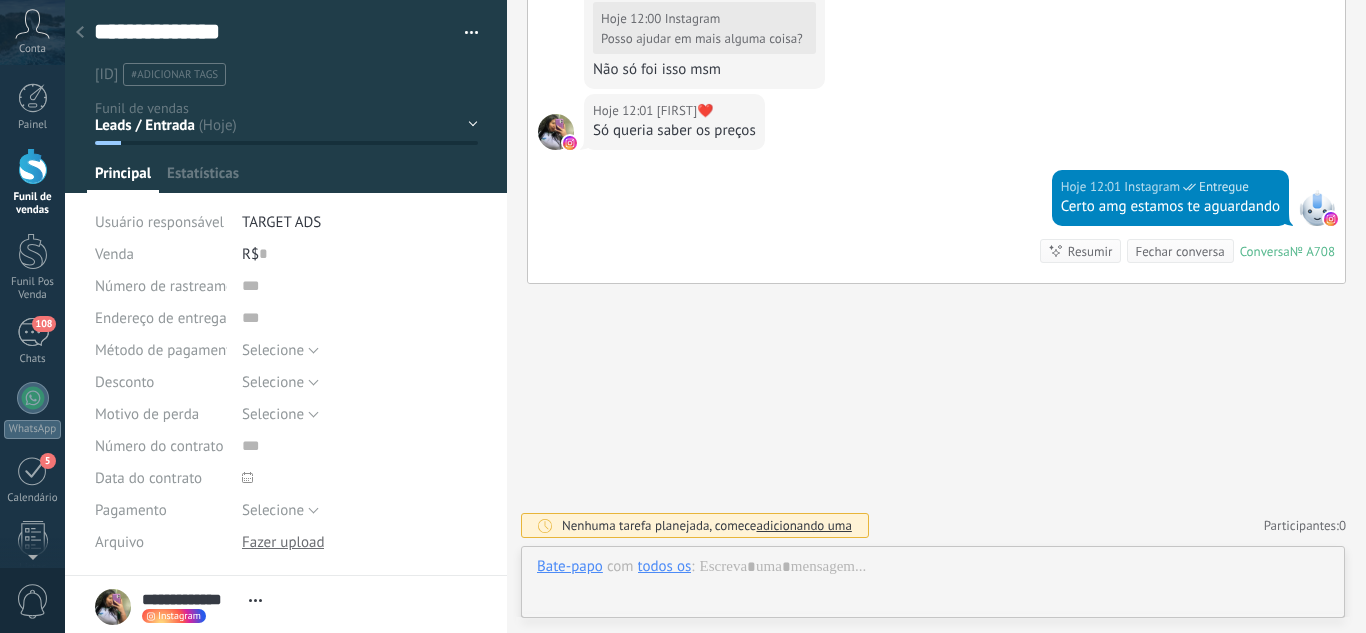 drag, startPoint x: 468, startPoint y: 118, endPoint x: 304, endPoint y: 165, distance: 170.60188 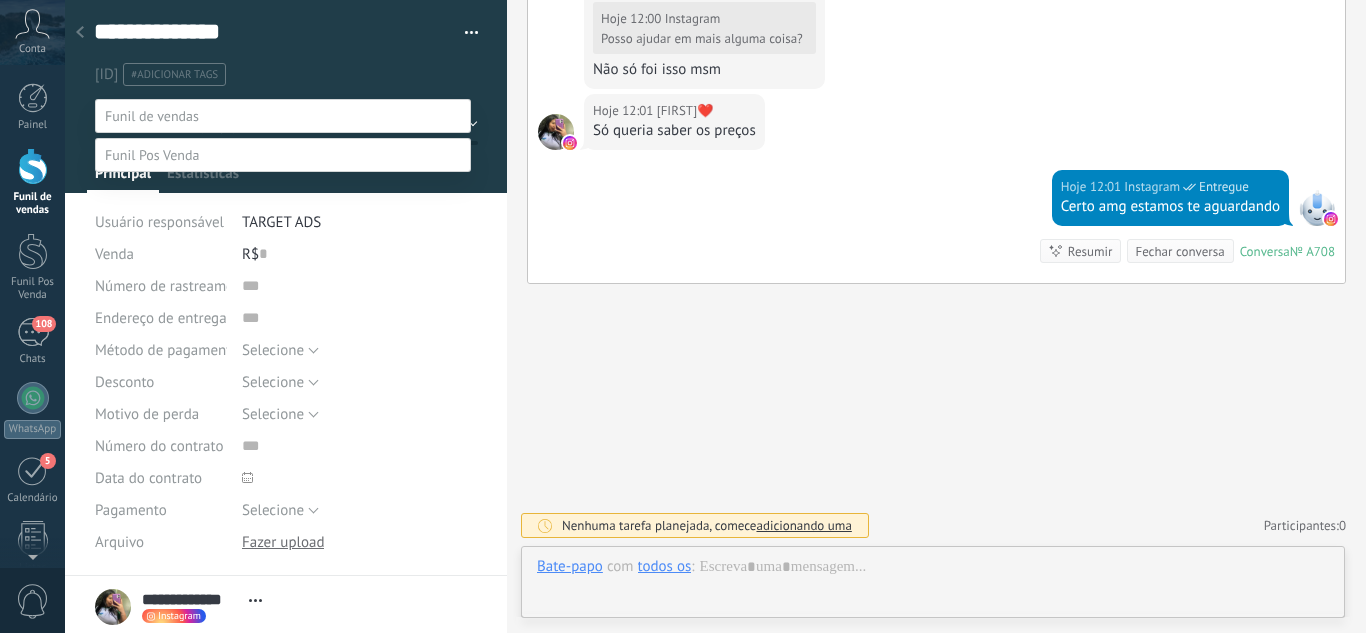 click on "Agendado Para Venda" at bounding box center [0, 0] 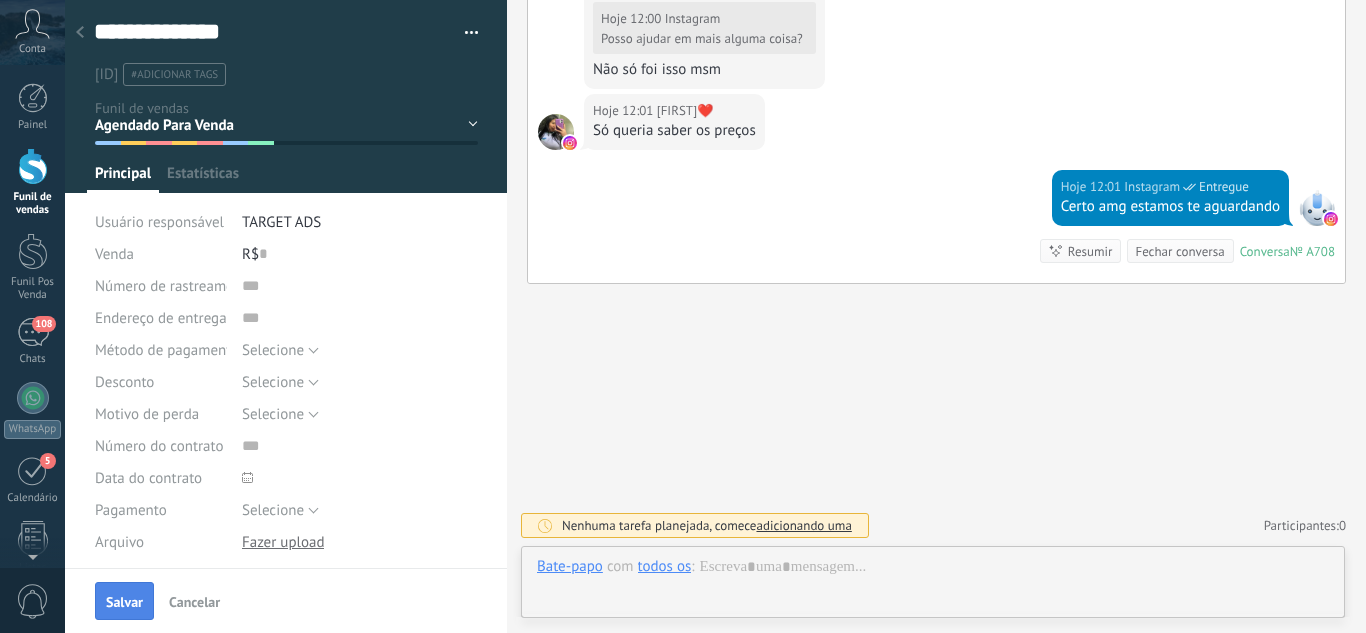 click on "Salvar" at bounding box center [124, 601] 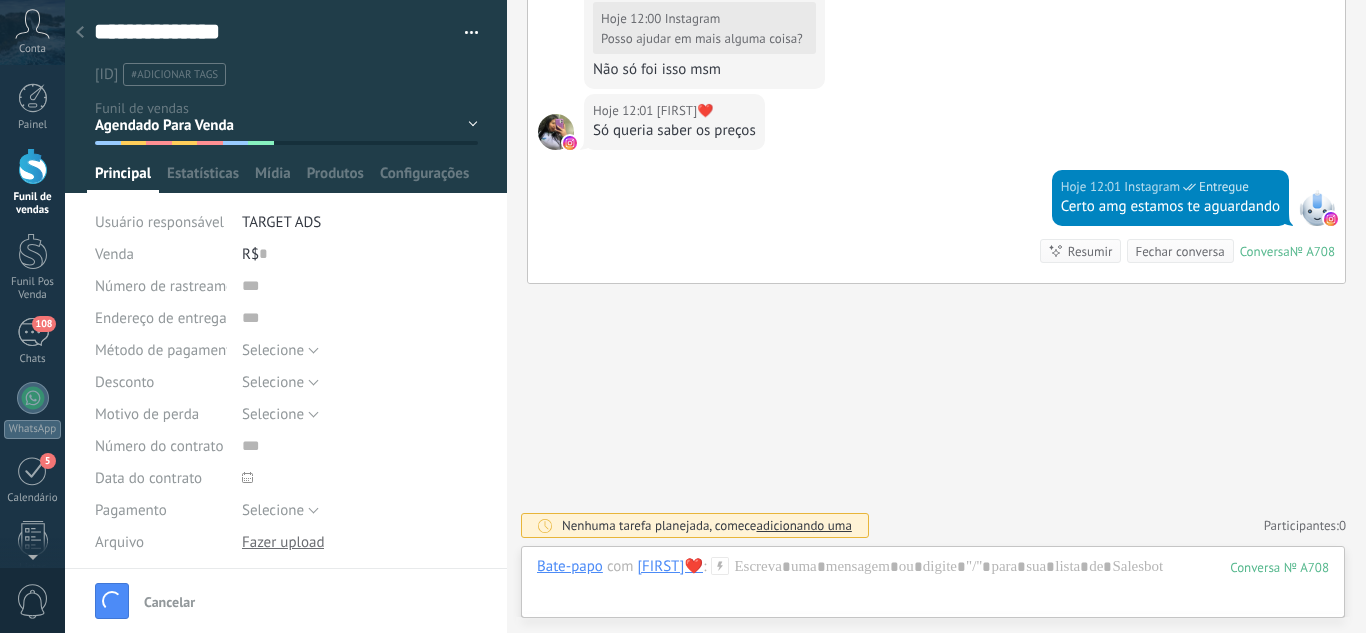click at bounding box center (80, 33) 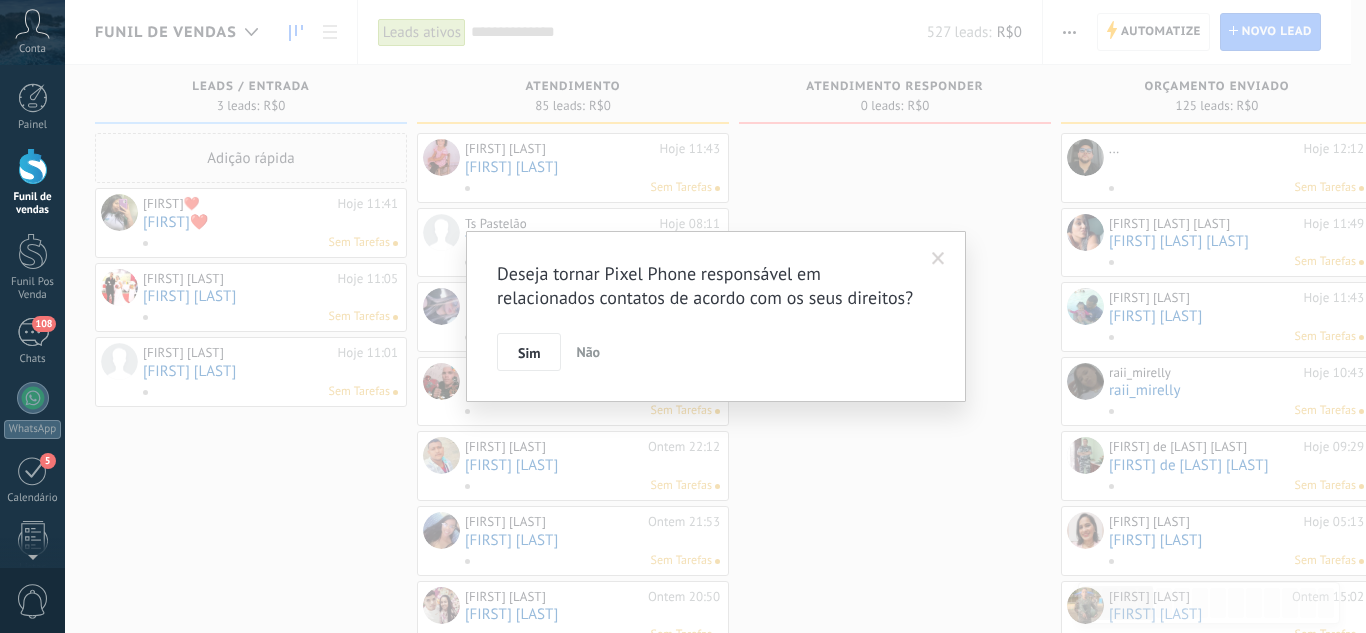 click on "Sim" at bounding box center (529, 353) 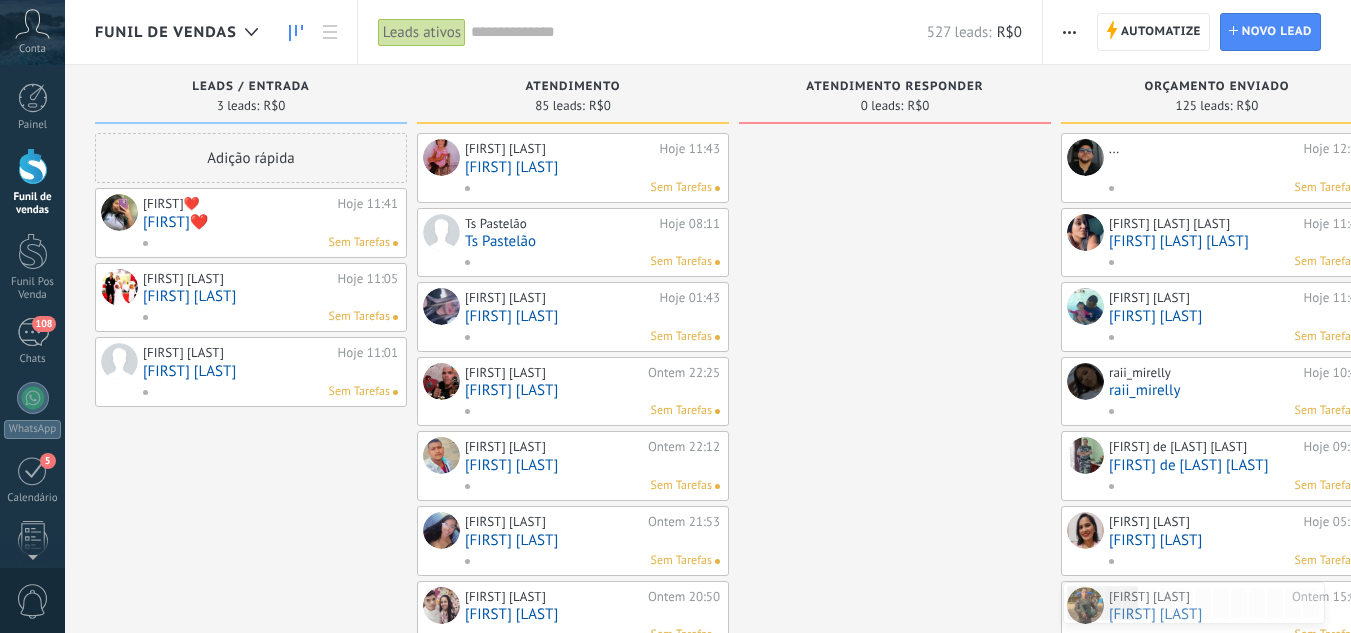 click at bounding box center [33, 166] 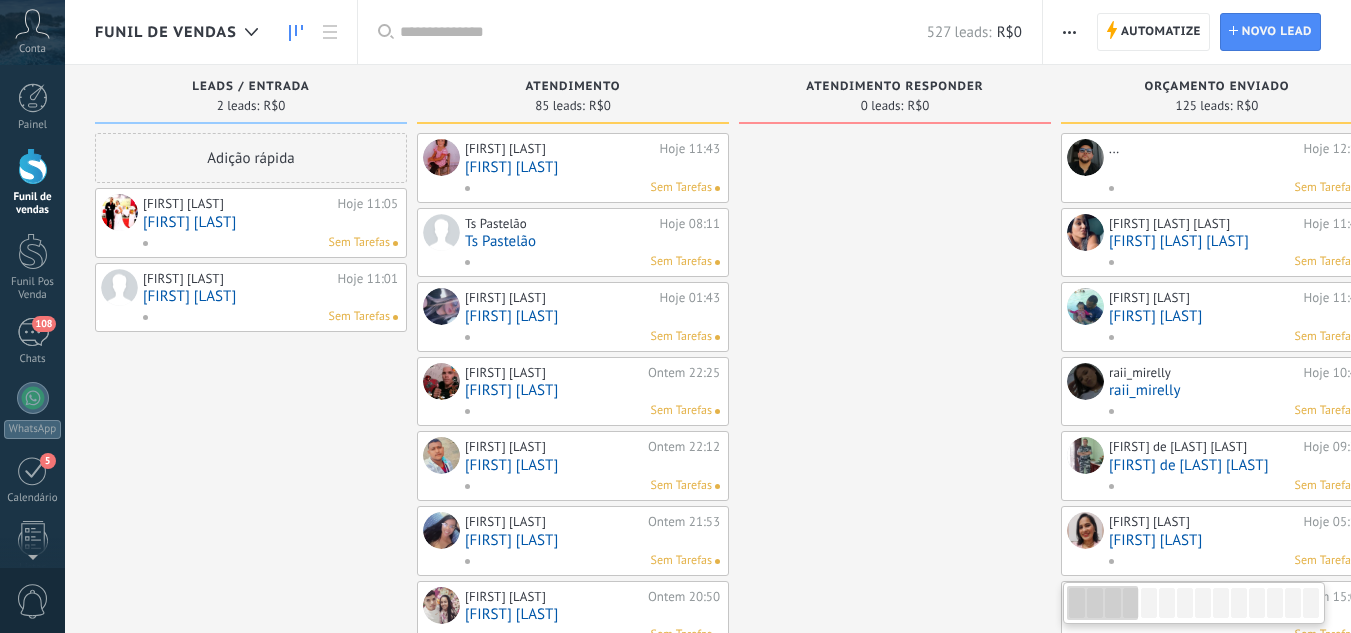 click on "[FIRST] [LAST]" at bounding box center [270, 222] 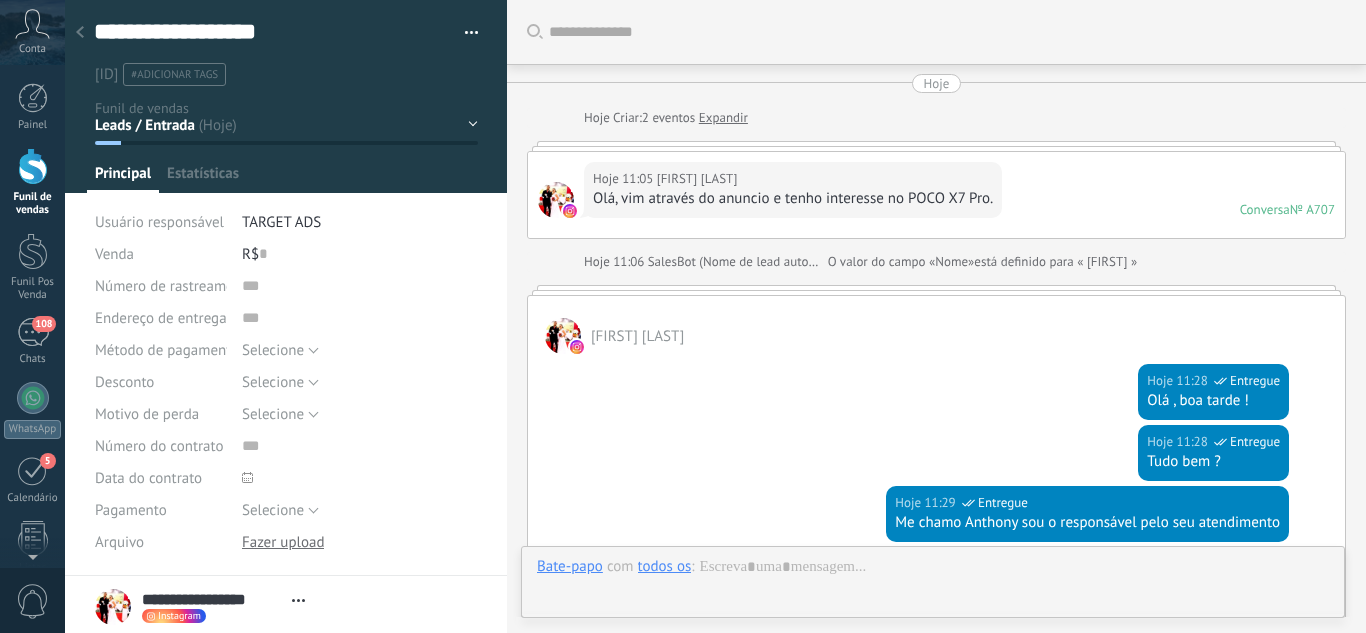 scroll, scrollTop: 30, scrollLeft: 0, axis: vertical 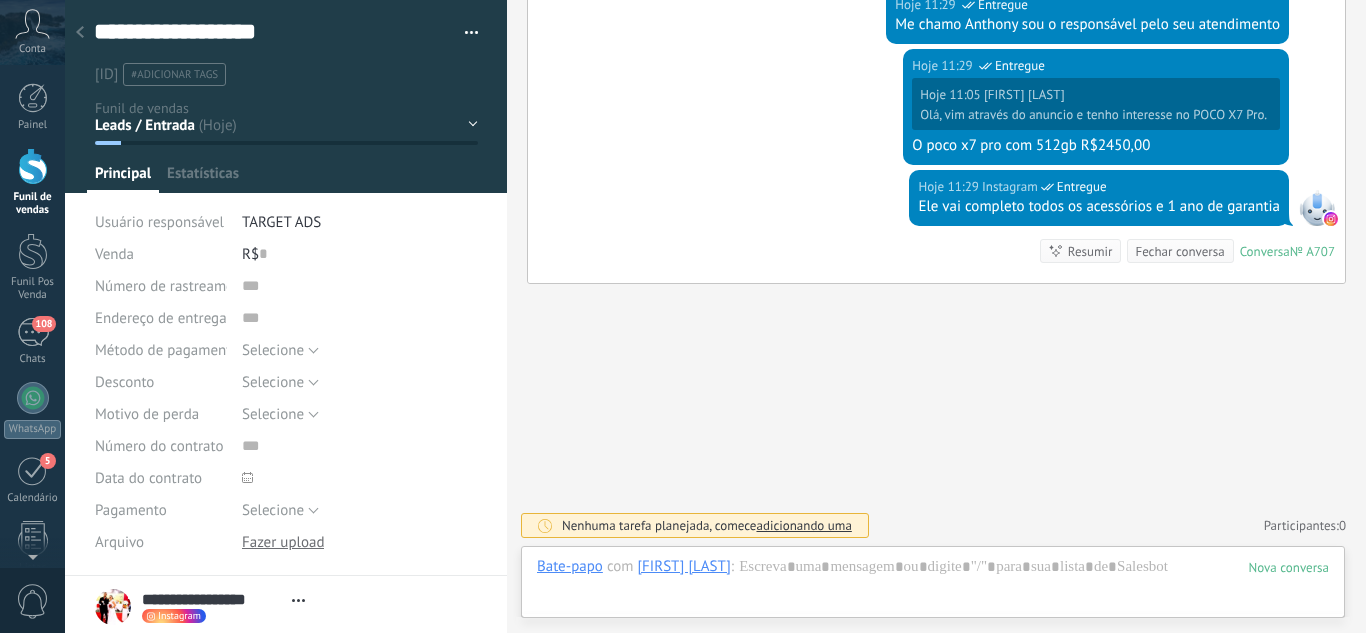 click at bounding box center [286, 96] 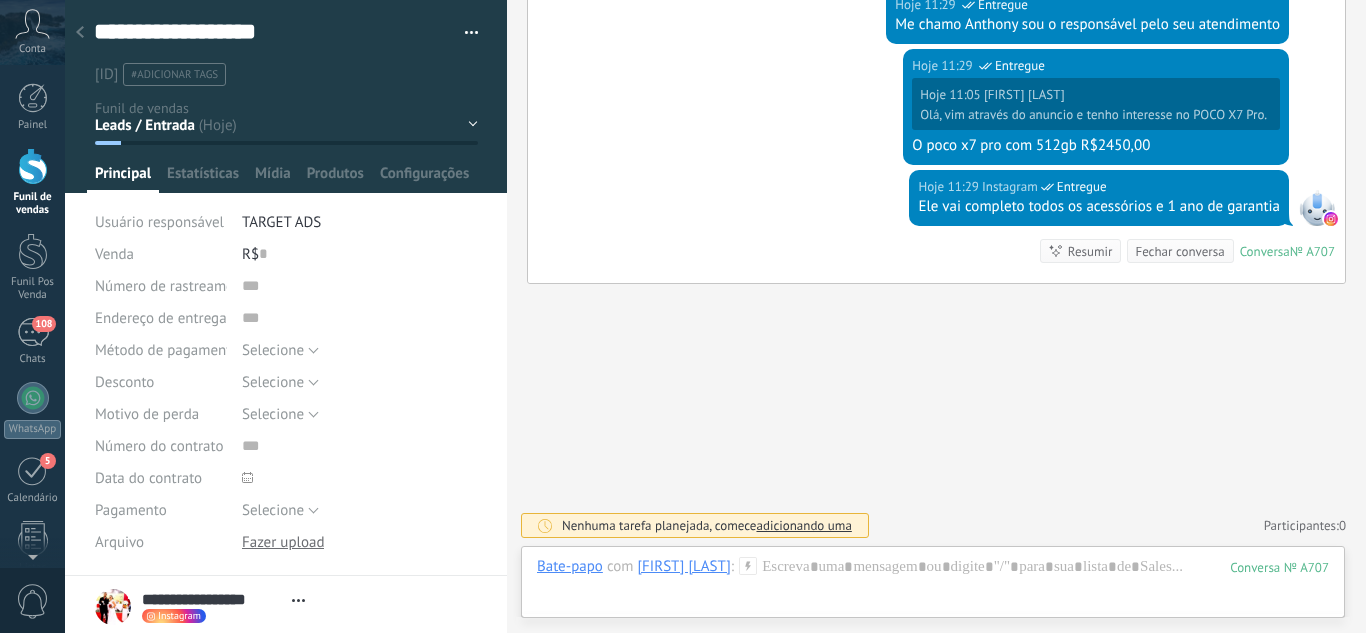 click on "[DAY] [TIME] Instagram  Entregue Ele vai completo todos os acessórios e  1 ano de garantia Conversa  № A707 Conversa № A707 Resumir Resumir Fechar conversa" at bounding box center (936, 226) 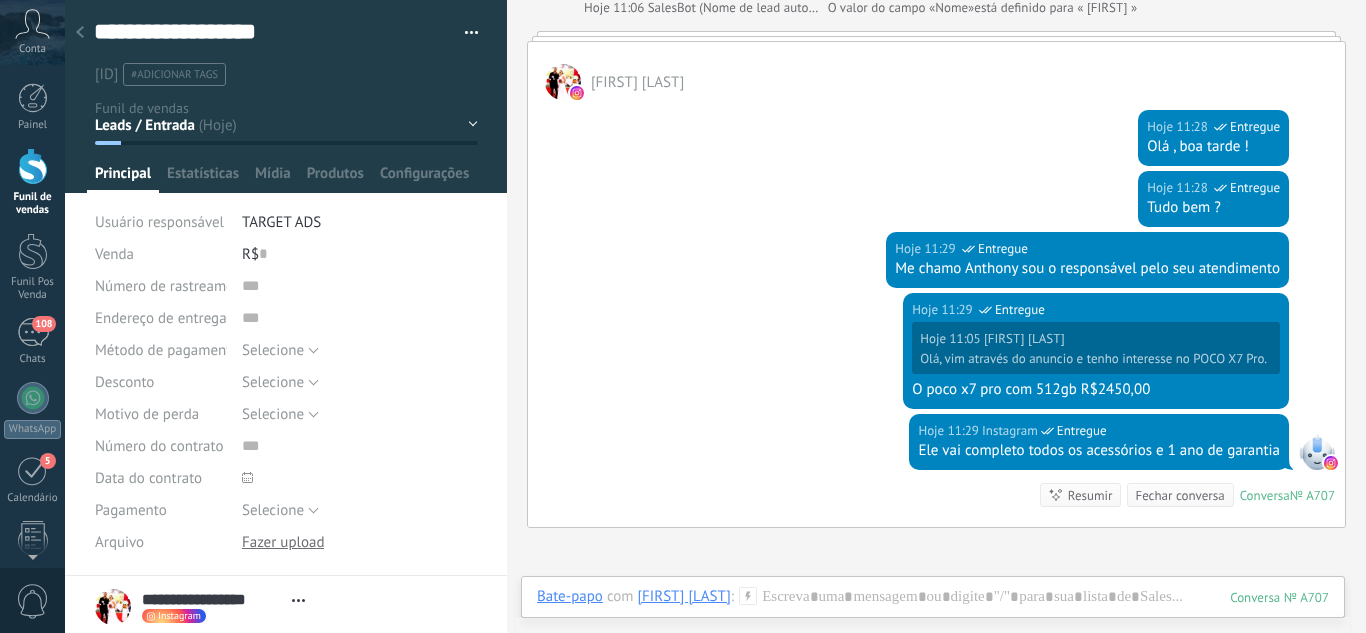 scroll, scrollTop: 498, scrollLeft: 0, axis: vertical 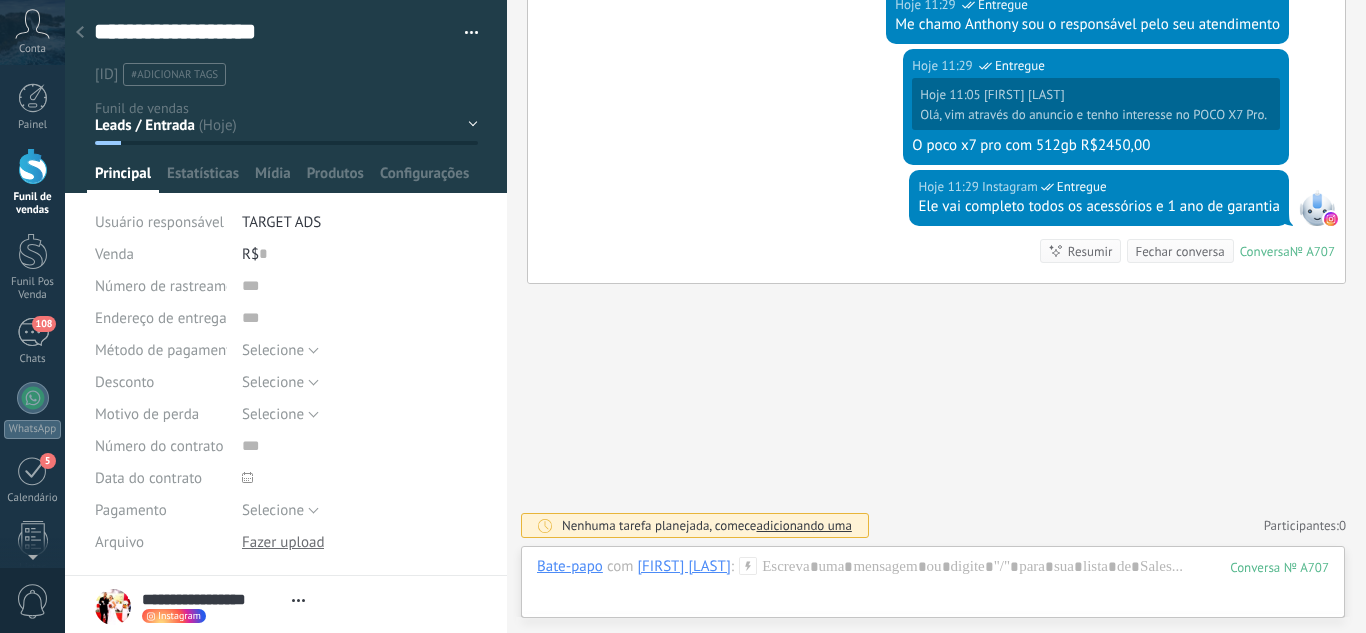 click on "Bate-papo E-mail Nota Tarefa Bate-papo   com   [FIRST] [LAST] : 707 Enviar Cancelar Rastrear cliques em links ? Reduzir links longos e rastrear cliques: quando habilitado, os URLs enviados serão substituídos por links de rastreamento. Uma vez clicado, um evento será registrado no feed do lead. Selecione abaixo quais fontes usam esse  em Configurações Os modelos não podem ser editados 22h 40m A sessão de mensagens termina em: Atalhos – execute bots e modelos – selecione ação – mencione membro da equipe – selecione o destinatário – insira o valor do campo Kommo IA Beta Corrija a gramática e ortografia Torne-o profissional Torne-o amigável Torne-o divertido Torne-o mais longo Torne-o mais curto Torne-o mais simples" at bounding box center [933, 582] 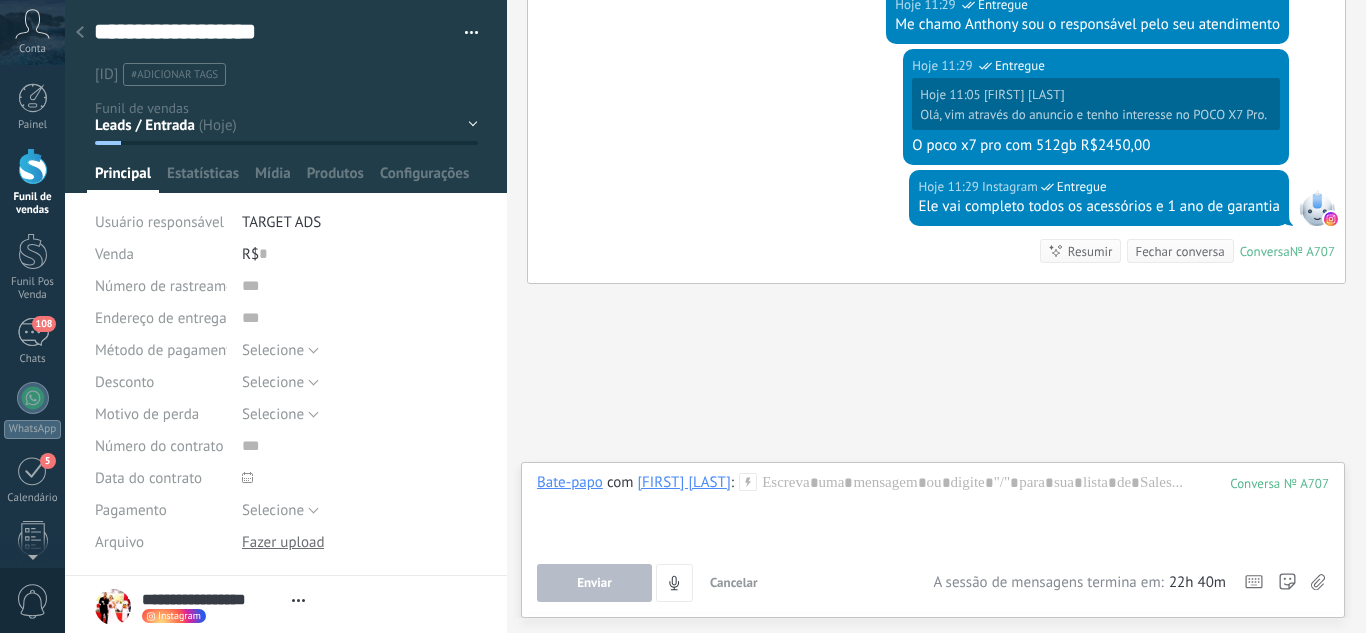click on "Enviar Cancelar Rastrear cliques em links ? Reduzir links longos e rastrear cliques: quando habilitado, os URLs enviados serão substituídos por links de rastreamento. Uma vez clicado, um evento será registrado no feed do lead. Selecione abaixo quais fontes usam esse  em Configurações" at bounding box center (735, 583) 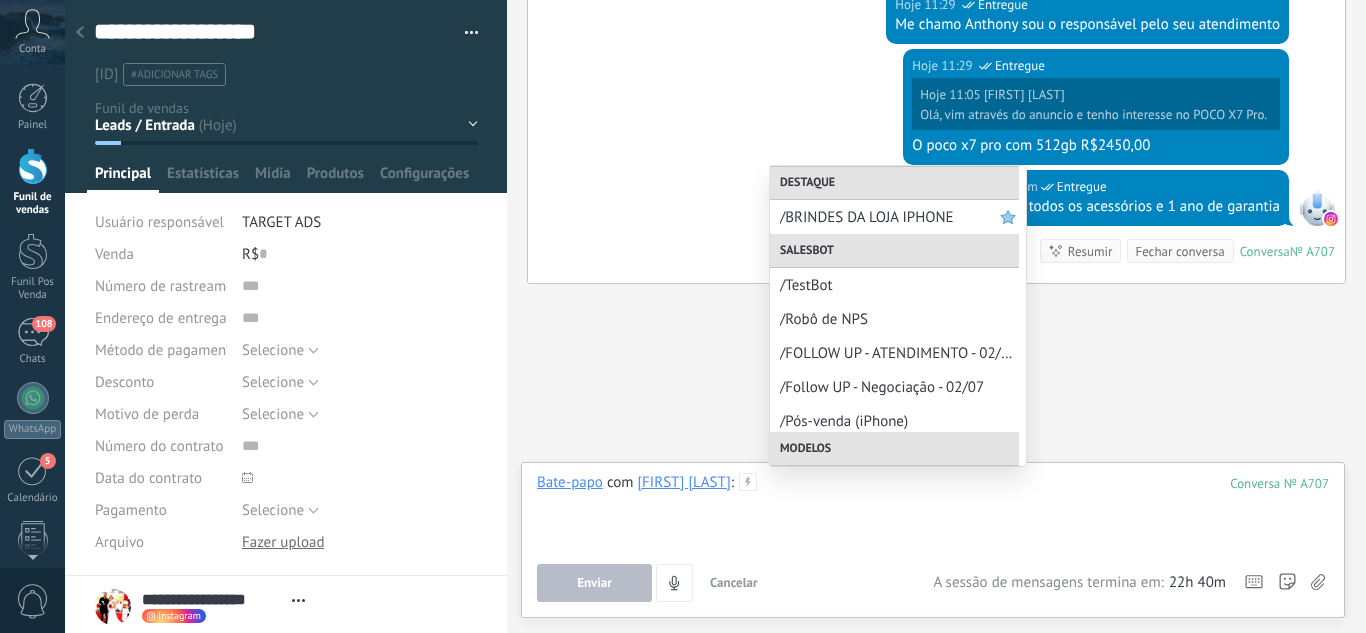 scroll, scrollTop: 788, scrollLeft: 0, axis: vertical 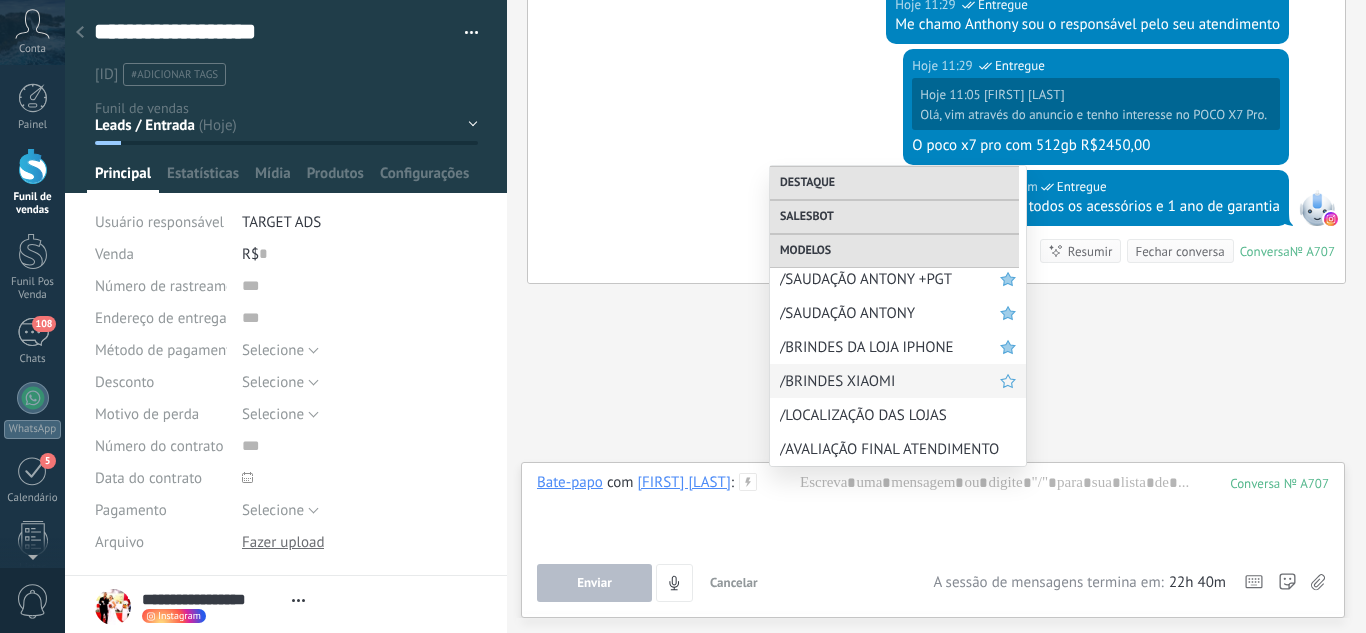 click on "/BRINDES XIAOMI" at bounding box center (898, 381) 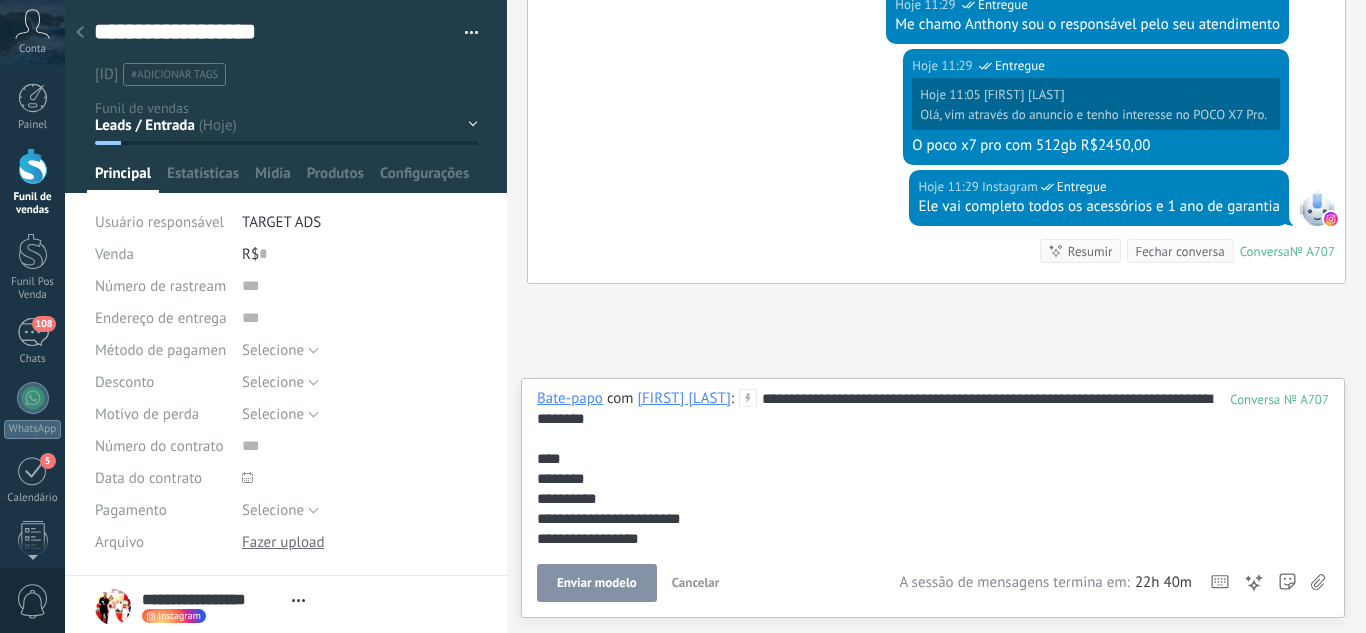 click on "Enviar modelo" at bounding box center [597, 583] 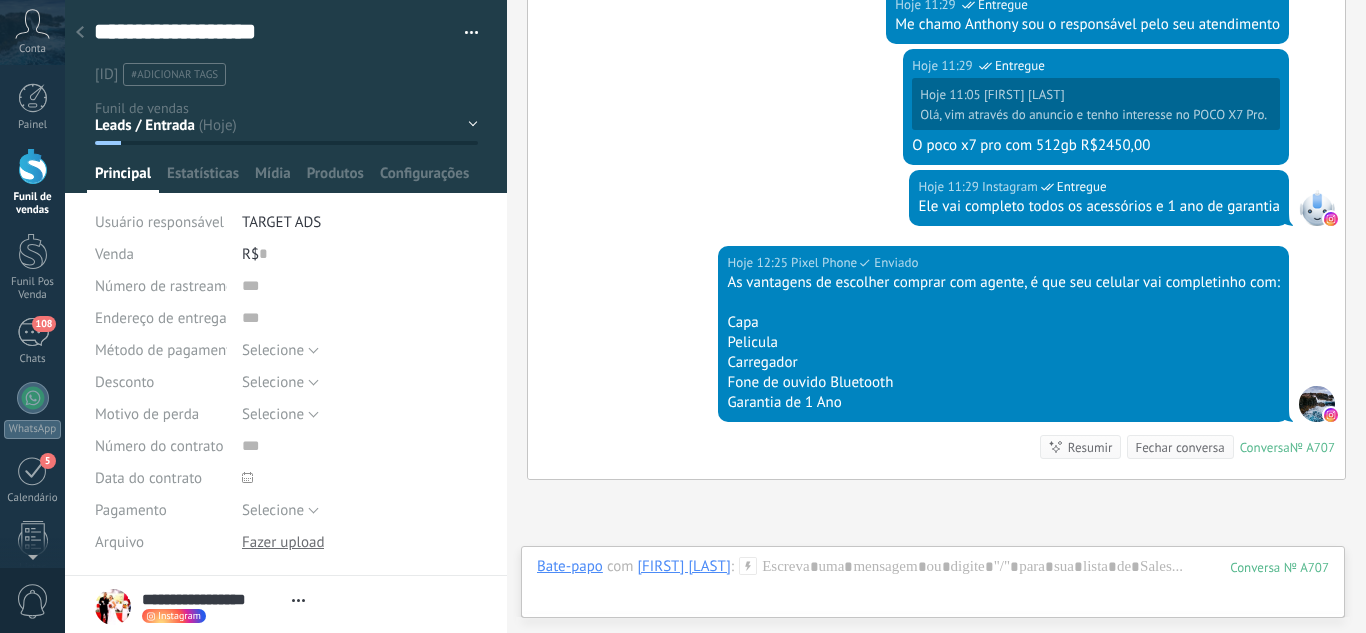 scroll, scrollTop: 694, scrollLeft: 0, axis: vertical 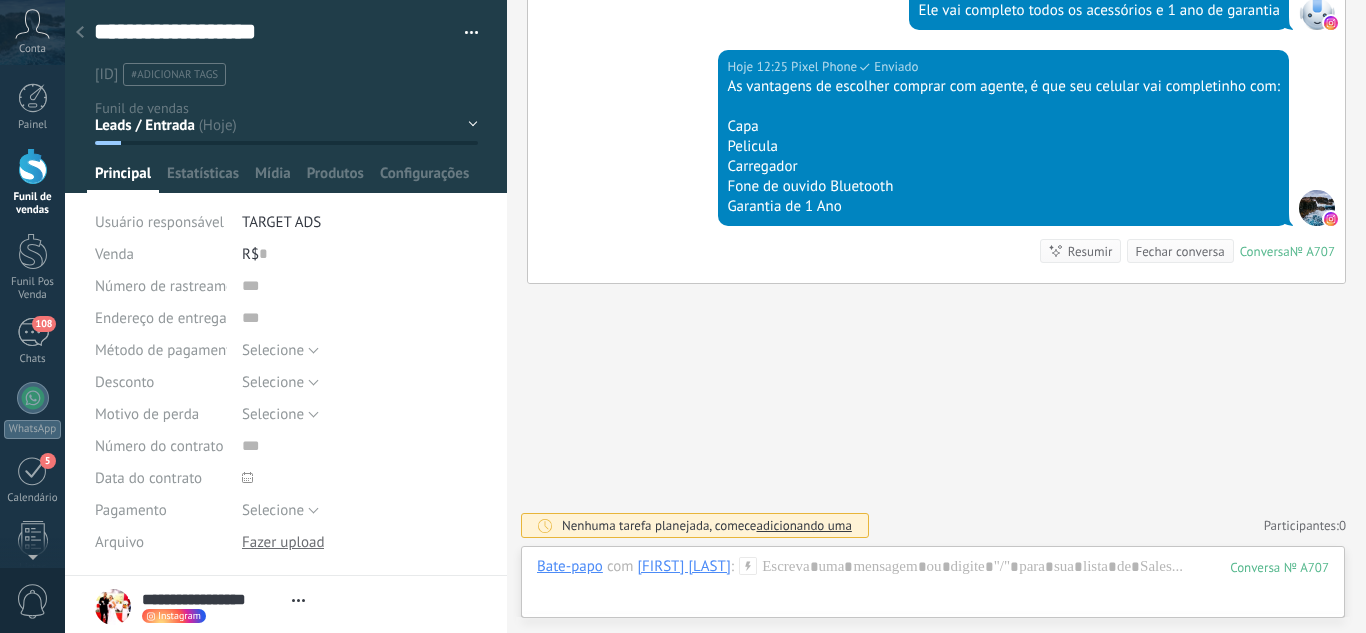 click on "Leads / Entrada
Atendimento
Atendimento Responder
Orçamento Enviado
Orçamento Responder
Negociação / Fechamento
-" at bounding box center (0, 0) 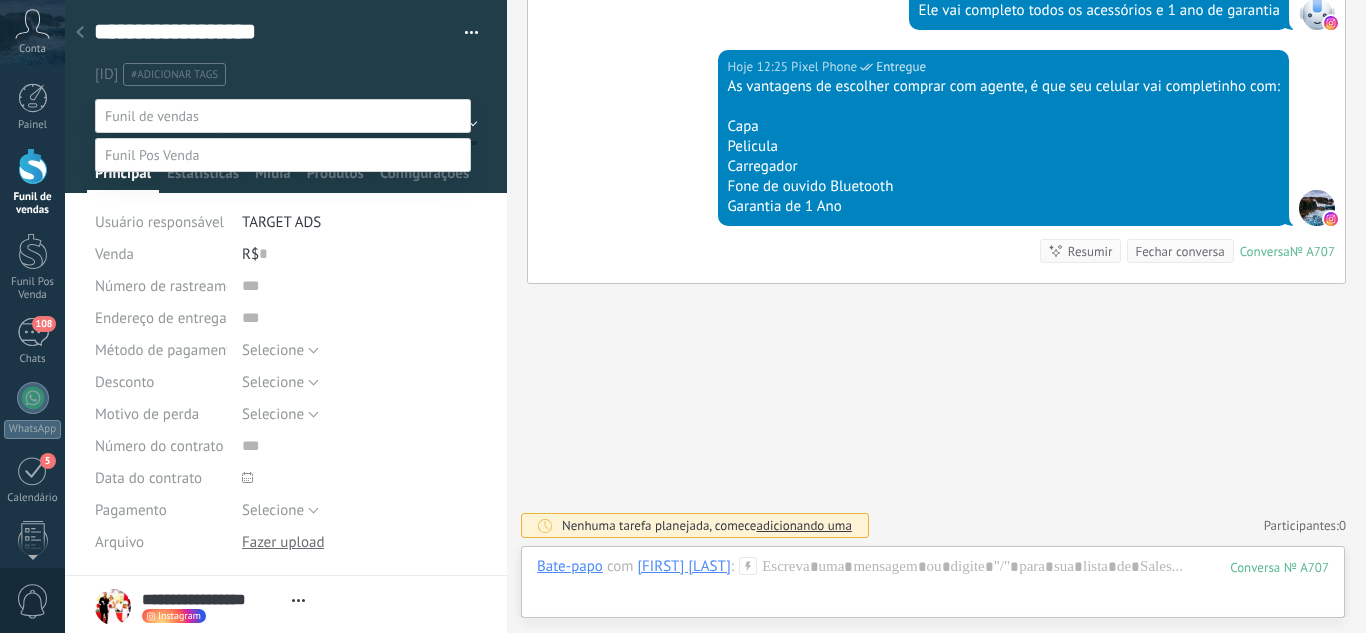 click on "Orçamento Enviado" at bounding box center (0, 0) 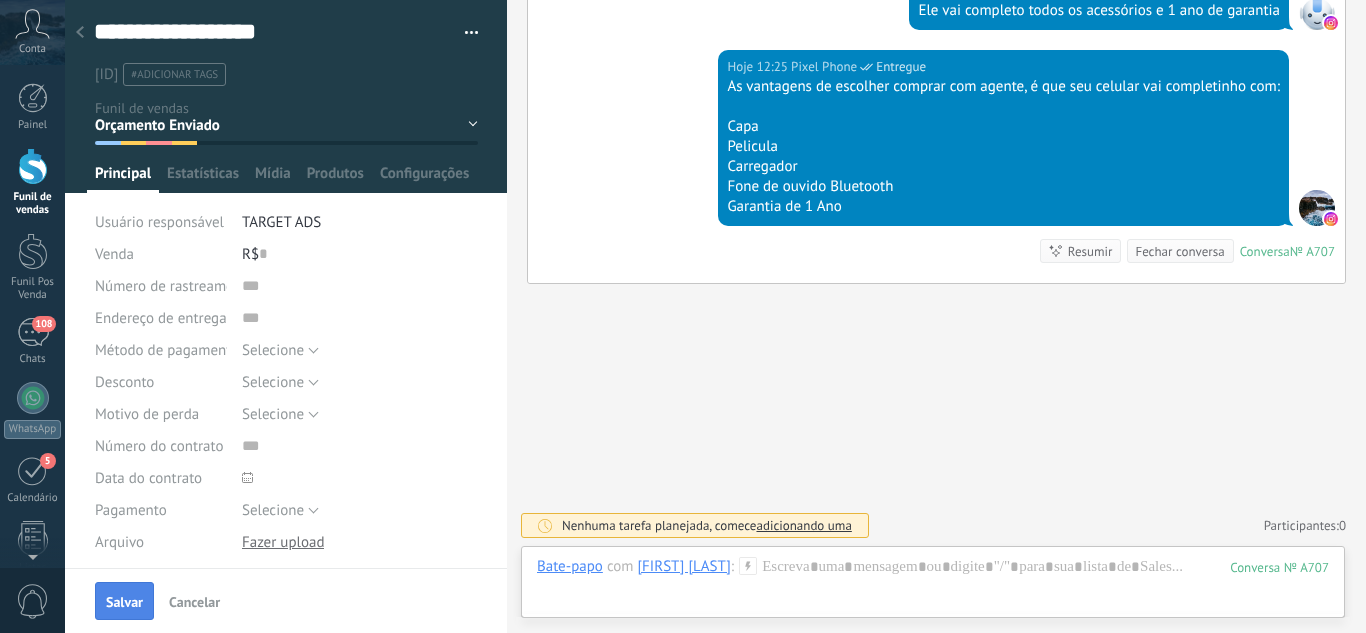 click on "Salvar" at bounding box center (124, 602) 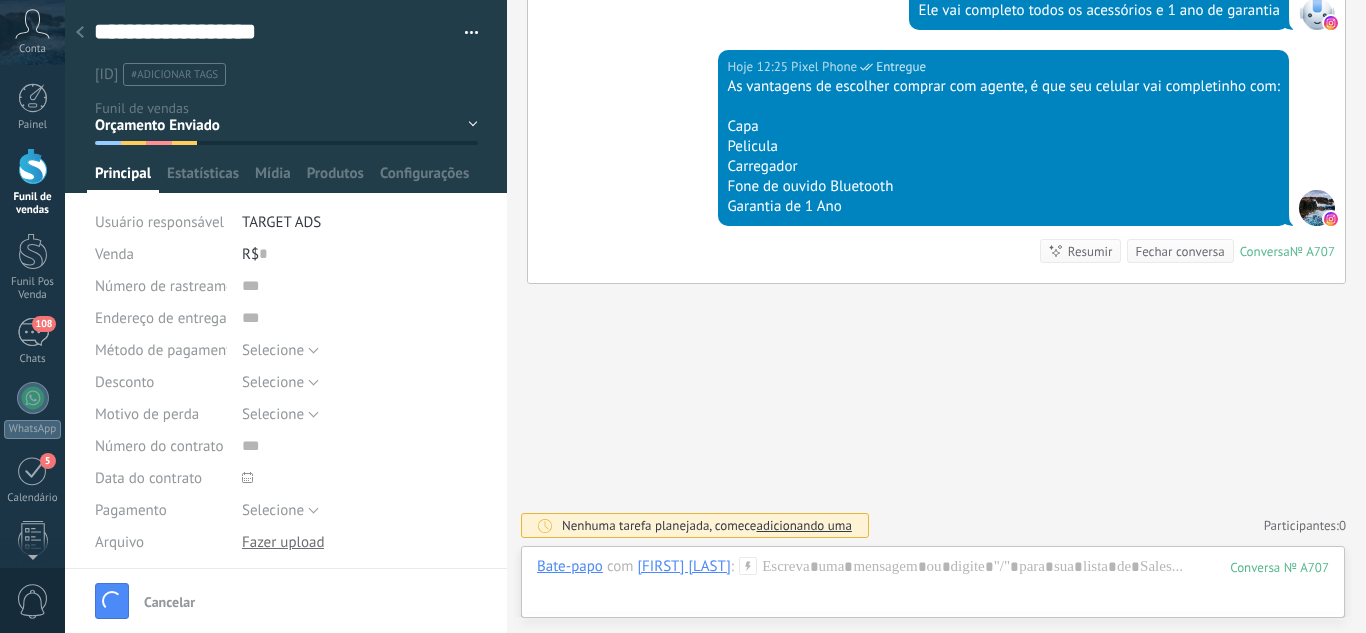 click 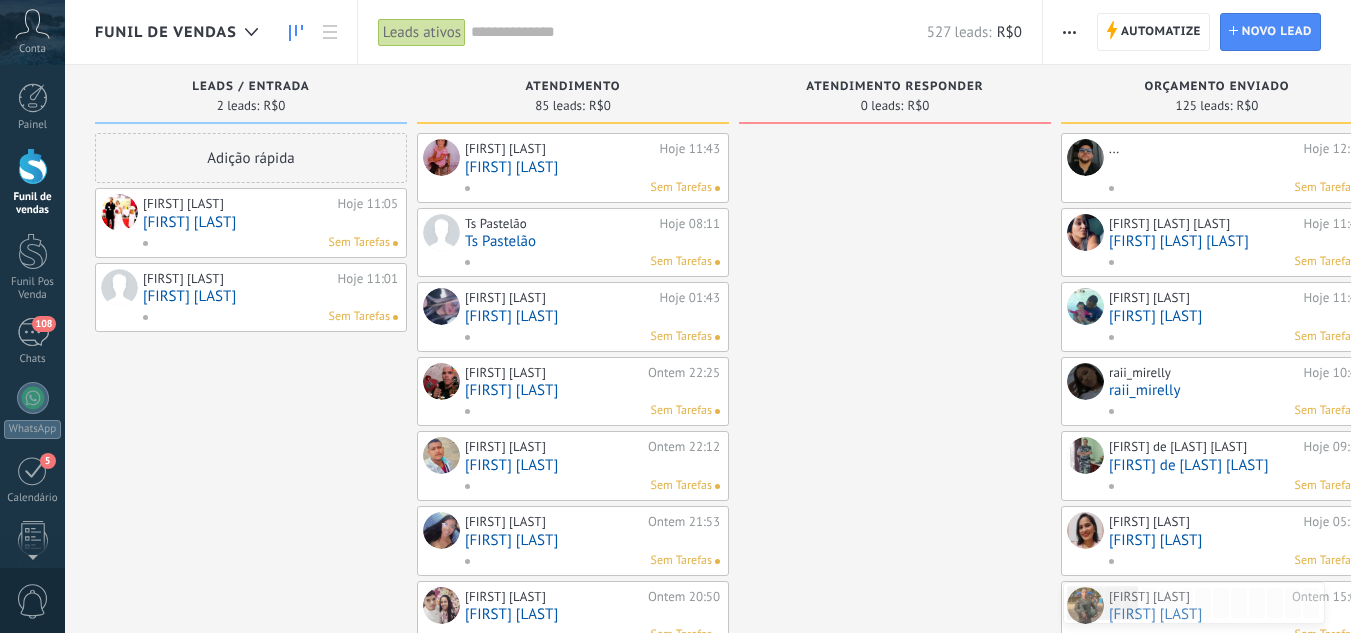 click on "[FIRST] [LAST]" at bounding box center [270, 296] 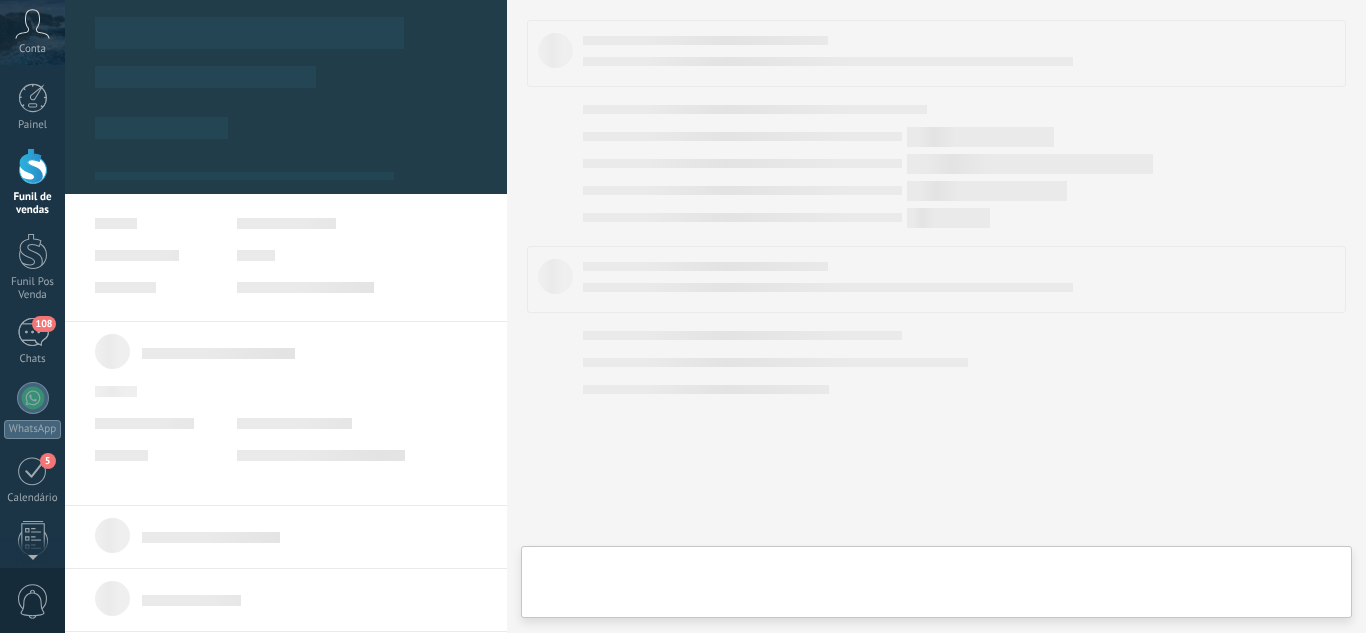 click at bounding box center [33, 166] 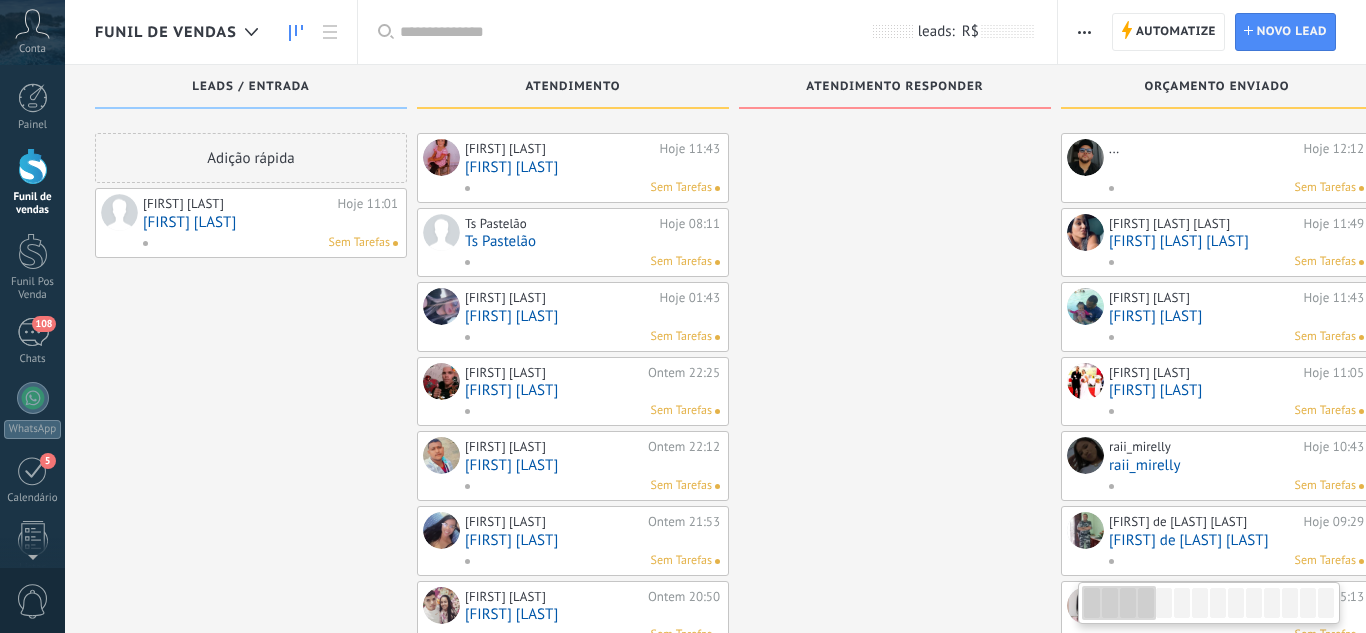 click at bounding box center (715, 316) 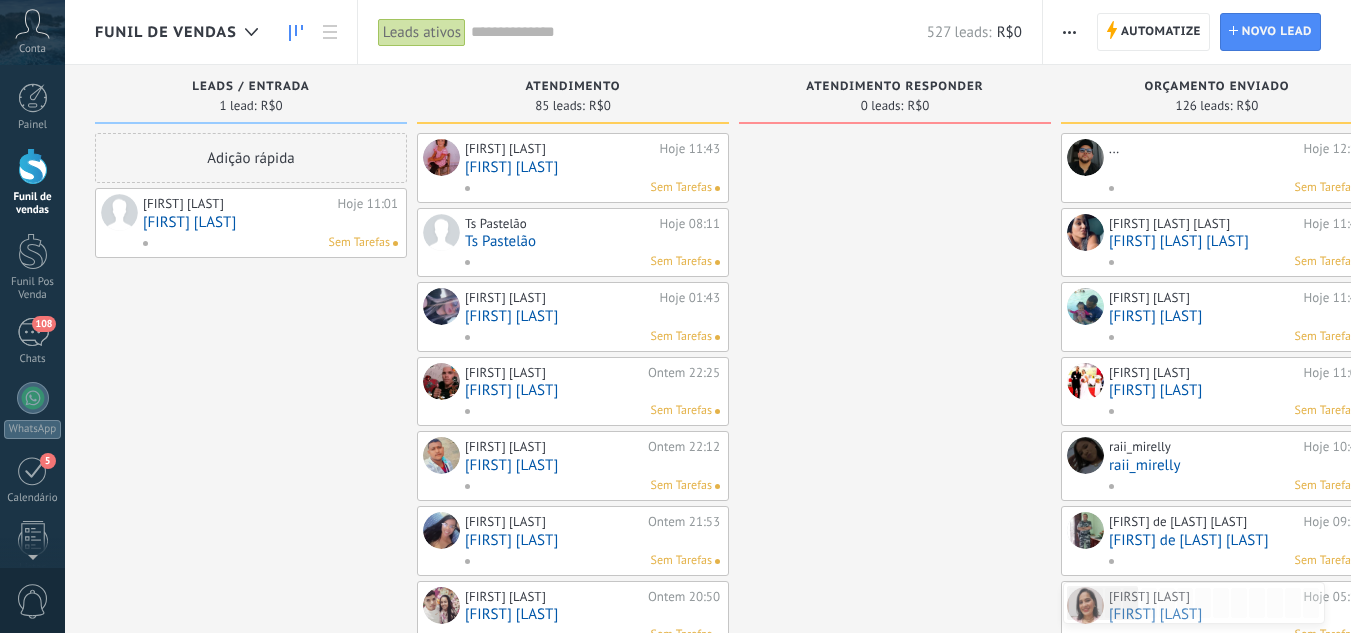 click on "[FIRST] [LAST]" at bounding box center [270, 222] 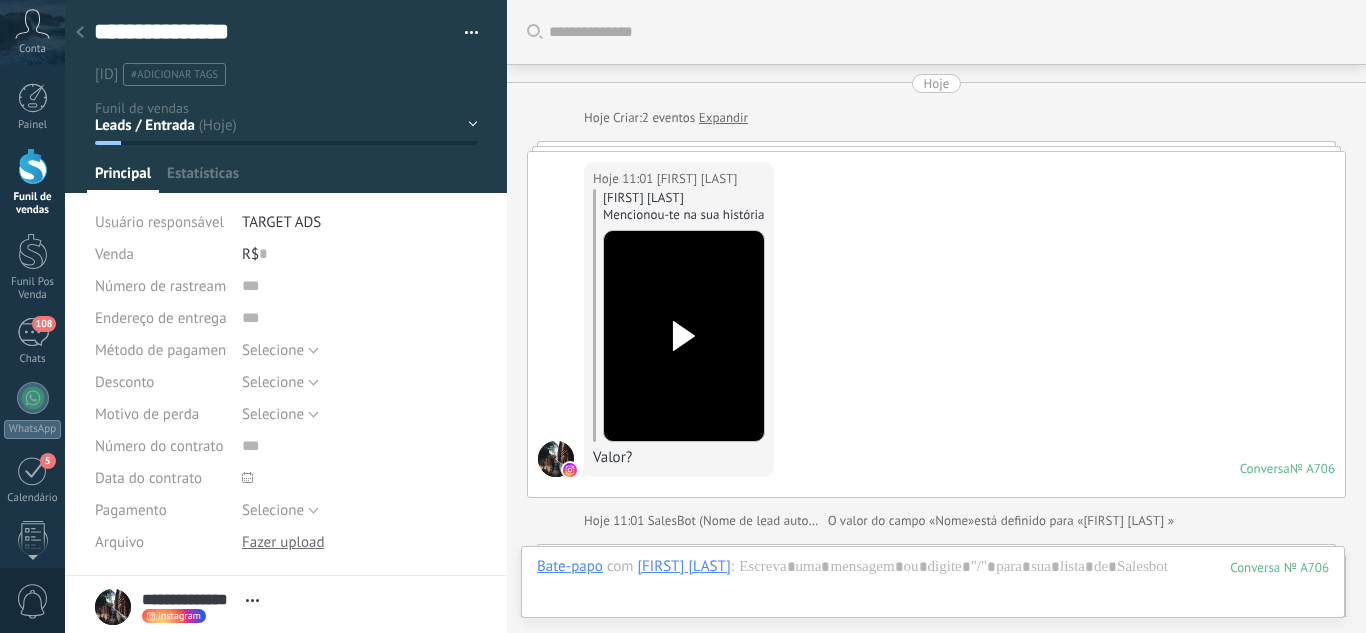 scroll, scrollTop: 1242, scrollLeft: 0, axis: vertical 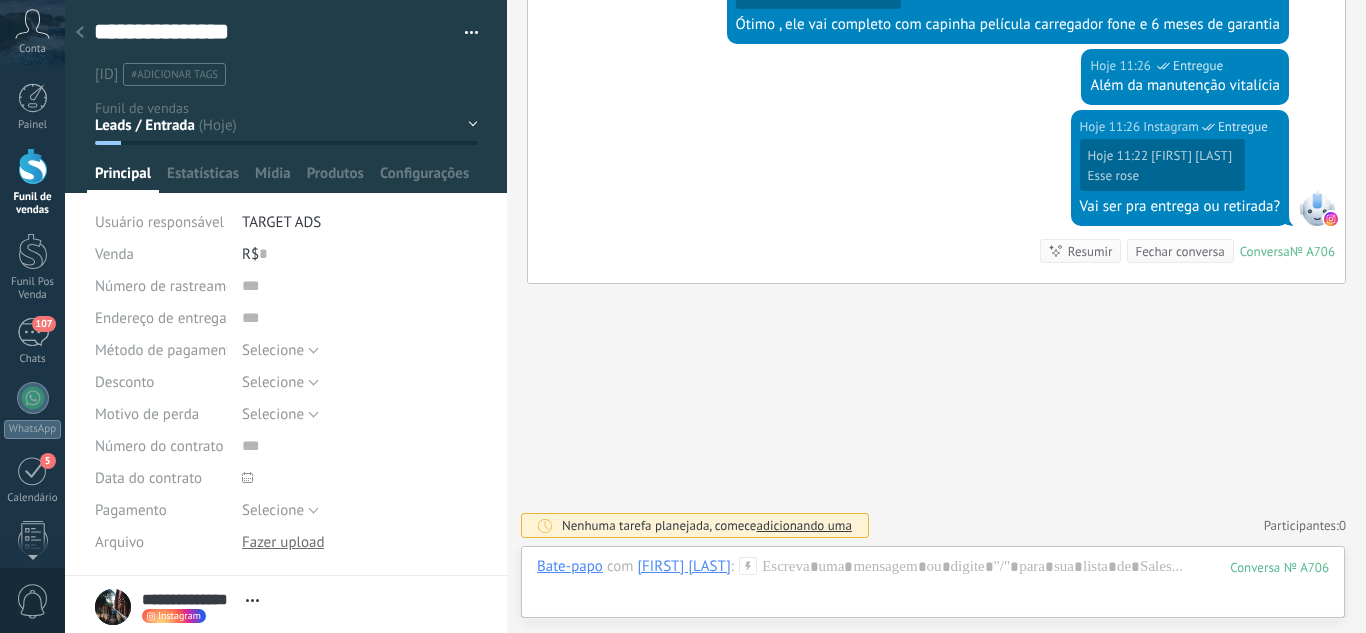 click on "Leads / Entrada
Atendimento
Atendimento Responder
Orçamento Enviado
Orçamento Responder
Negociação / Fechamento
-" at bounding box center (0, 0) 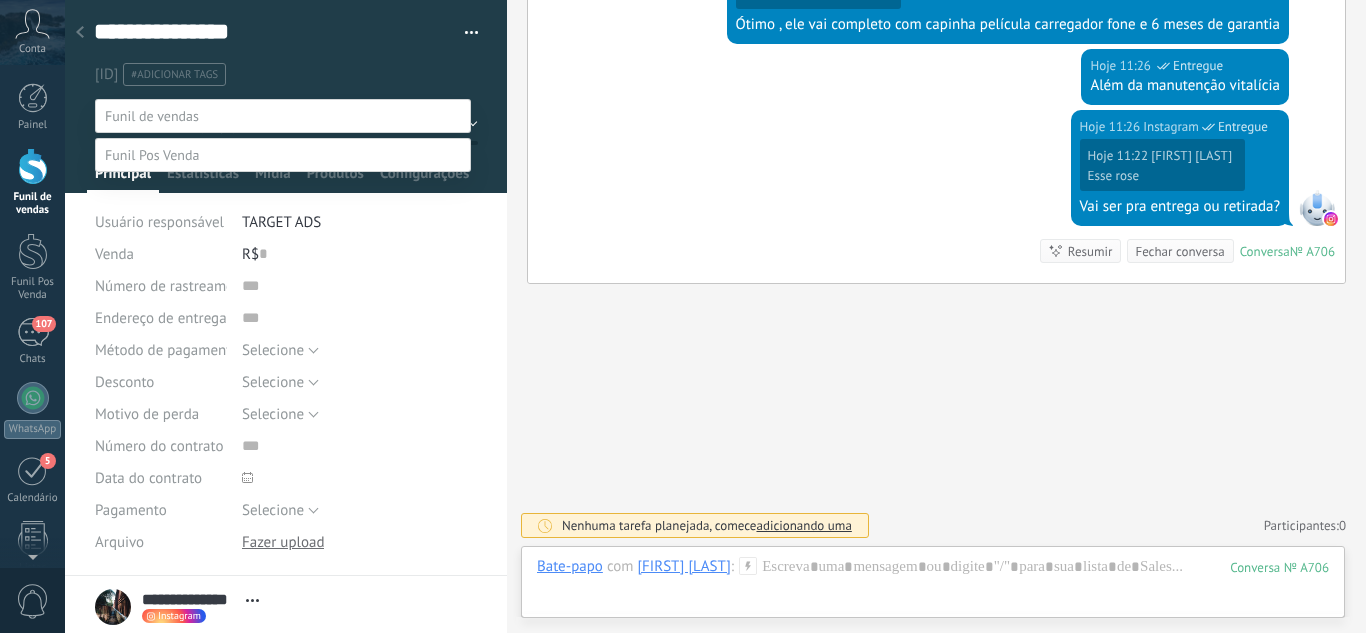 click at bounding box center [715, 316] 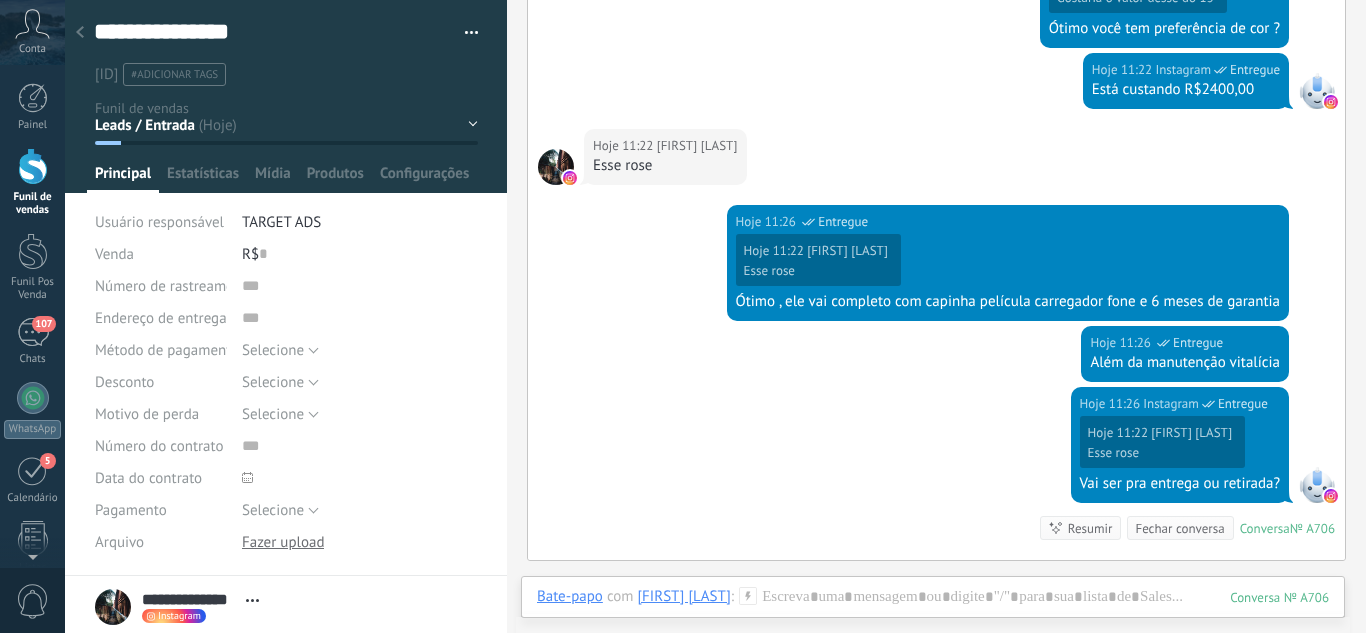 scroll, scrollTop: 942, scrollLeft: 0, axis: vertical 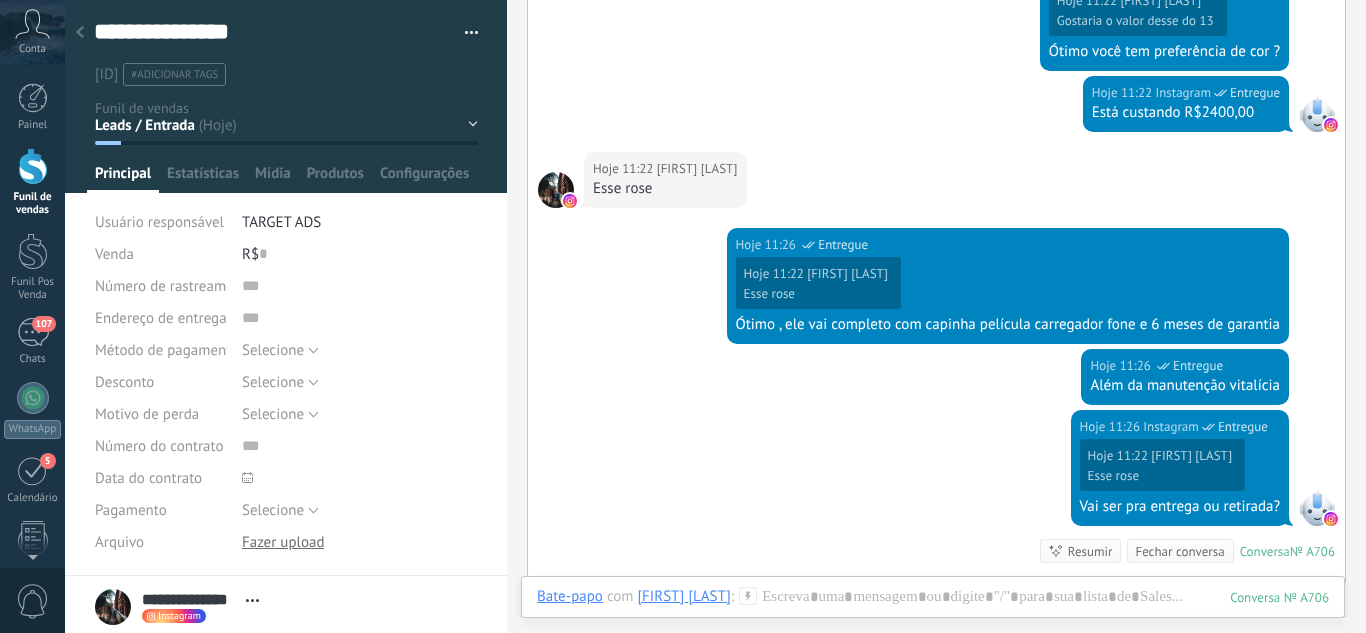 click on "Leads / Entrada
Atendimento
Atendimento Responder
Orçamento Enviado
Orçamento Responder
Negociação / Fechamento
-" at bounding box center [0, 0] 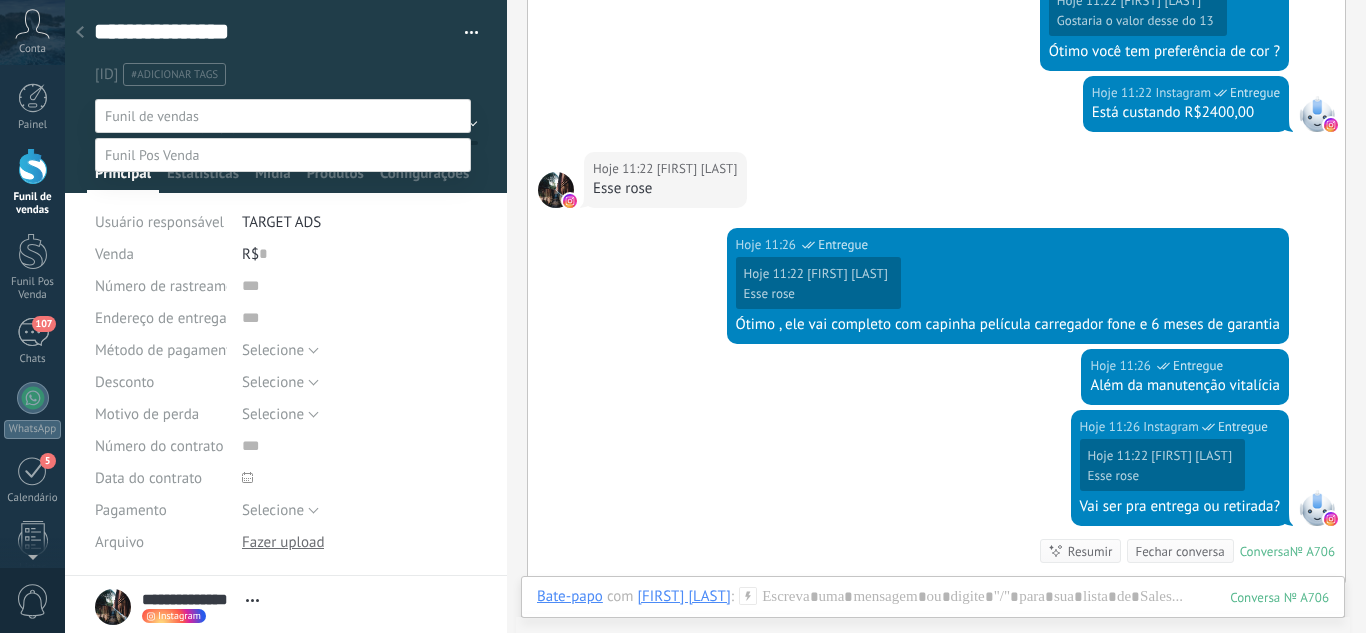 click on "Orçamento Enviado" at bounding box center (0, 0) 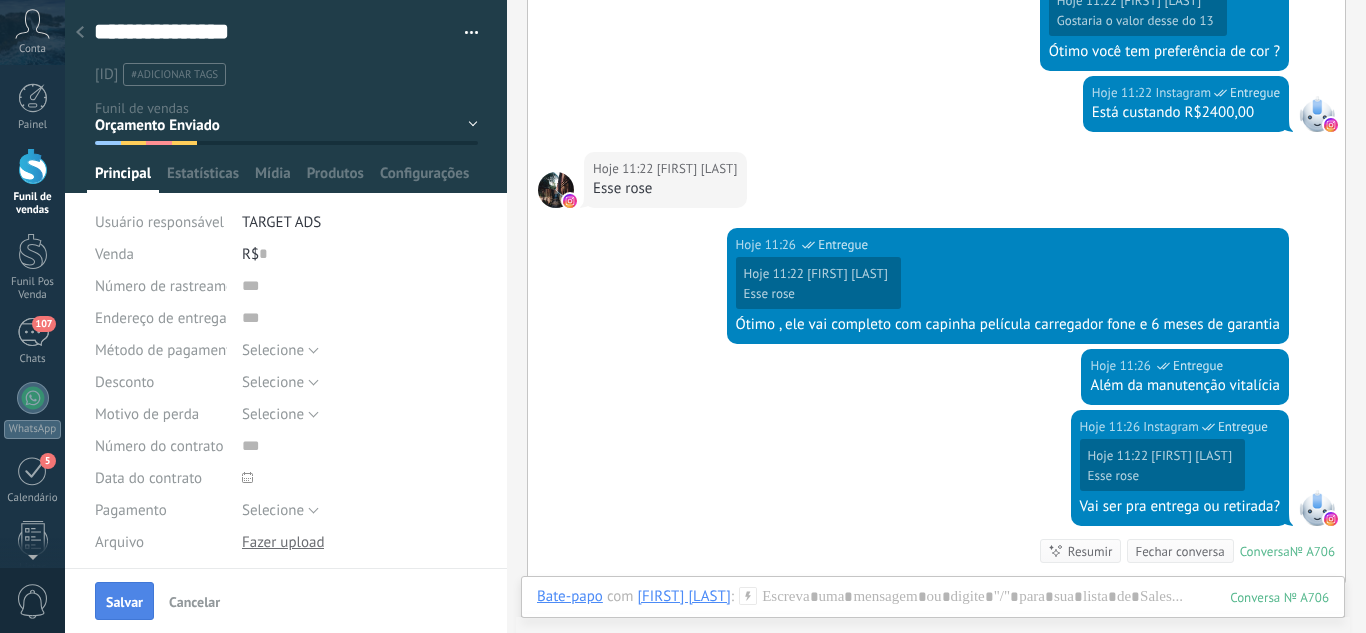 click on "Salvar" at bounding box center [124, 601] 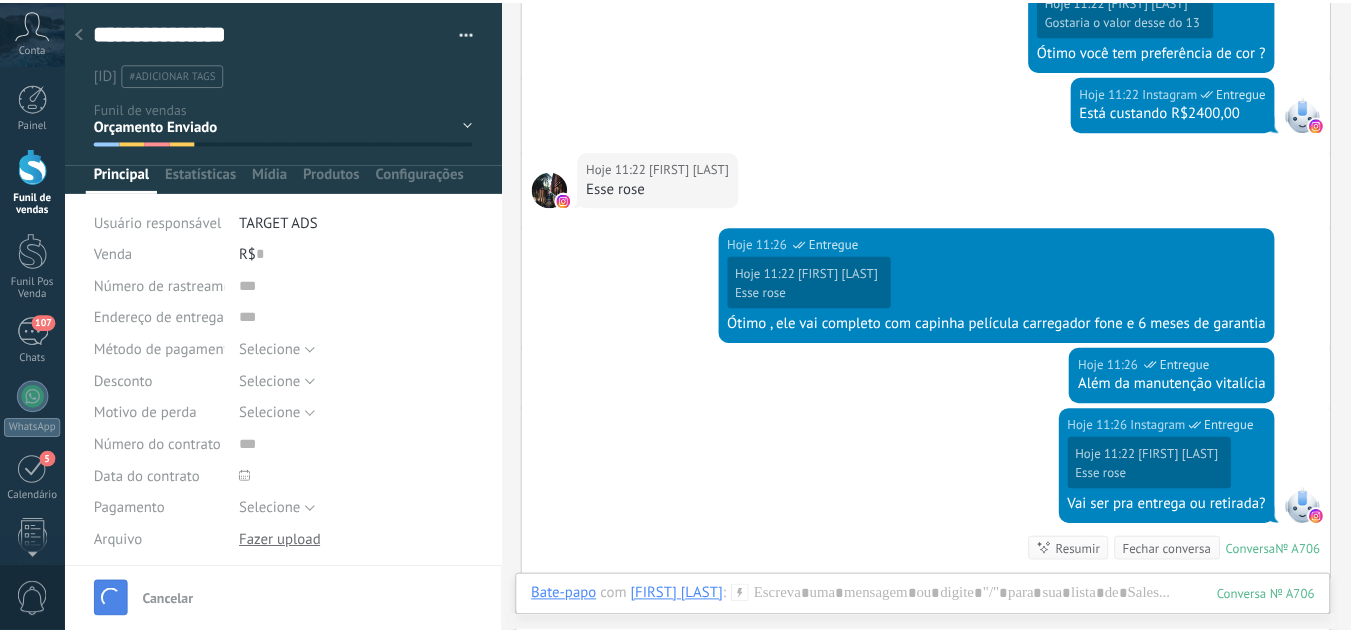 scroll, scrollTop: 975, scrollLeft: 0, axis: vertical 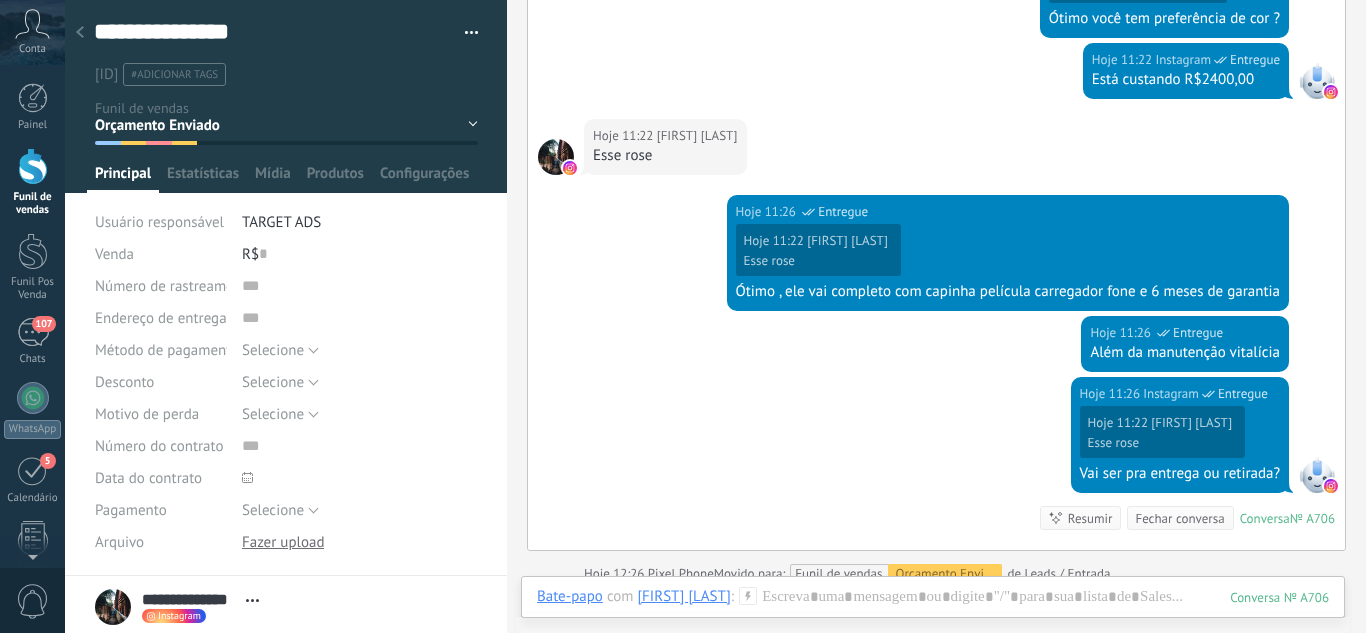 click at bounding box center [80, 33] 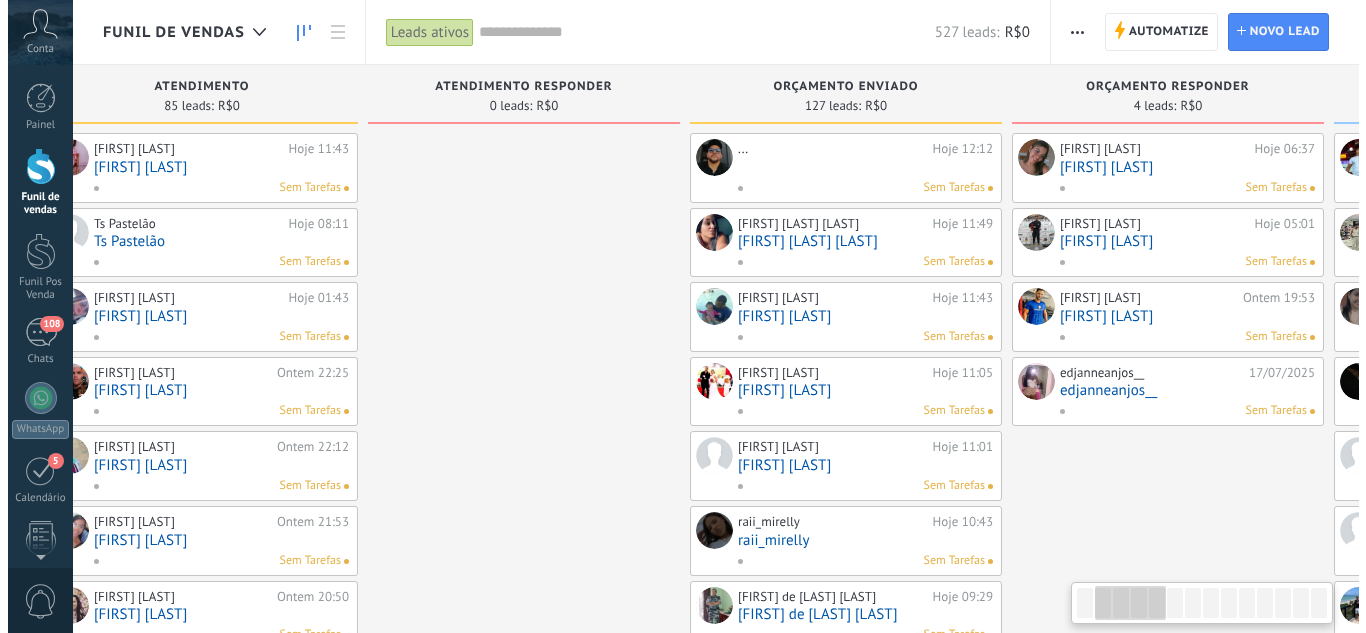 scroll, scrollTop: 0, scrollLeft: 358, axis: horizontal 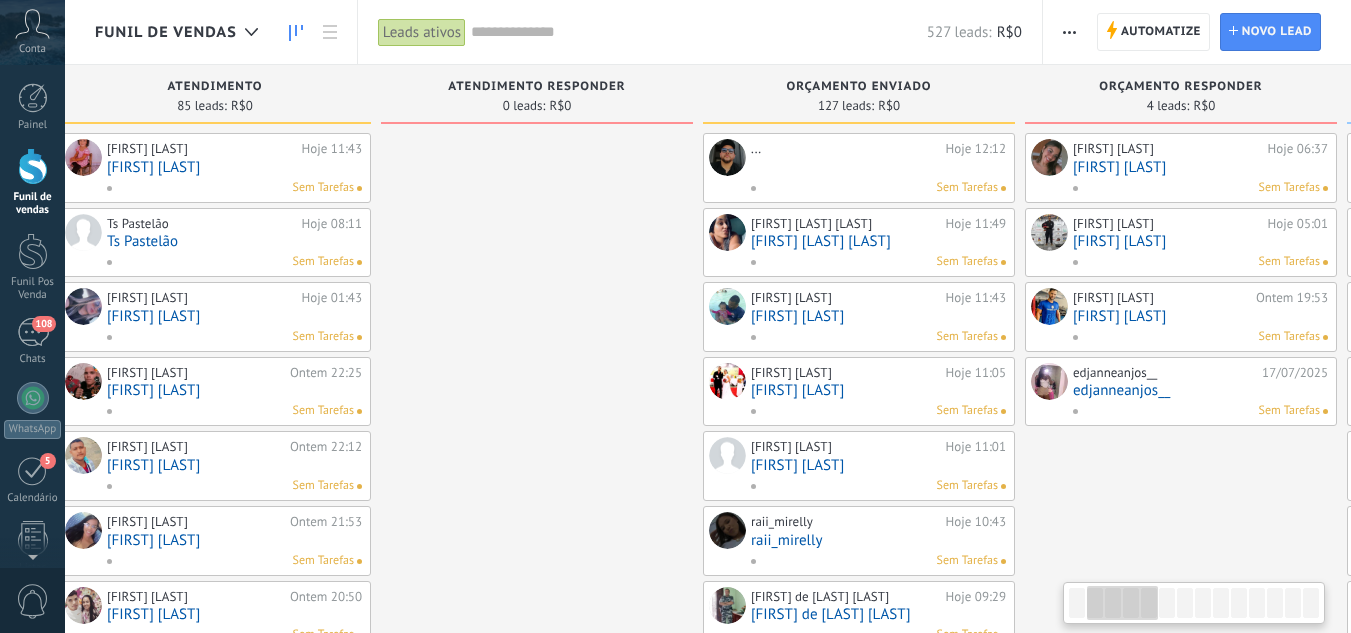 drag, startPoint x: 891, startPoint y: 272, endPoint x: 531, endPoint y: 301, distance: 361.16617 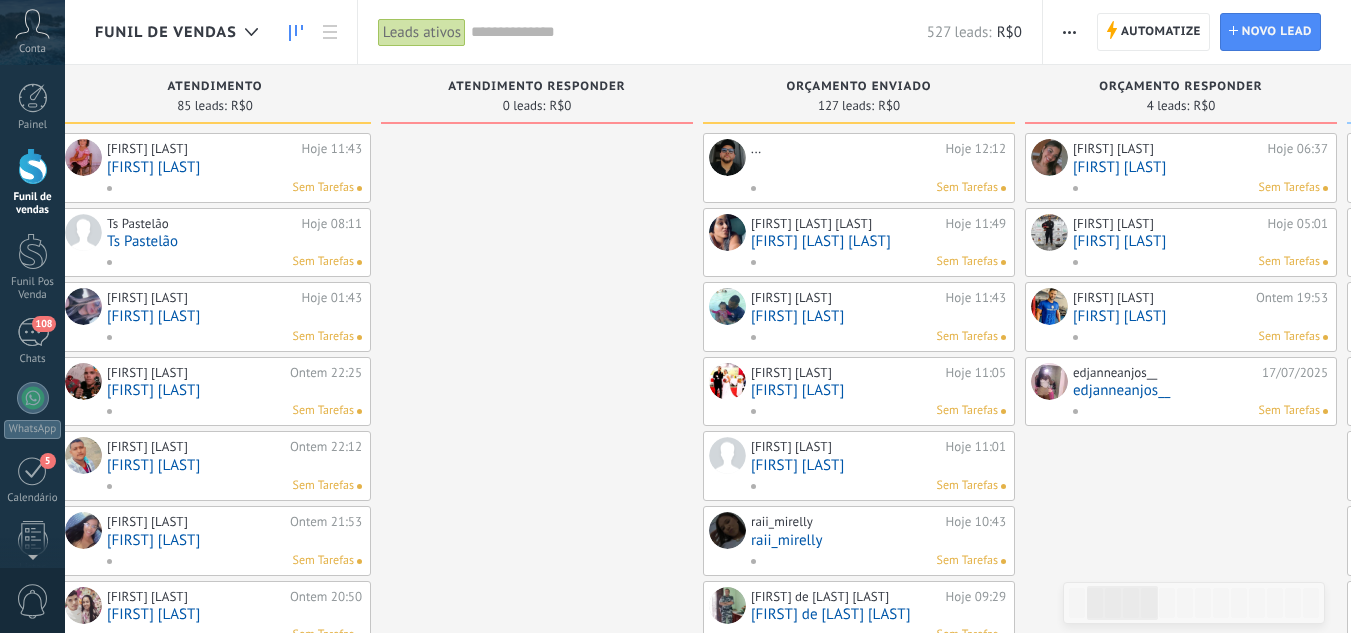 click on "[FIRST] [LAST]" at bounding box center [1200, 241] 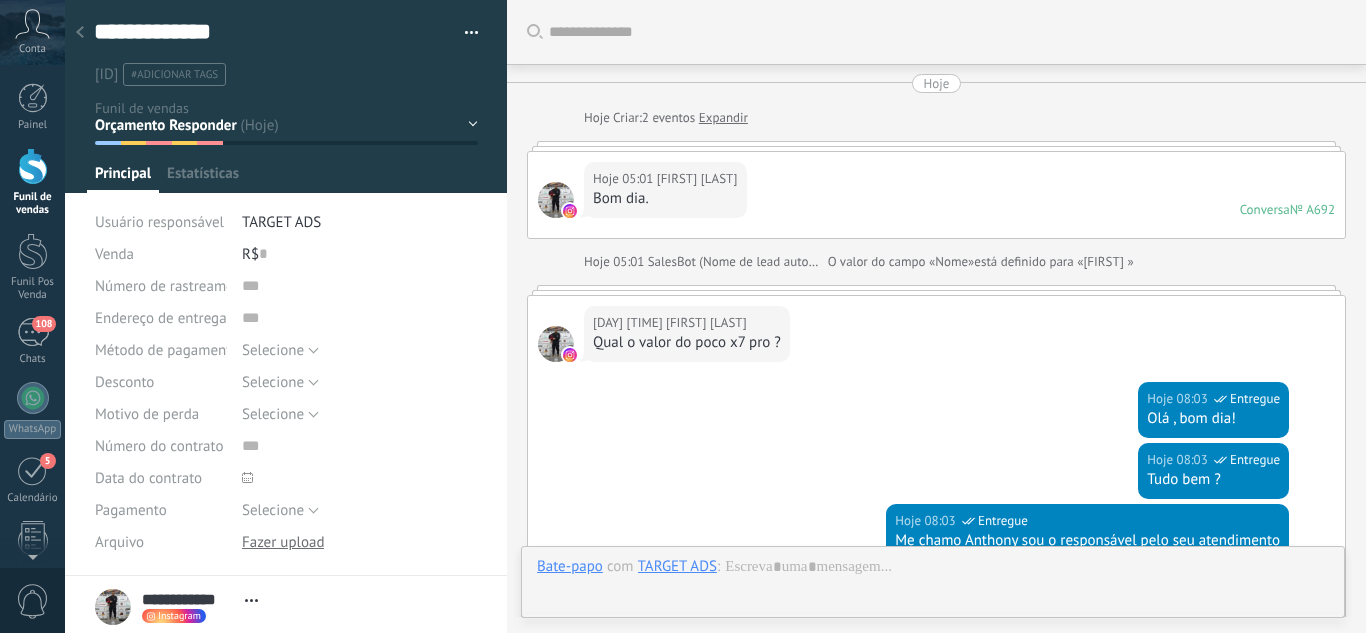scroll, scrollTop: 30, scrollLeft: 0, axis: vertical 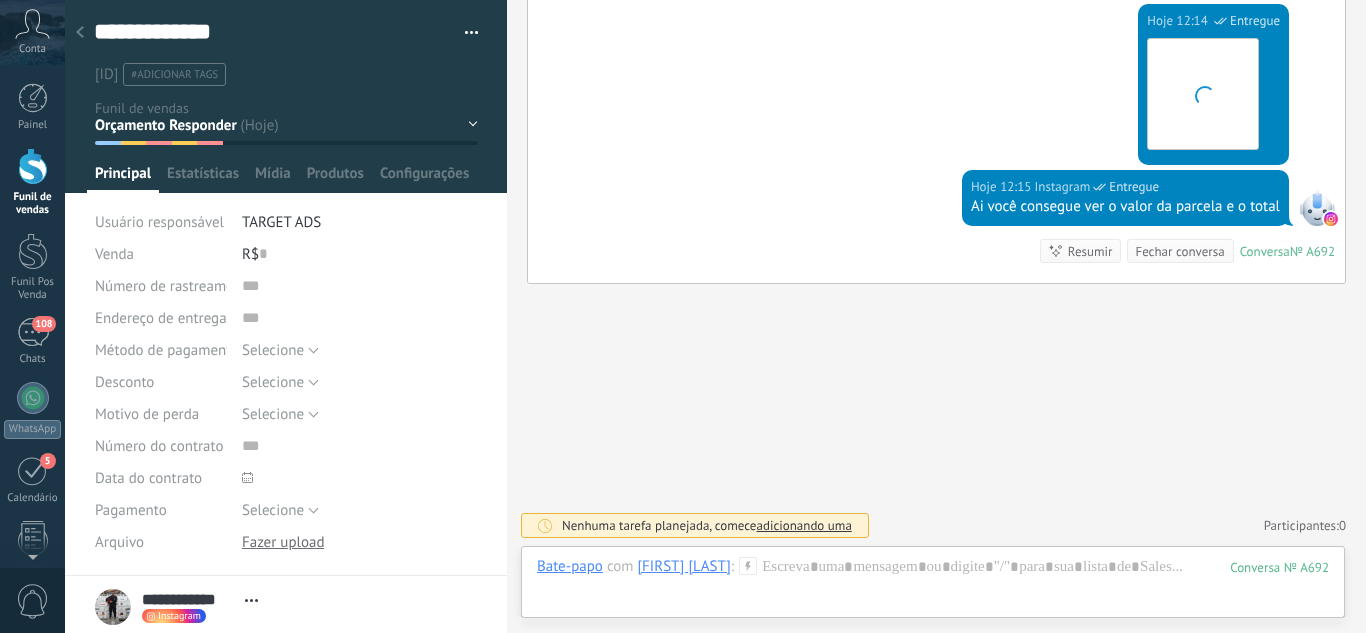 click on "Leads / Entrada
Atendimento
Atendimento Responder
Orçamento Enviado
Orçamento Responder
Negociação / Fechamento
-" at bounding box center [0, 0] 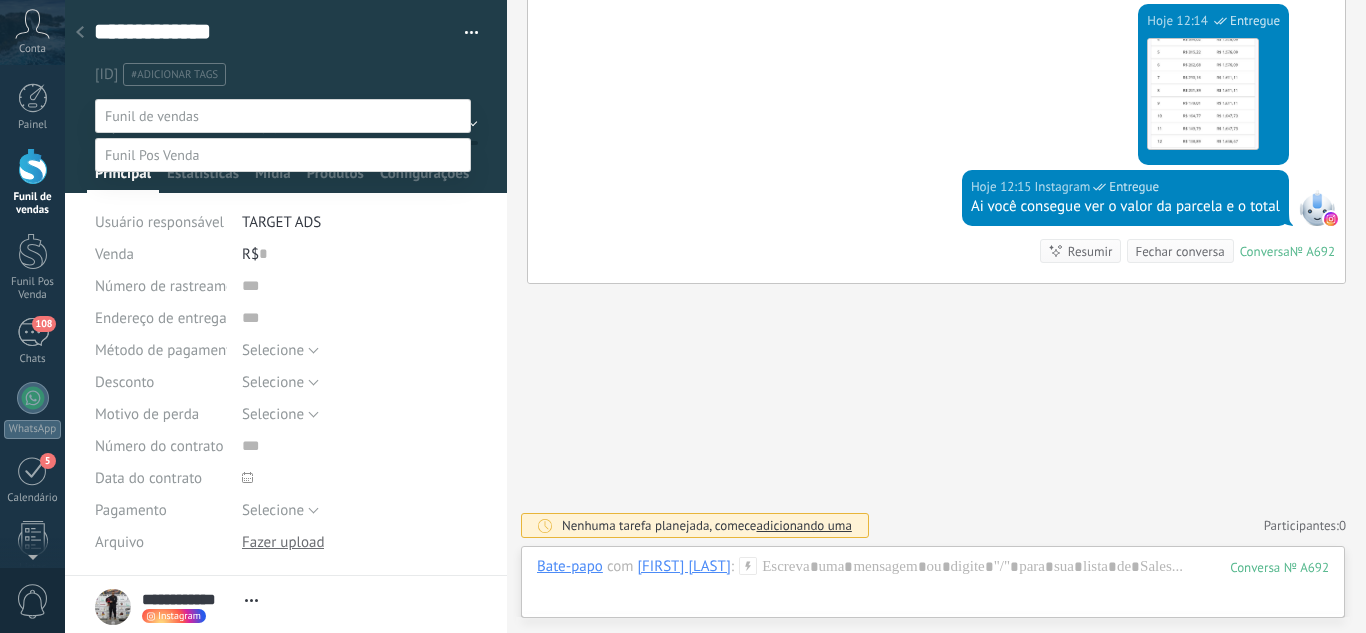 click on "Orçamento Enviado" at bounding box center [0, 0] 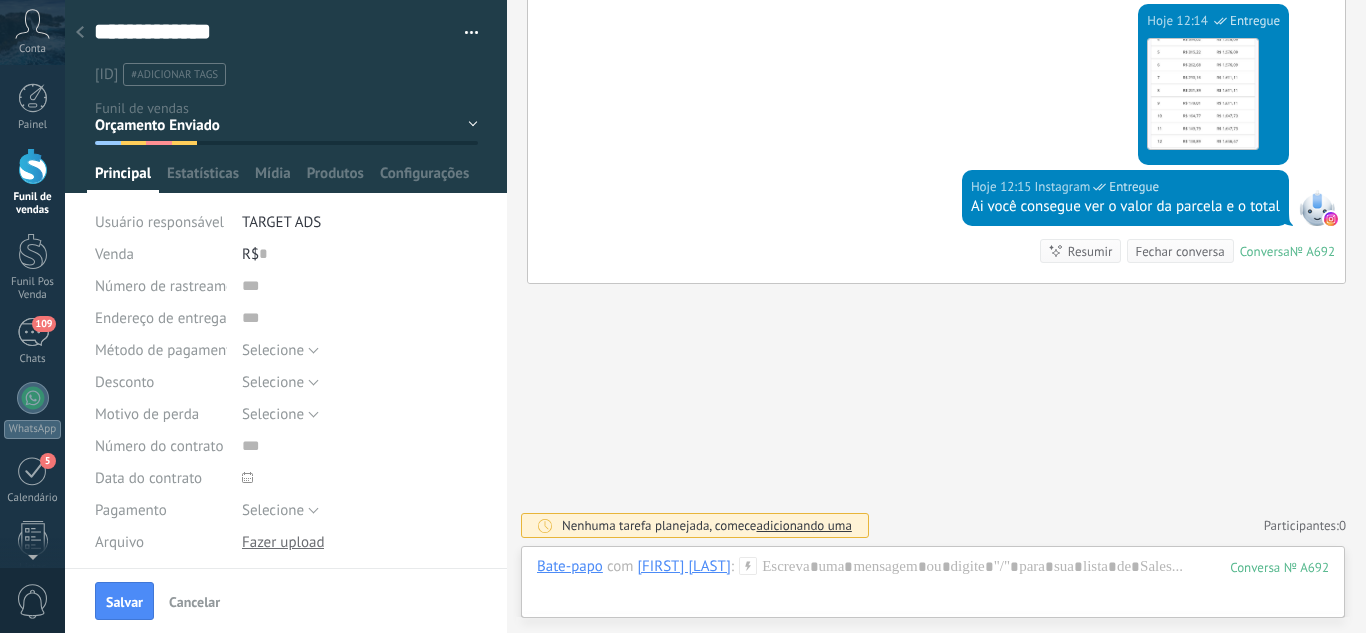 drag, startPoint x: 128, startPoint y: 593, endPoint x: 122, endPoint y: 545, distance: 48.373547 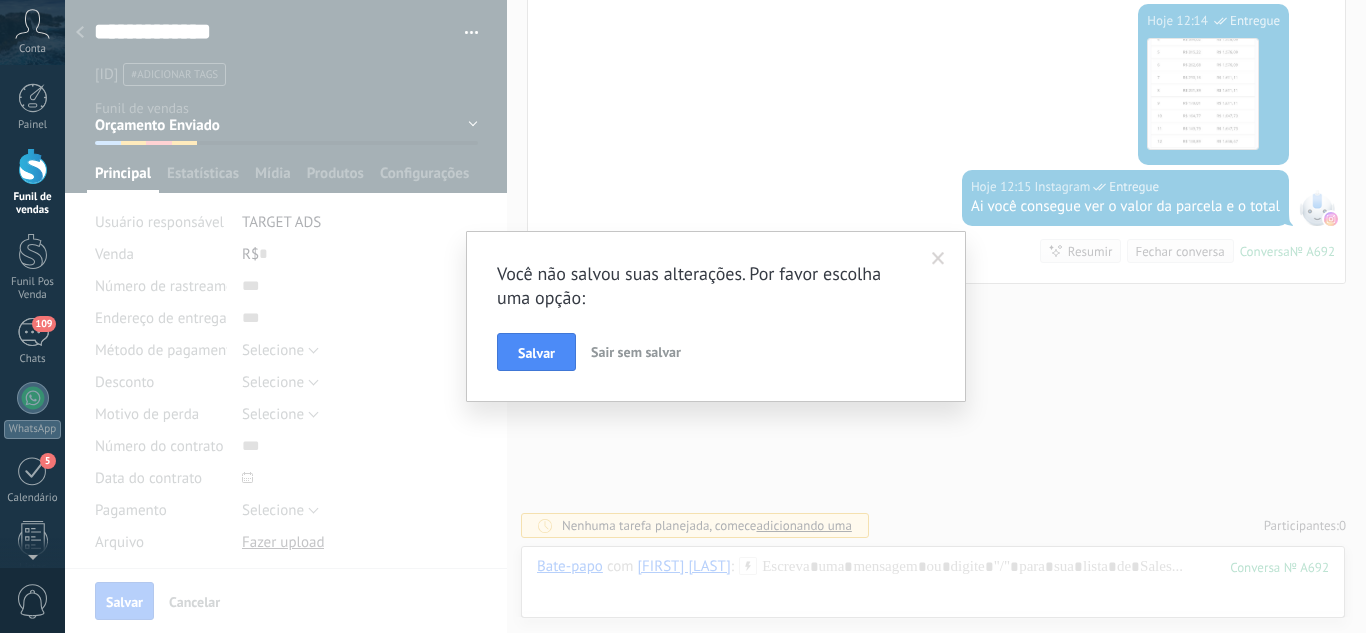 click on "Salvar" at bounding box center [536, 353] 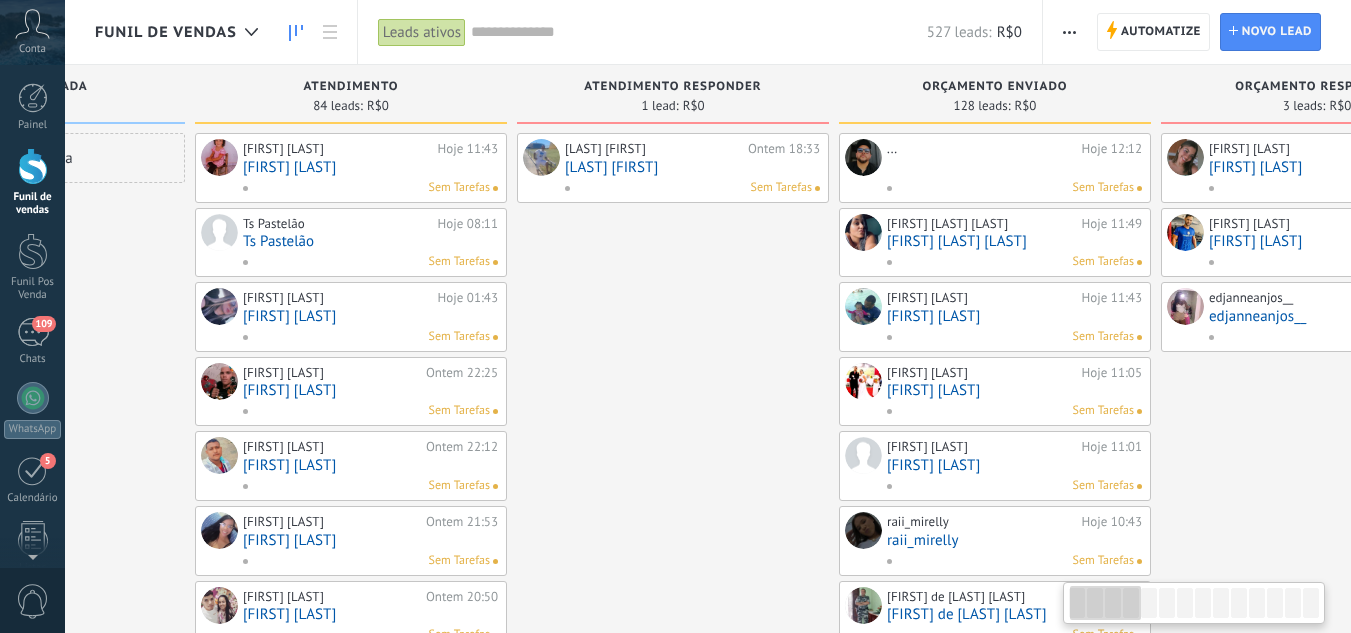 drag, startPoint x: 779, startPoint y: 347, endPoint x: 476, endPoint y: 300, distance: 306.62354 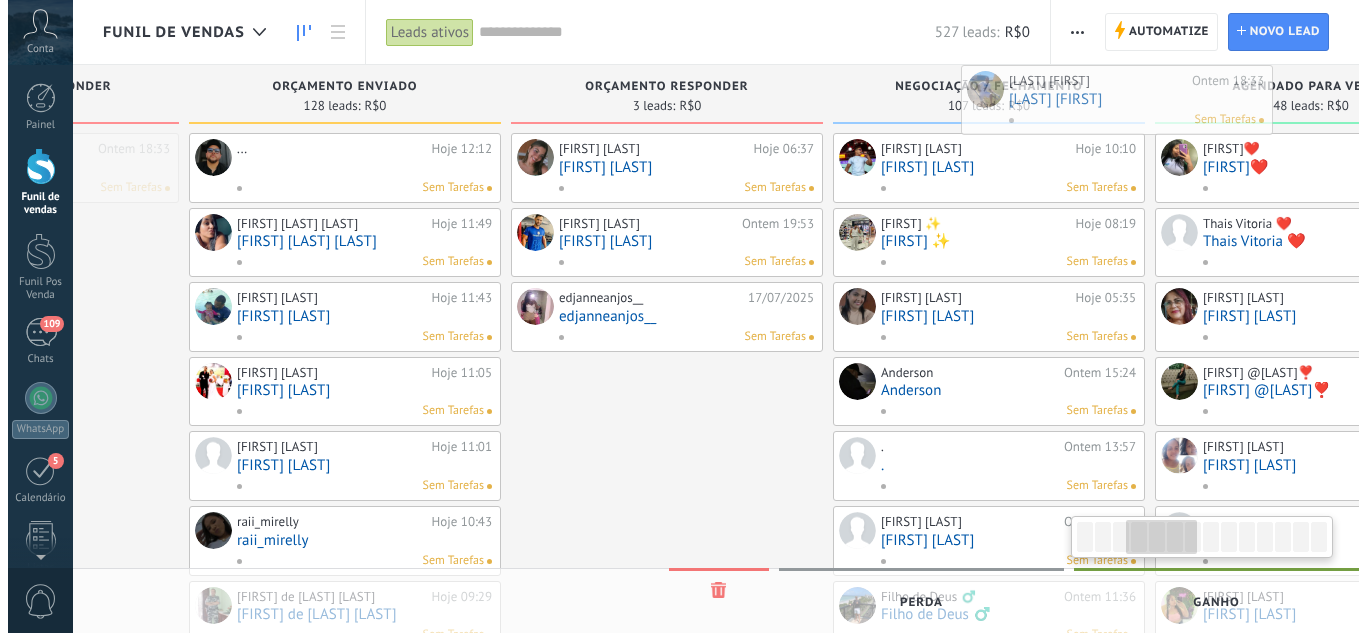 scroll, scrollTop: 0, scrollLeft: 922, axis: horizontal 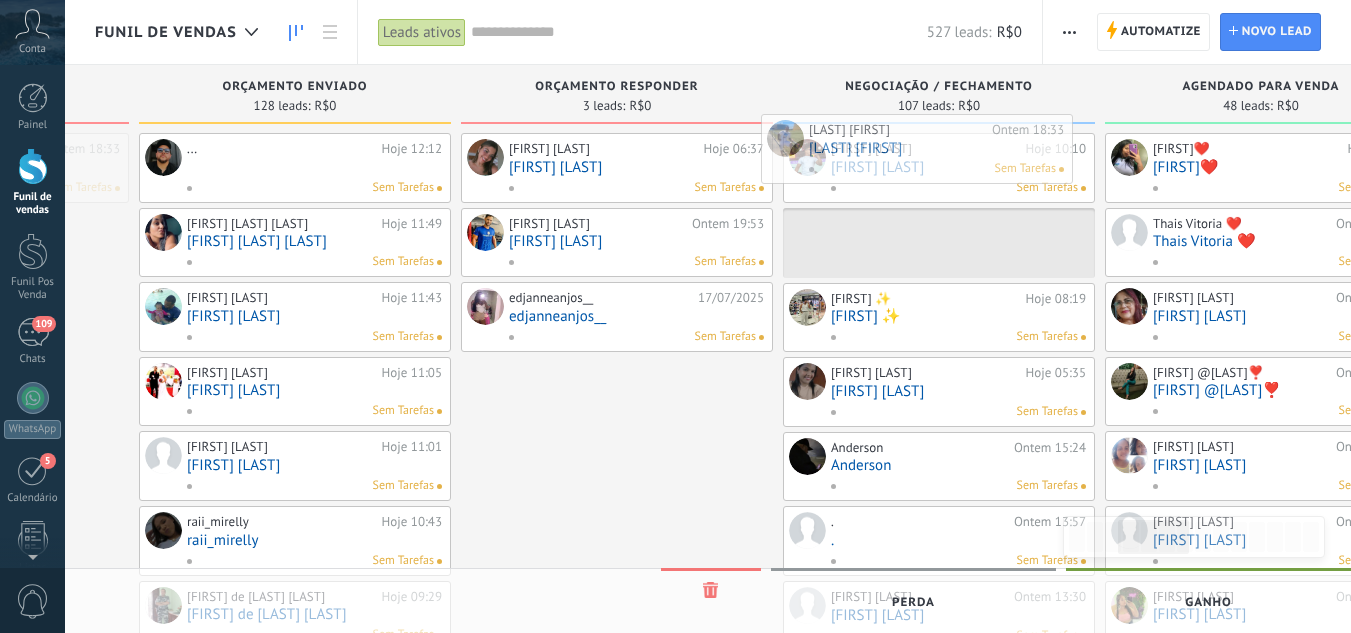 drag, startPoint x: 571, startPoint y: 171, endPoint x: 667, endPoint y: 174, distance: 96.04687 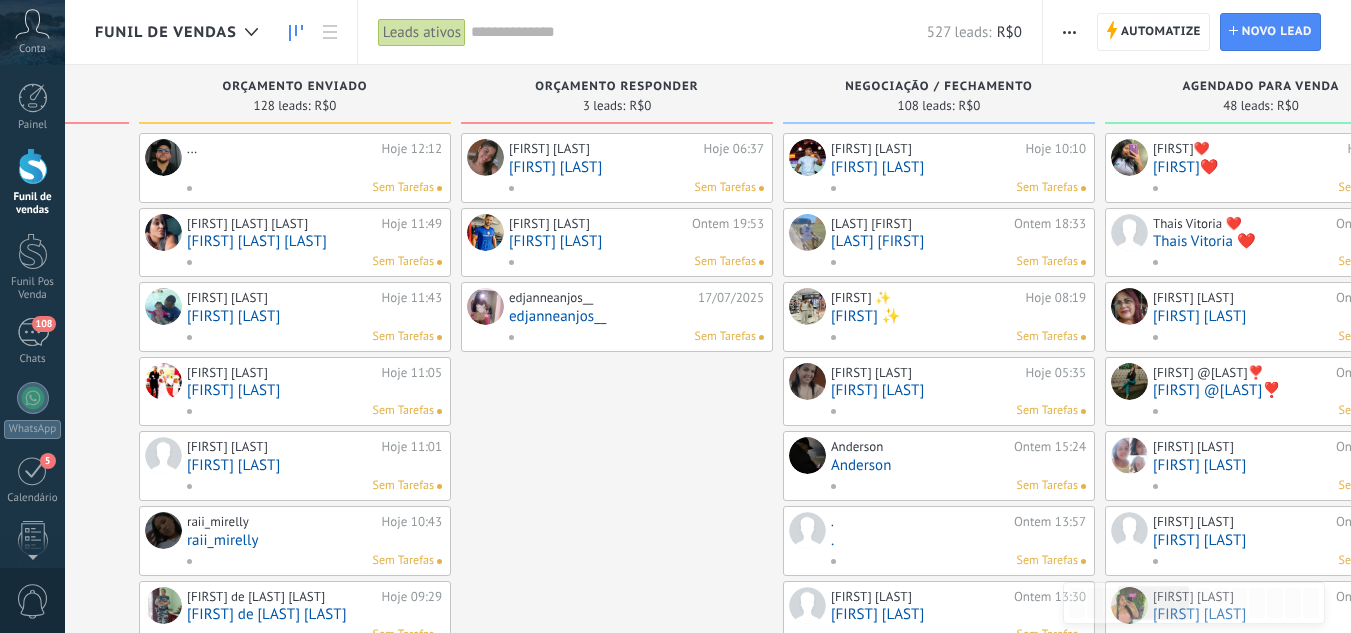 click on "[FIRST] [LAST]" at bounding box center [636, 167] 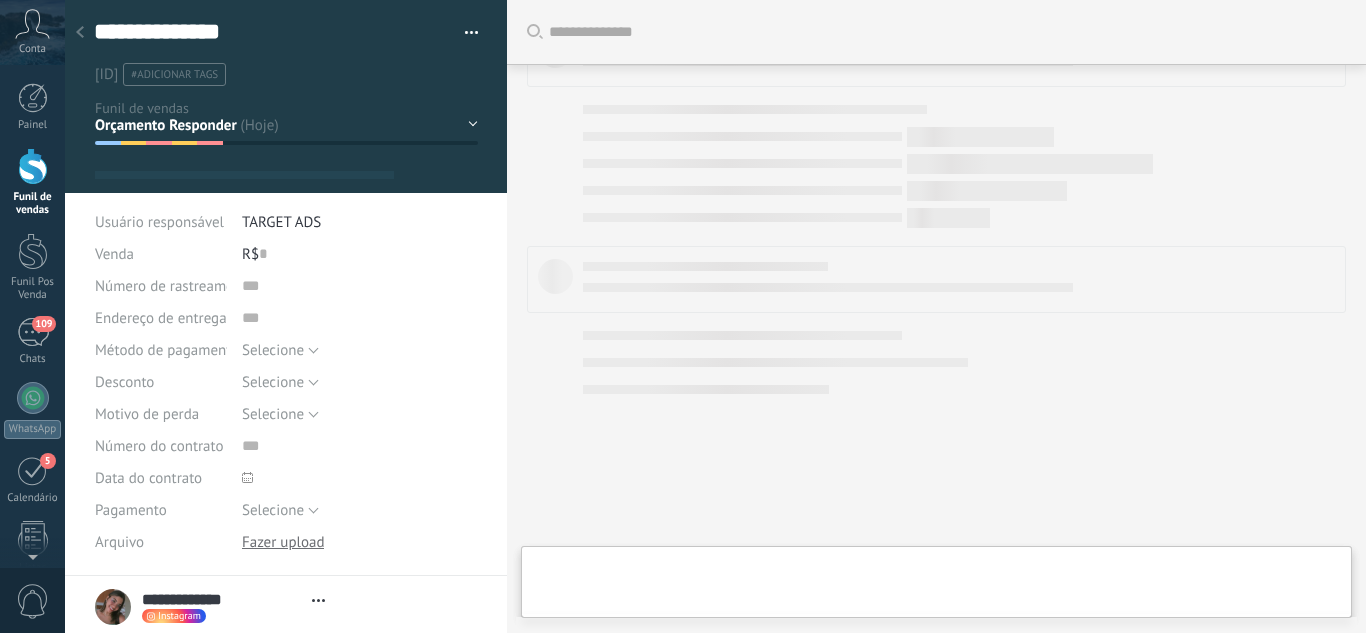 click on "Leads / Entrada
Atendimento
Atendimento Responder
Orçamento Enviado
Orçamento Responder
Negociação / Fechamento
-" at bounding box center [0, 0] 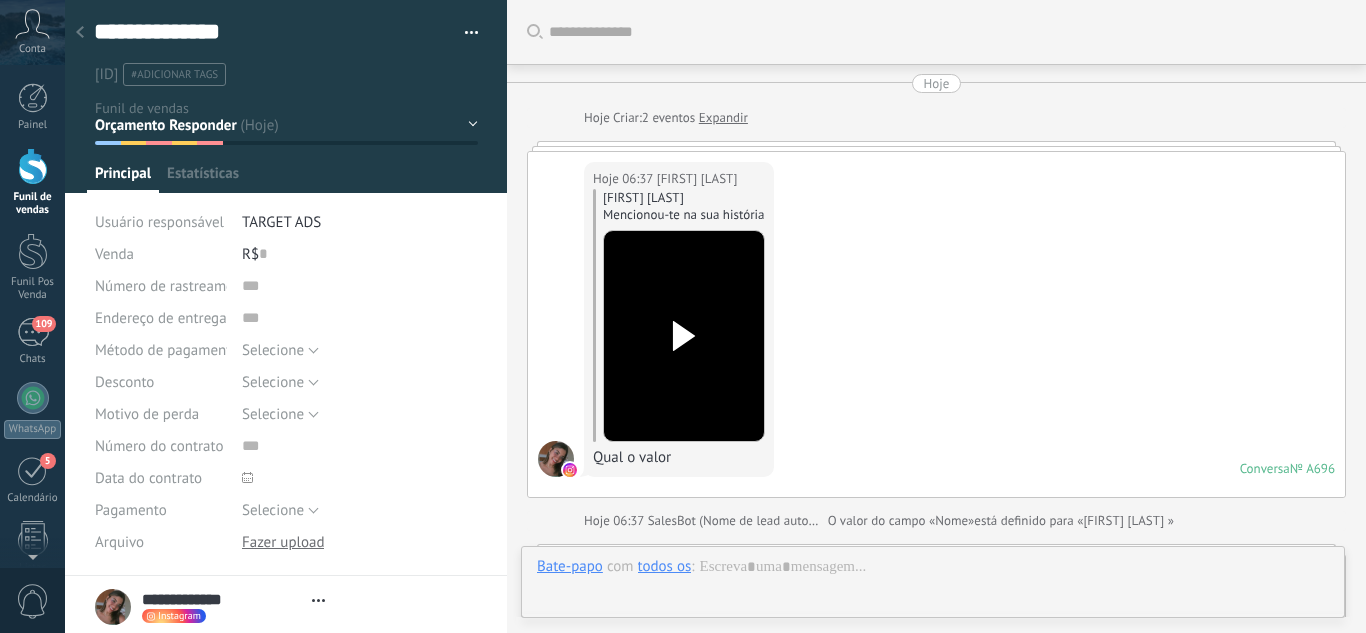 scroll, scrollTop: 2434, scrollLeft: 0, axis: vertical 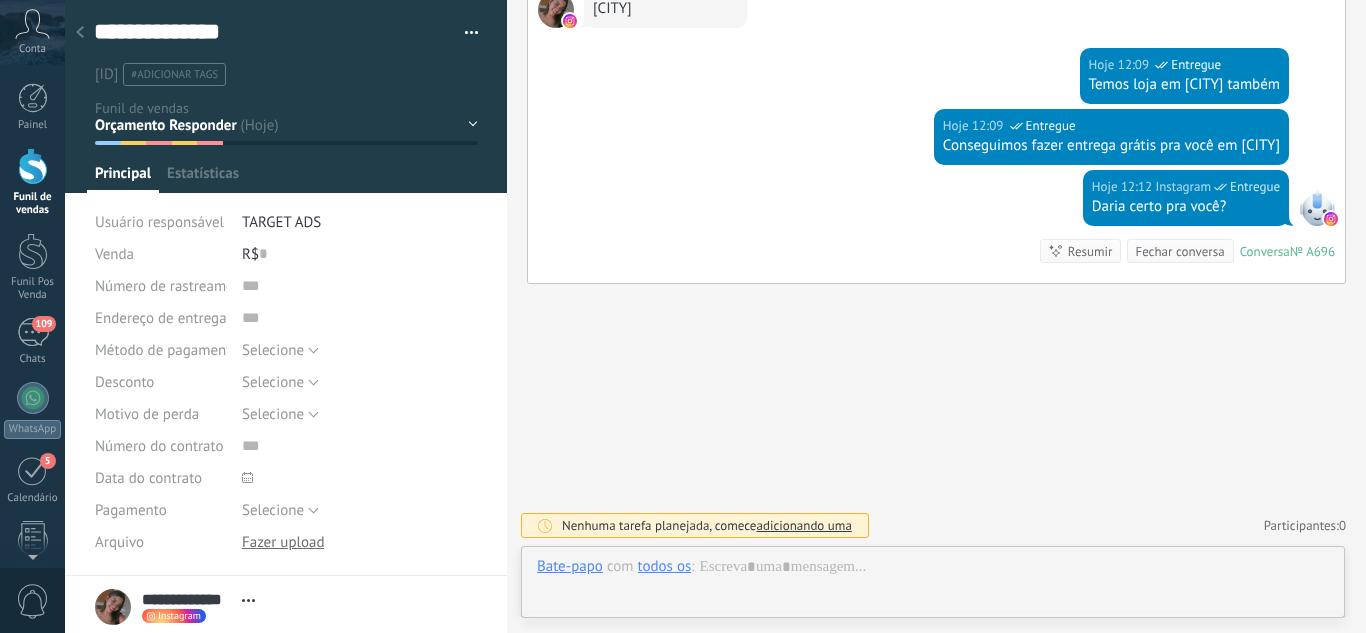 click on "Leads / Entrada
Atendimento
Atendimento Responder
Orçamento Enviado
Orçamento Responder
Negociação / Fechamento
-" at bounding box center [0, 0] 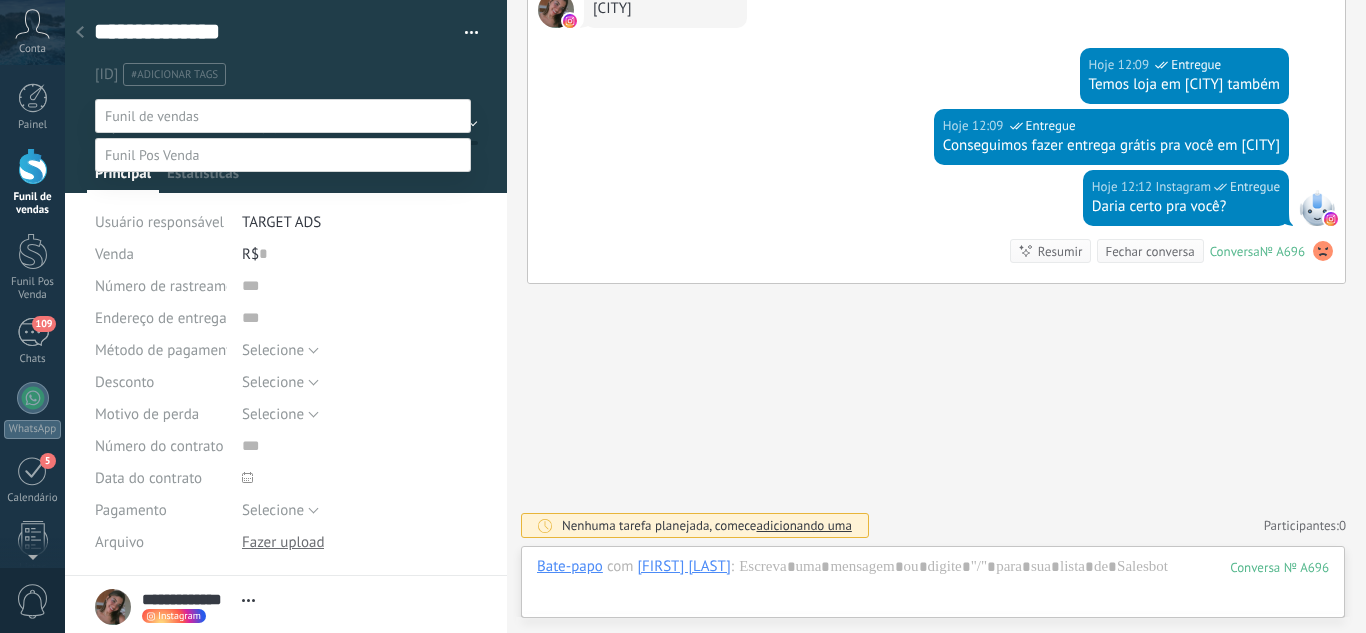 click at bounding box center (715, 316) 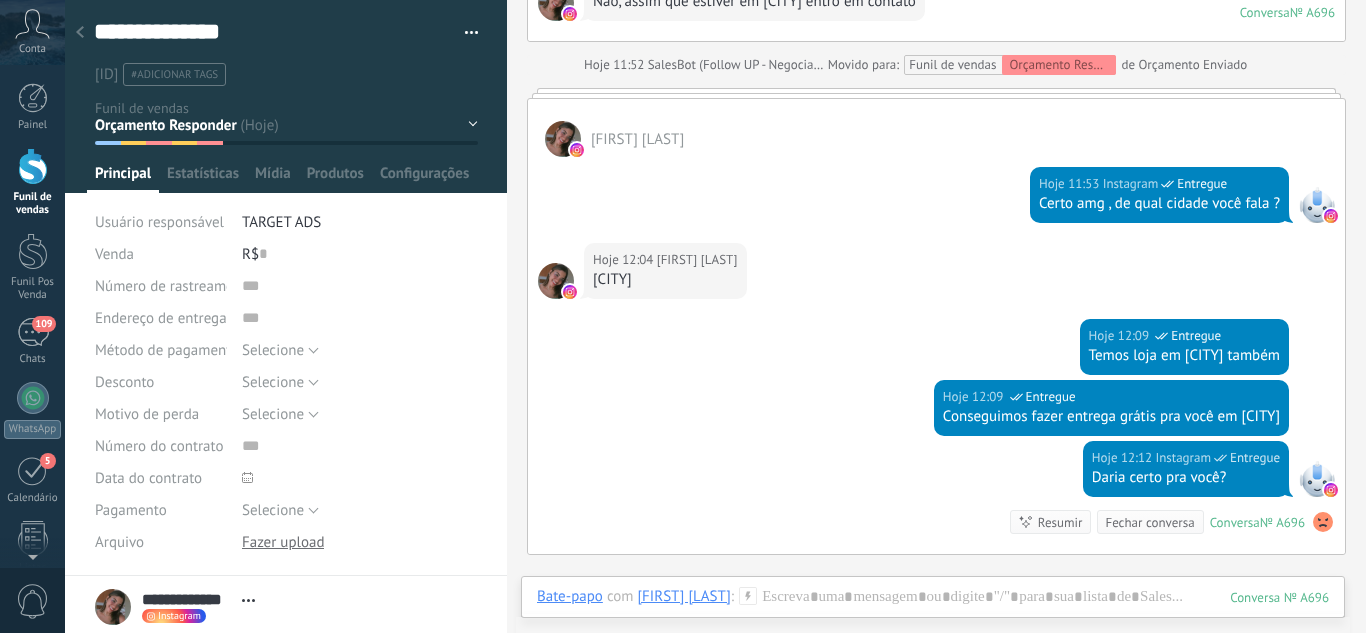 scroll, scrollTop: 2134, scrollLeft: 0, axis: vertical 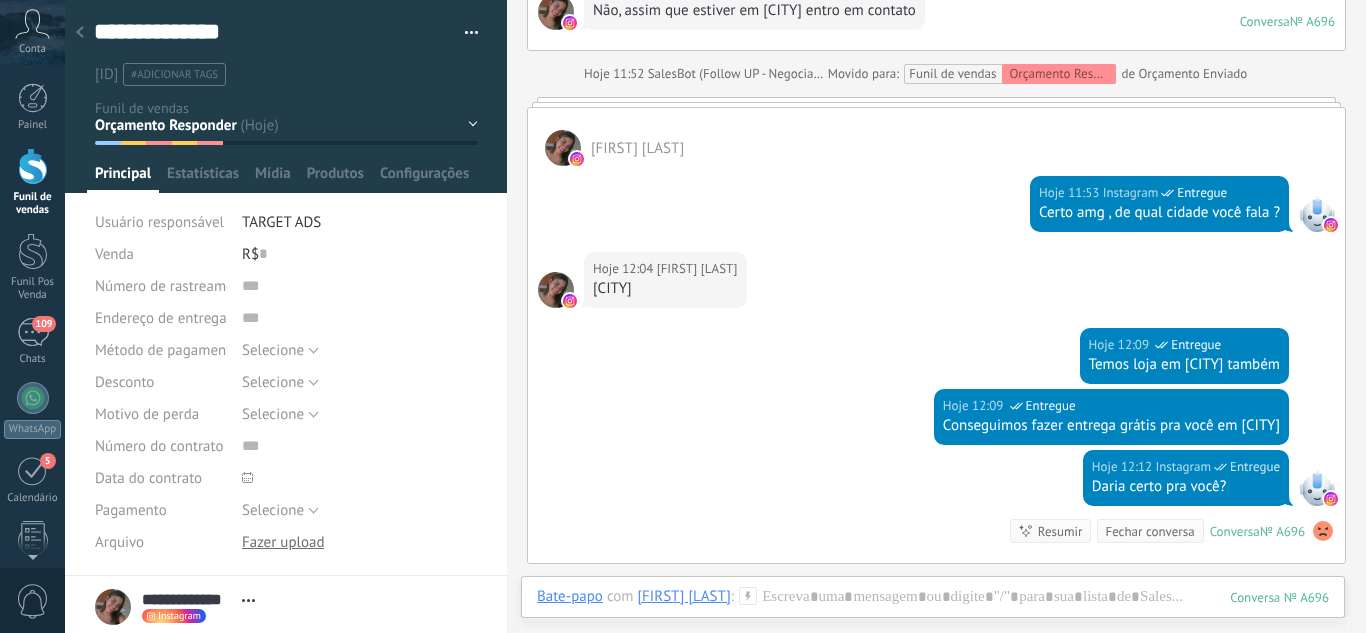 click on "Leads / Entrada
Atendimento
Atendimento Responder
Orçamento Enviado
Orçamento Responder
Negociação / Fechamento
-" at bounding box center (0, 0) 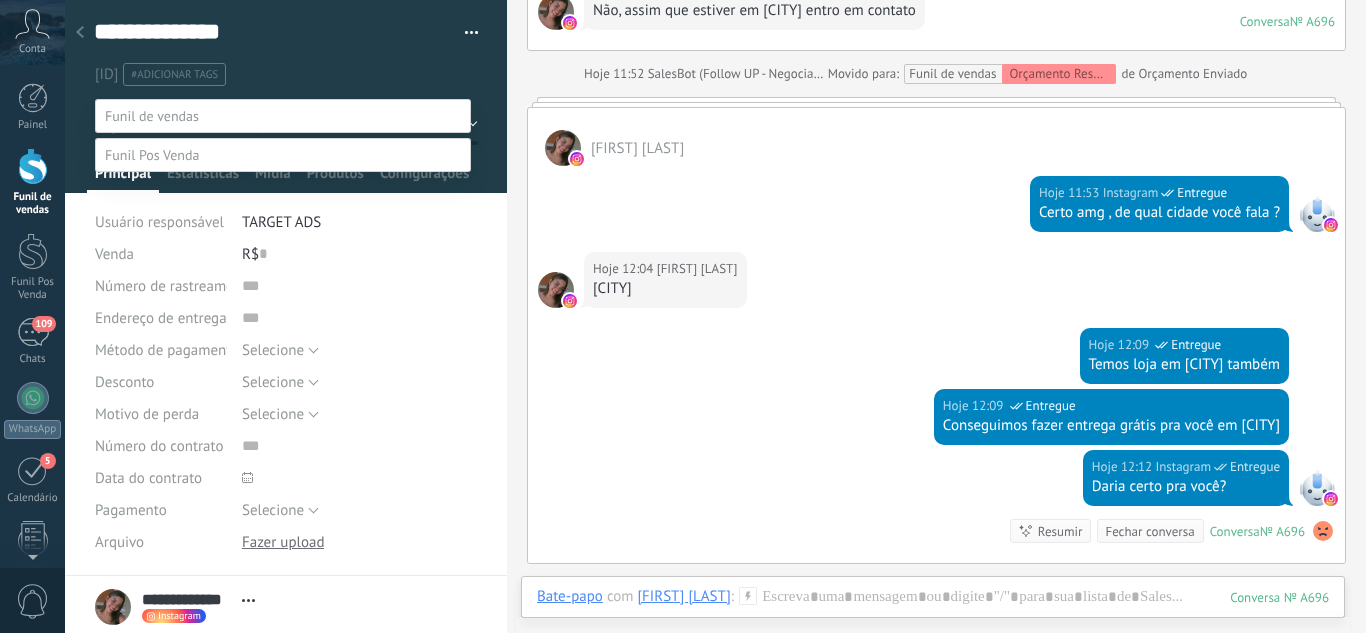 click on "Agendado Para Venda" at bounding box center (0, 0) 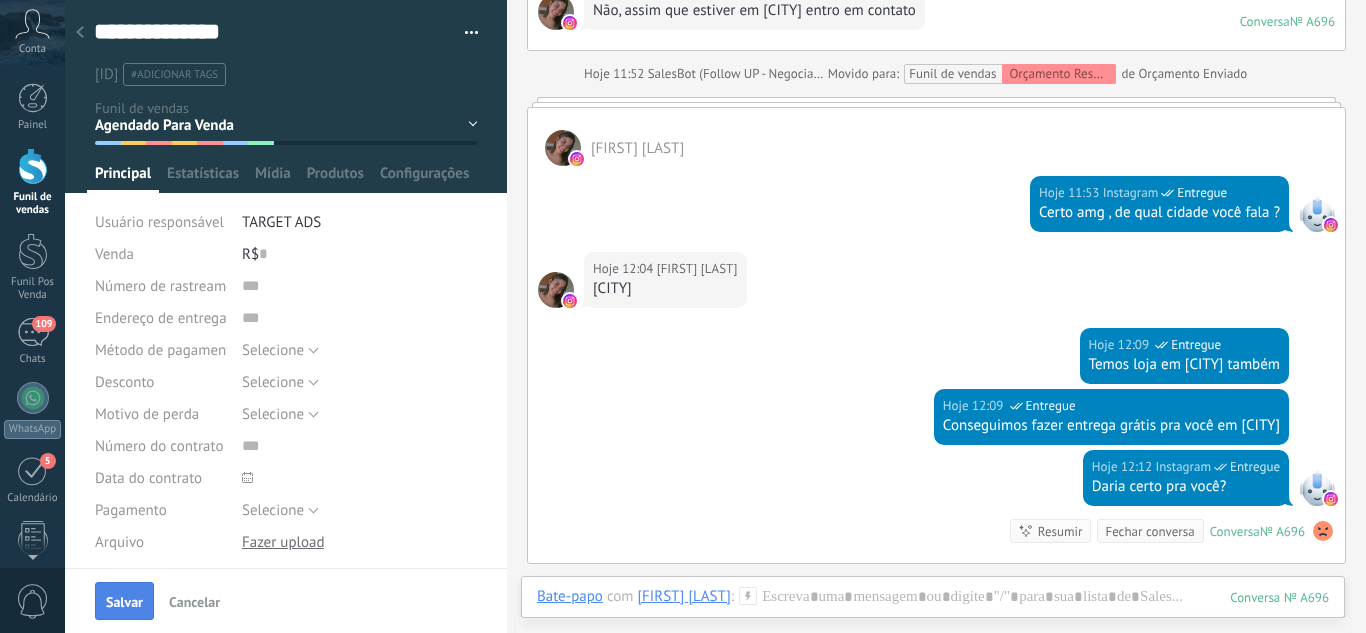 click on "Salvar" at bounding box center [124, 602] 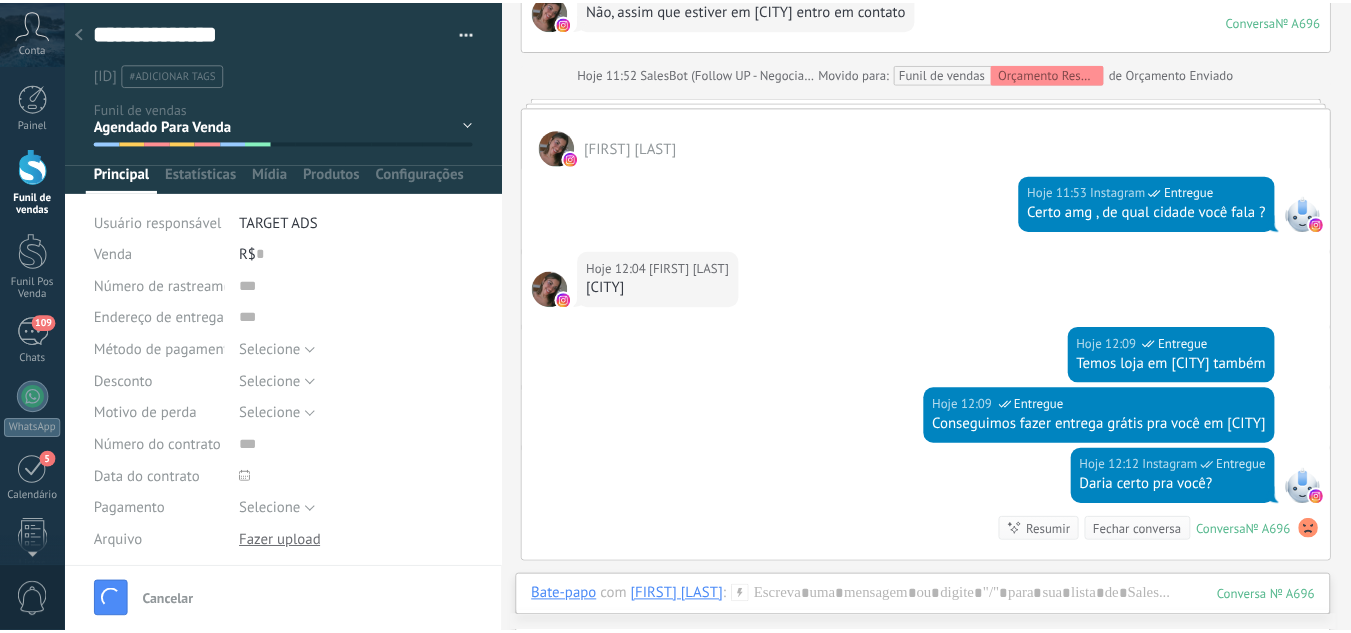 scroll, scrollTop: 2167, scrollLeft: 0, axis: vertical 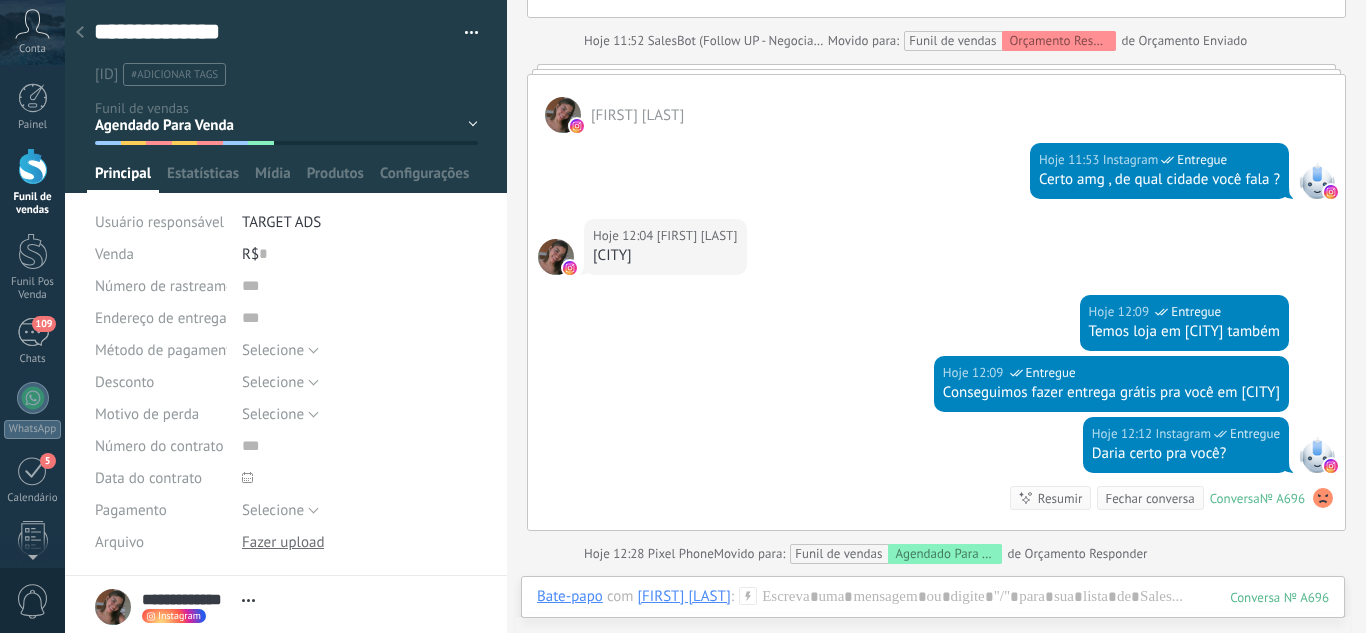 click on "Leads / Entrada
Atendimento
Atendimento Responder
Orçamento Enviado
Orçamento Responder
Negociação / Fechamento
-" at bounding box center [0, 0] 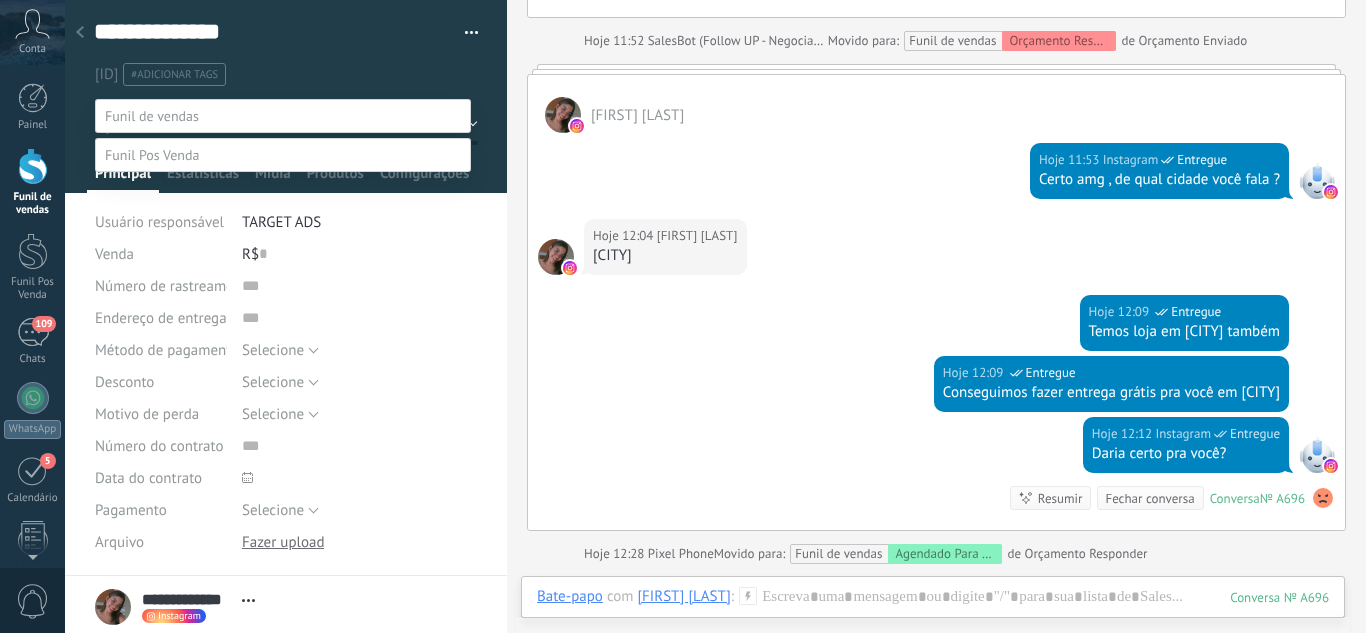 click on "Agendado Para Venda" at bounding box center [0, 0] 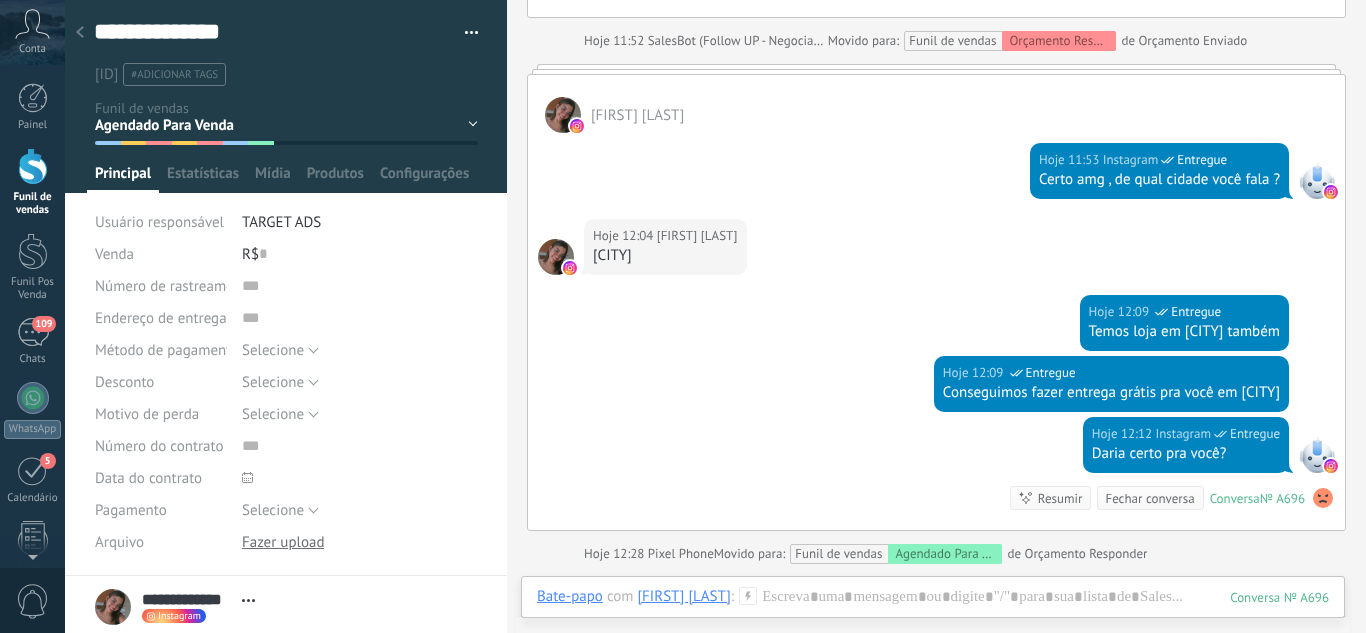 click at bounding box center (80, 33) 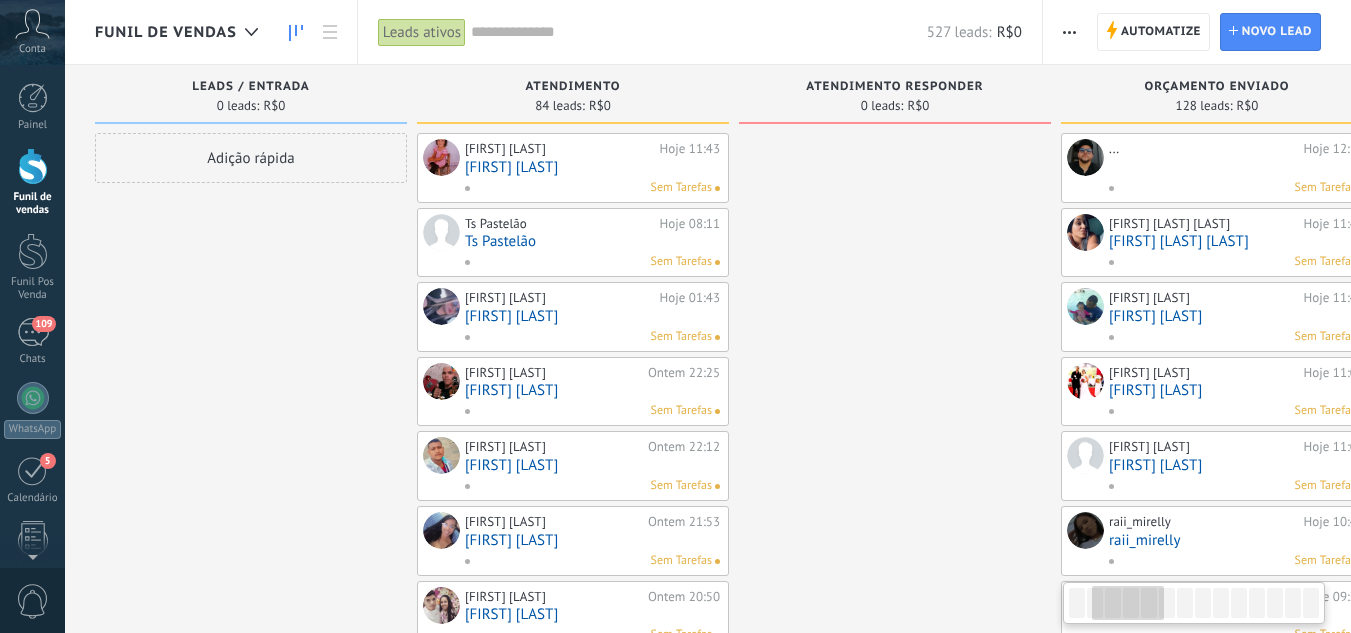 drag, startPoint x: 520, startPoint y: 301, endPoint x: 453, endPoint y: 272, distance: 73.00685 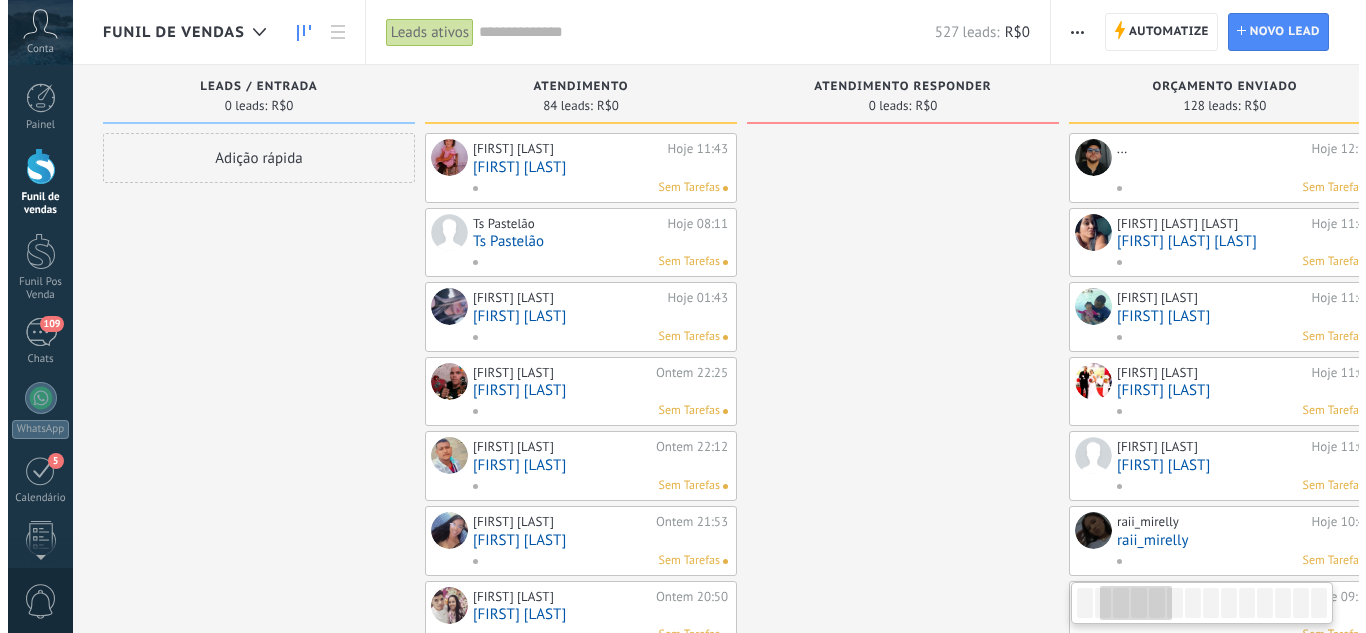 scroll, scrollTop: 0, scrollLeft: 606, axis: horizontal 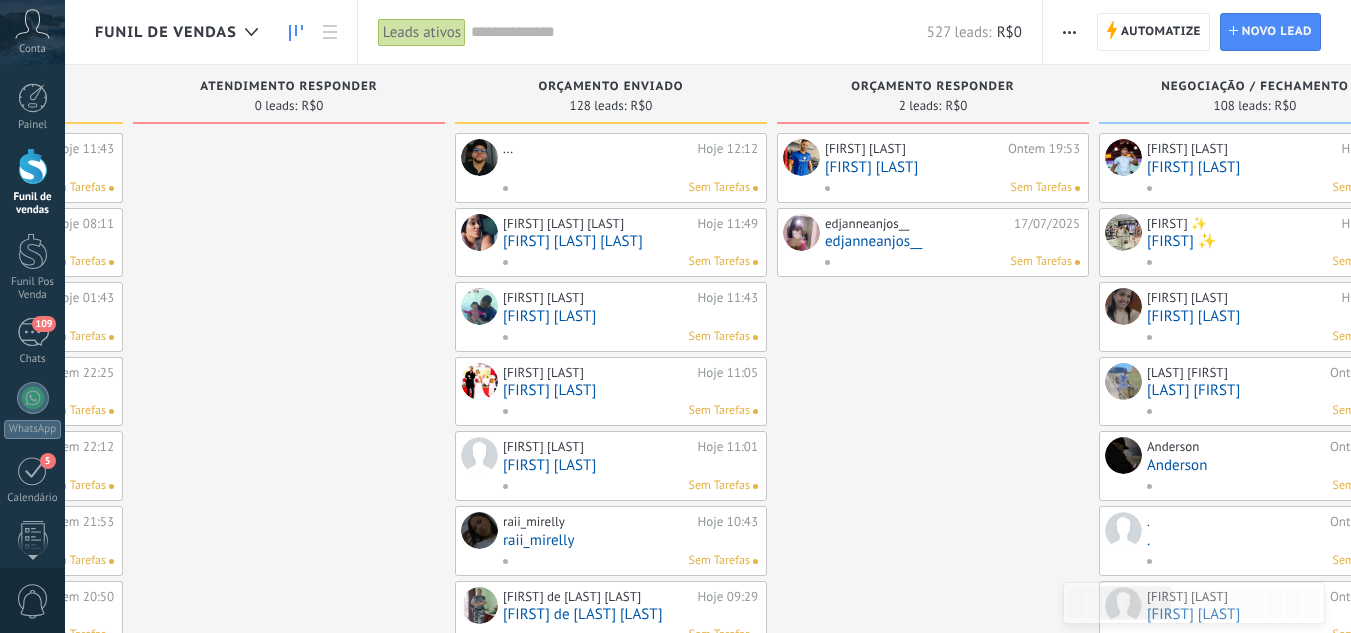 click on "edjanneanjos__" at bounding box center [952, 241] 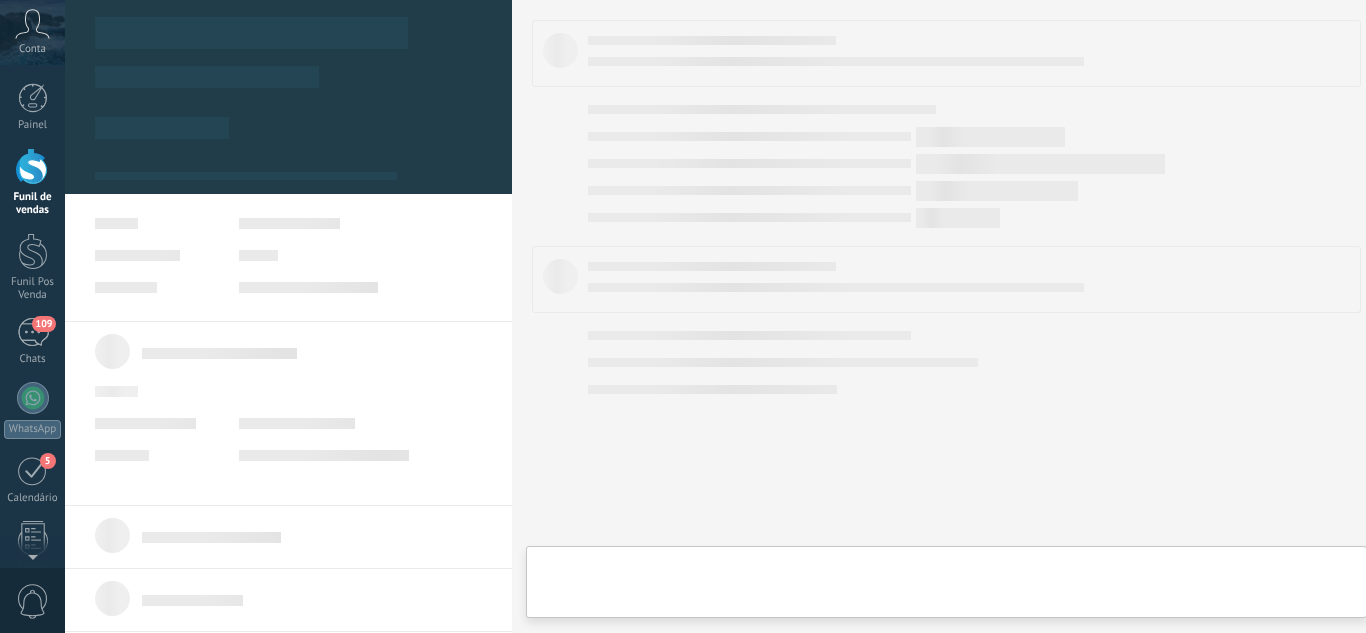 type on "**********" 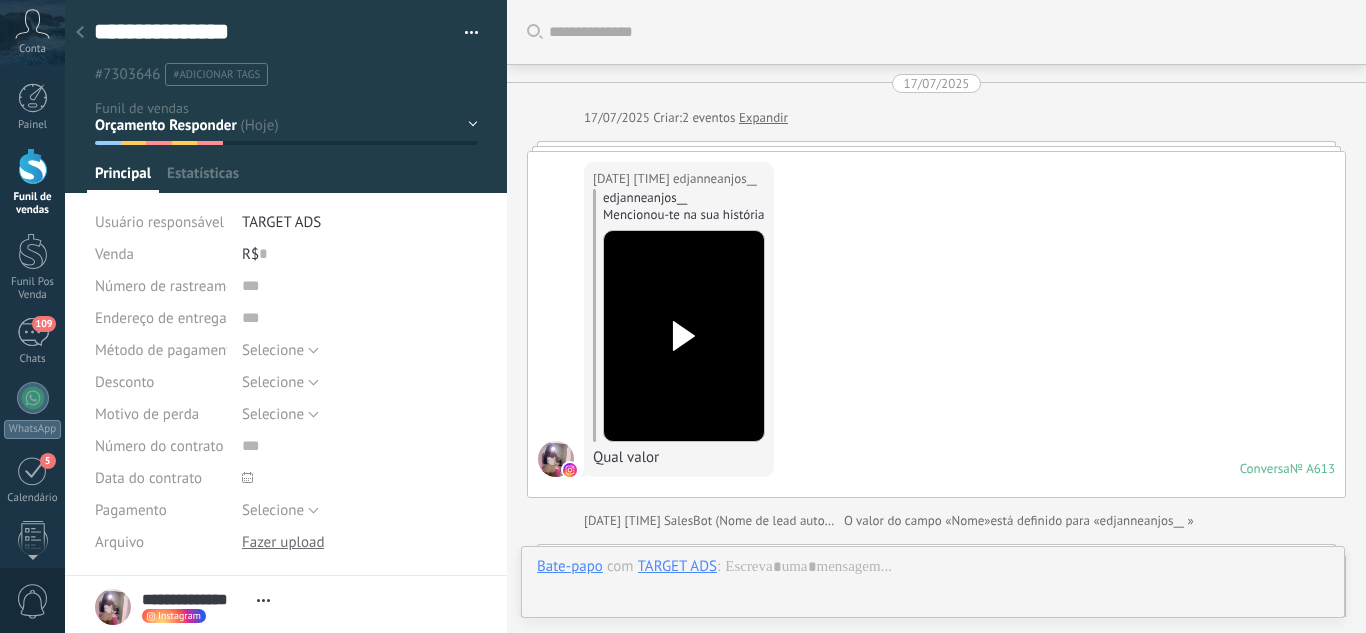 scroll, scrollTop: 30, scrollLeft: 0, axis: vertical 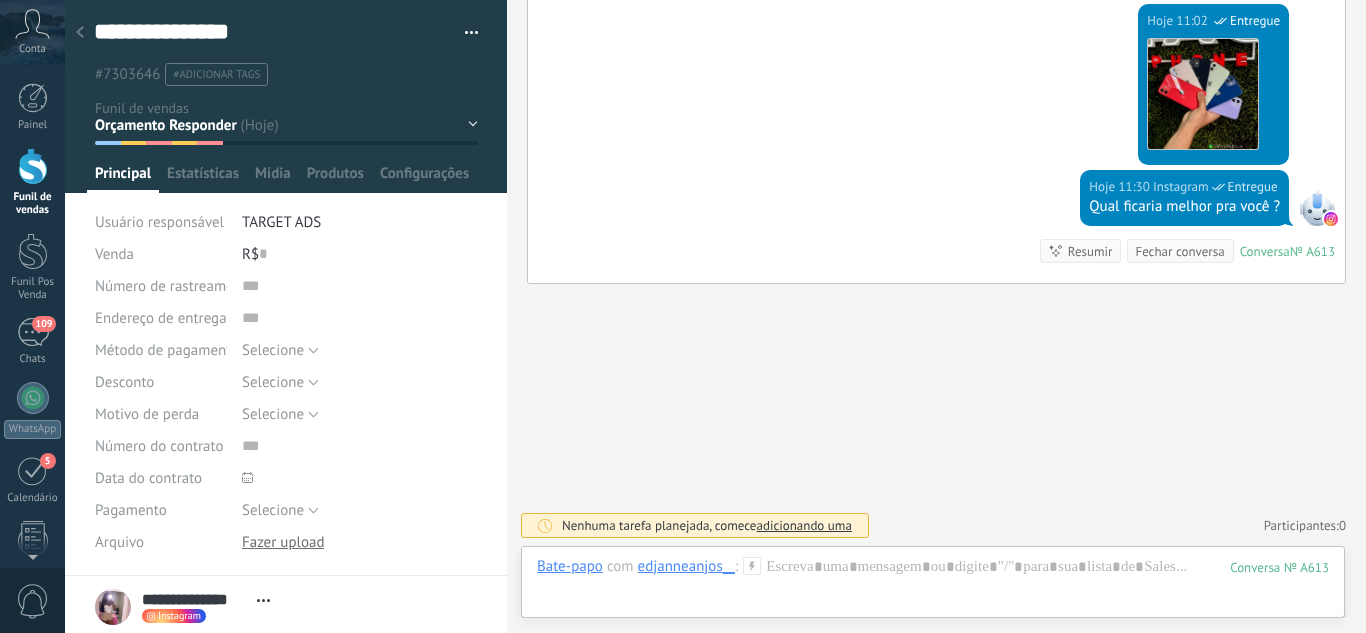 click at bounding box center [286, 96] 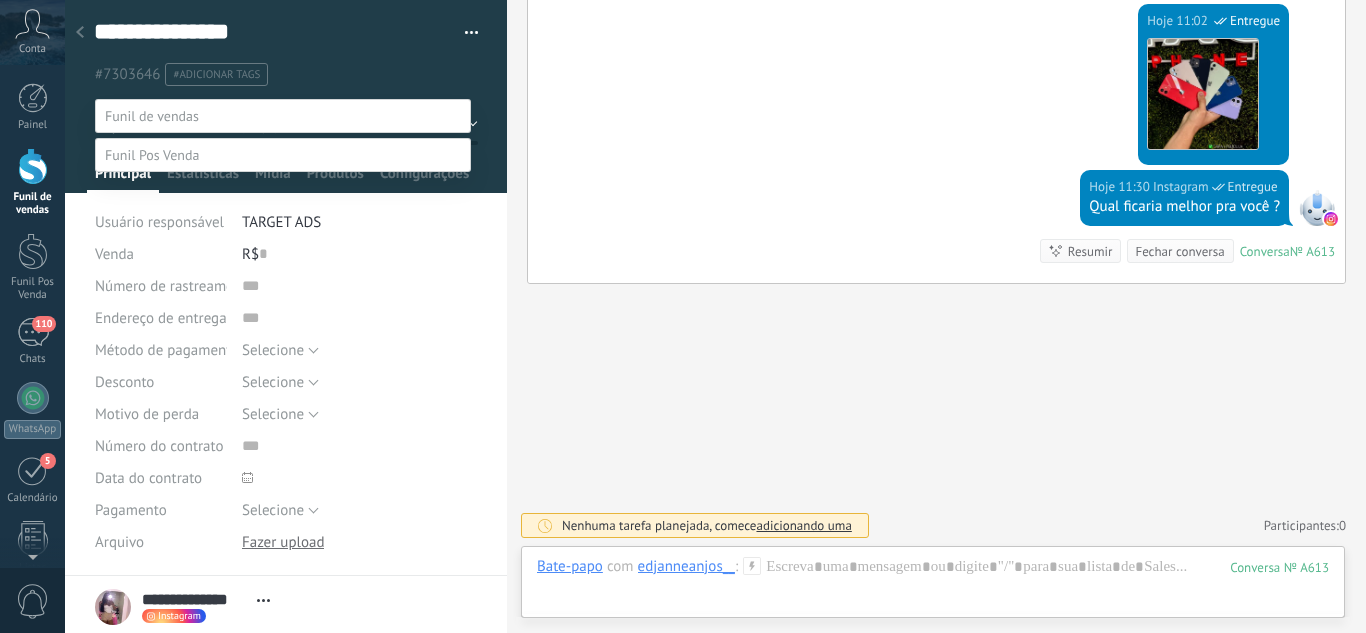 click on "Orçamento Enviado" at bounding box center [0, 0] 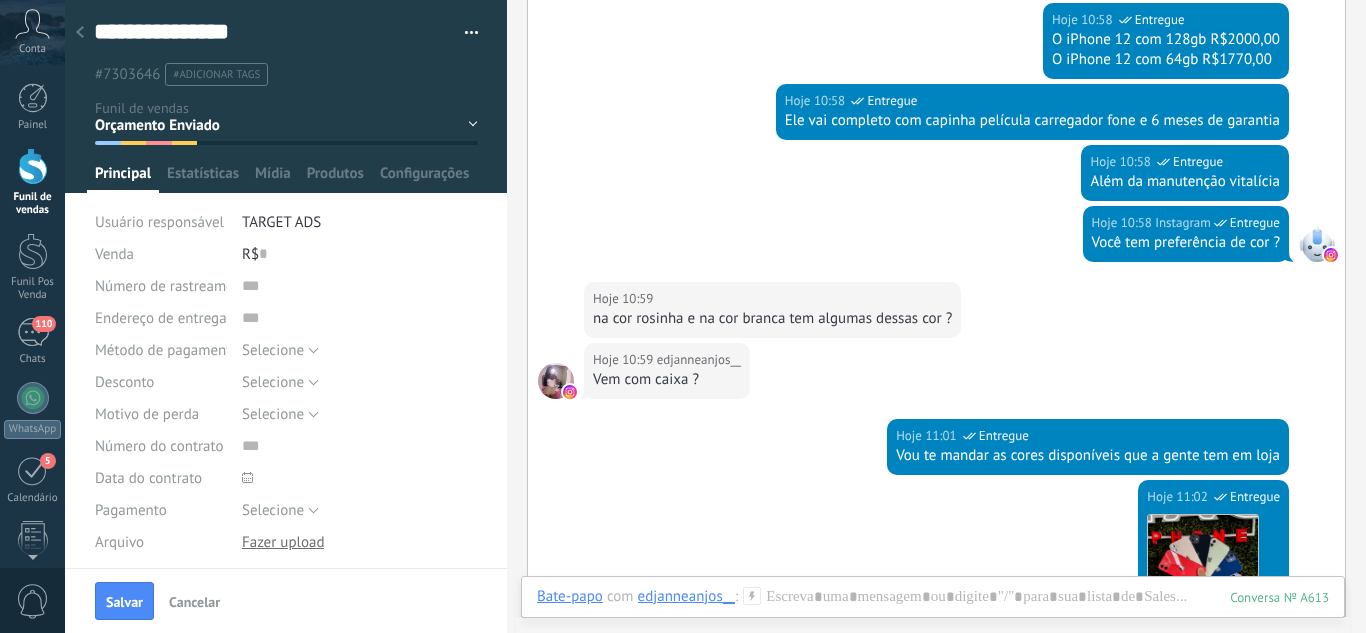 scroll, scrollTop: 3323, scrollLeft: 0, axis: vertical 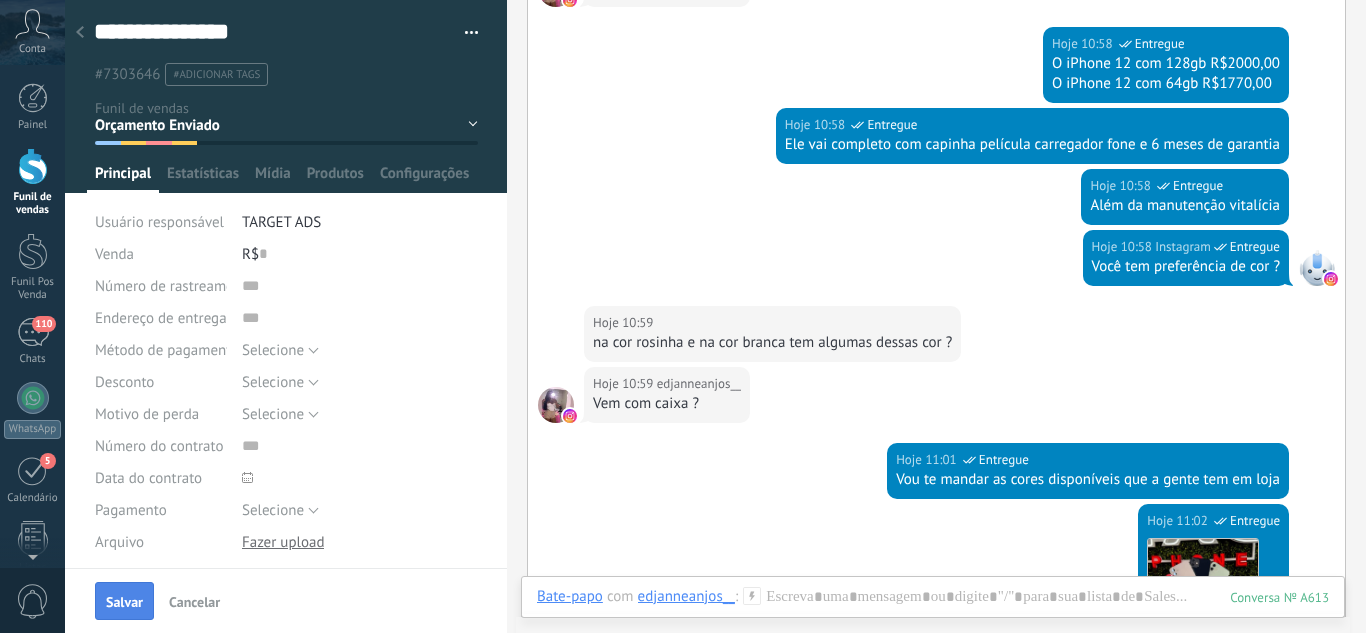 click on "Salvar" at bounding box center (124, 602) 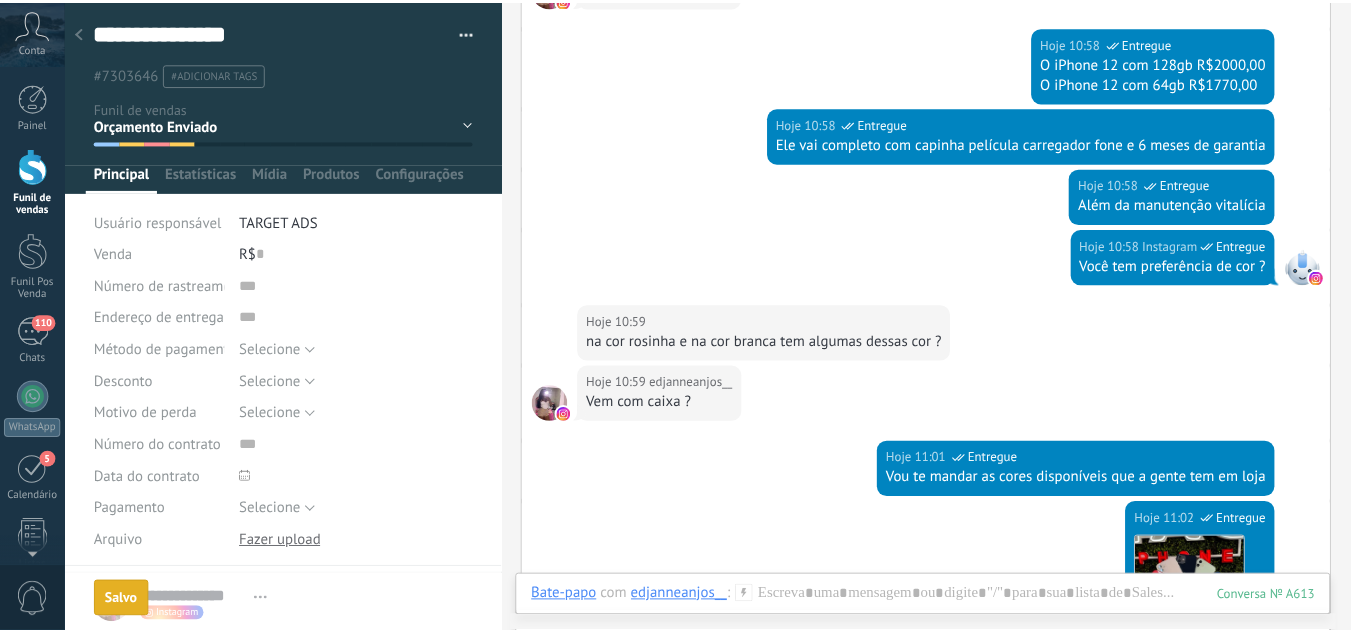 scroll, scrollTop: 3356, scrollLeft: 0, axis: vertical 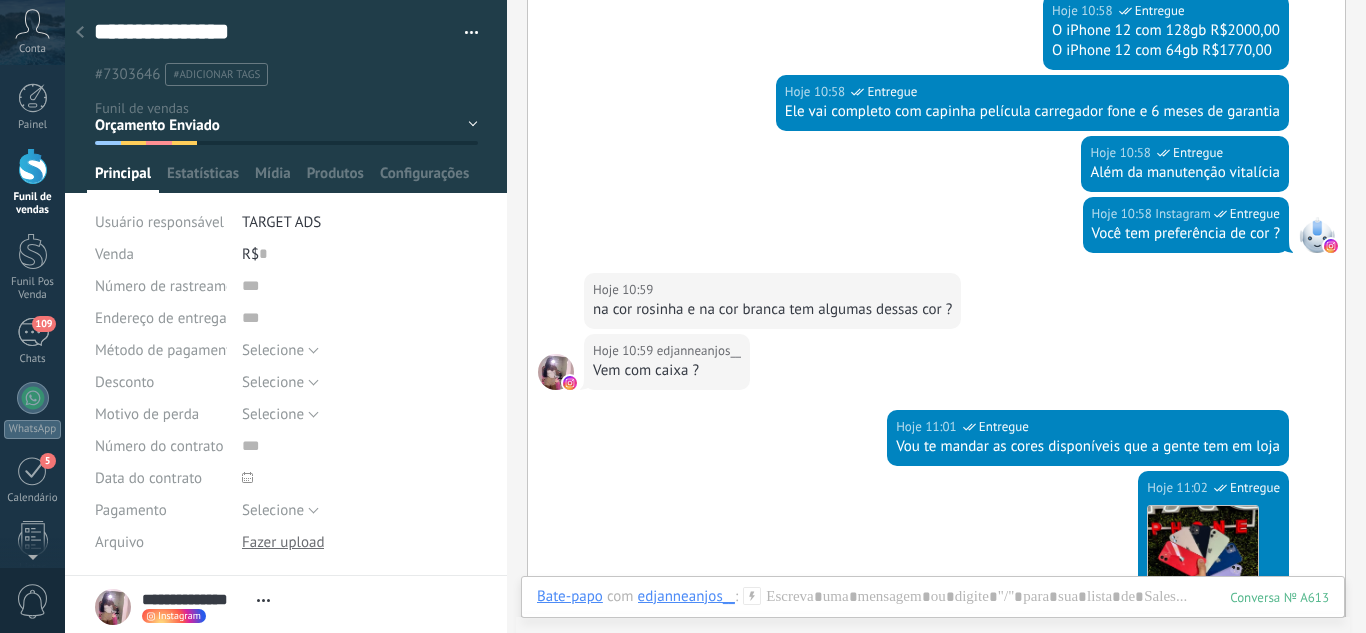 click 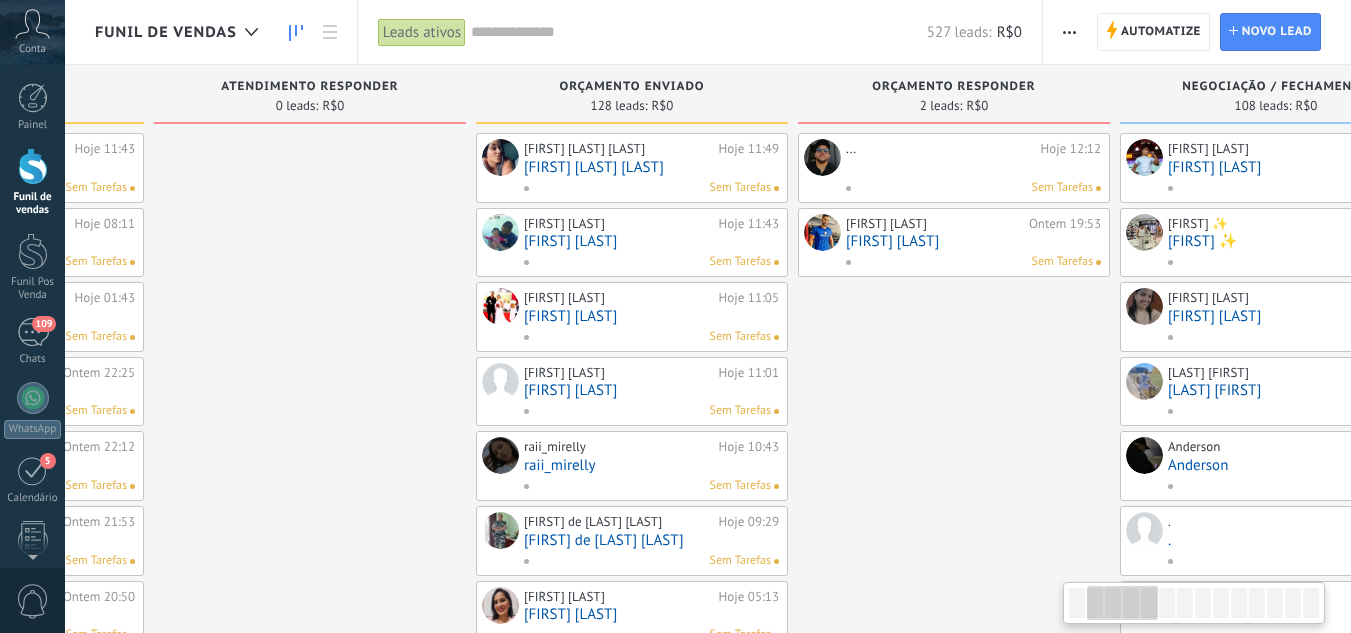 drag, startPoint x: 873, startPoint y: 250, endPoint x: 285, endPoint y: 247, distance: 588.0076 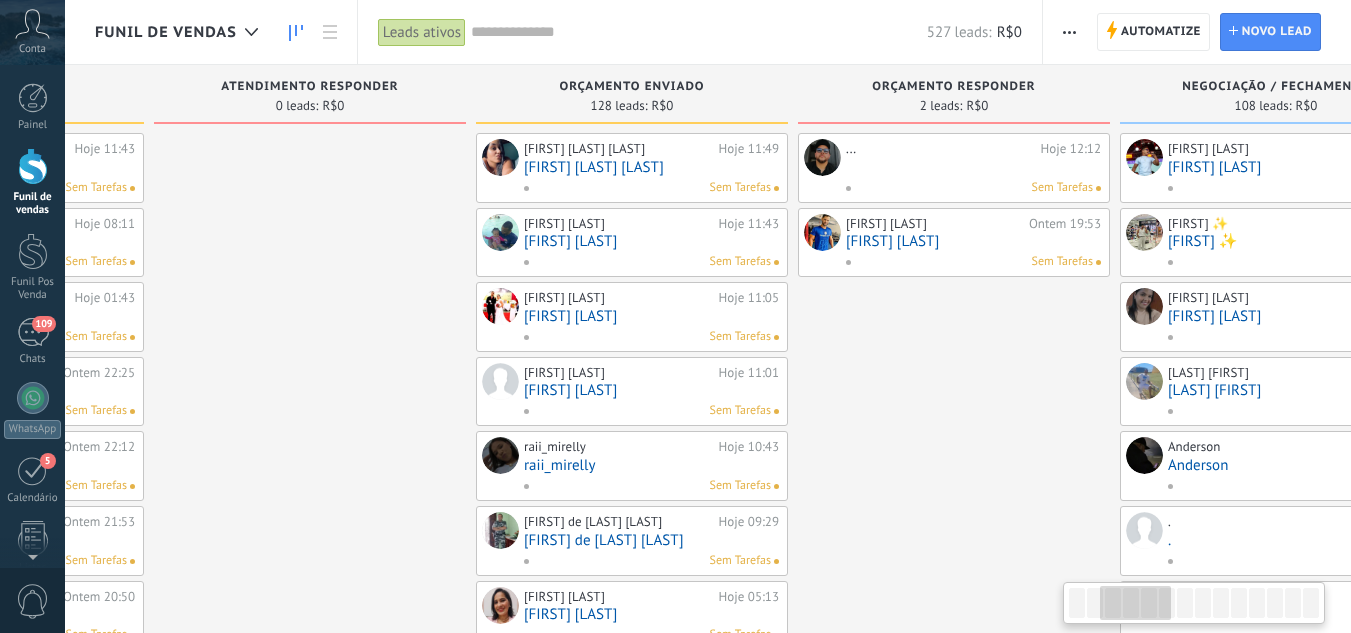 scroll, scrollTop: 0, scrollLeft: 591, axis: horizontal 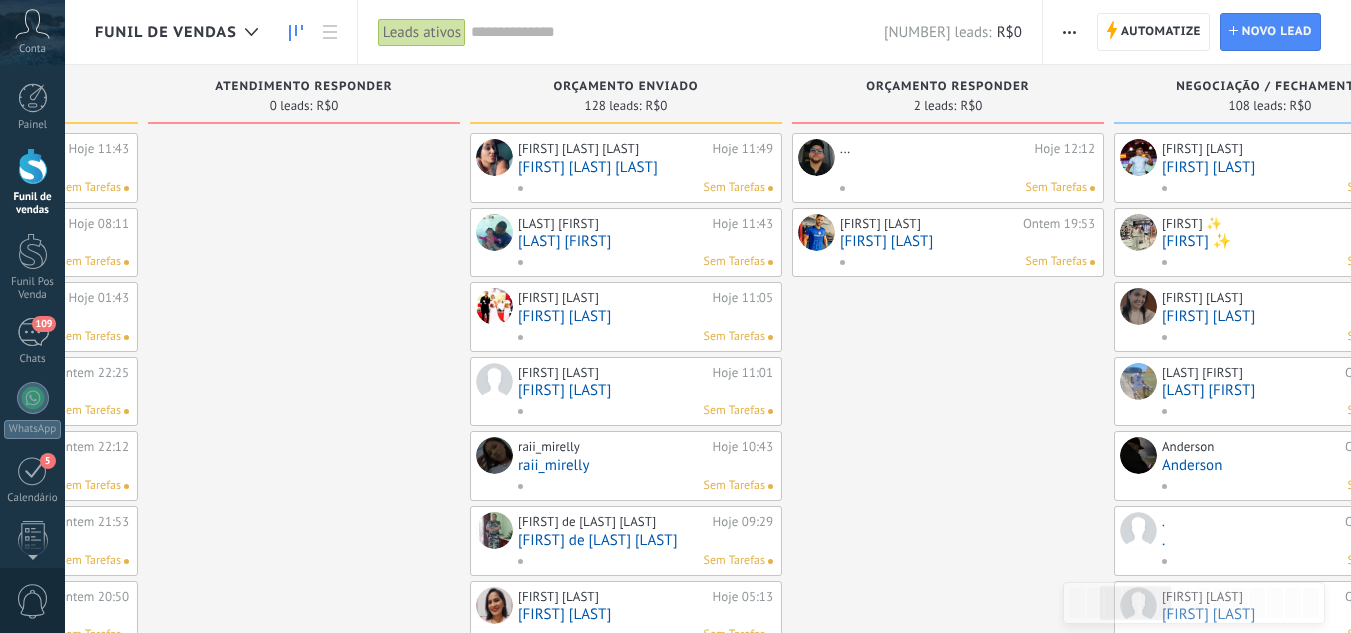 click at bounding box center (967, 167) 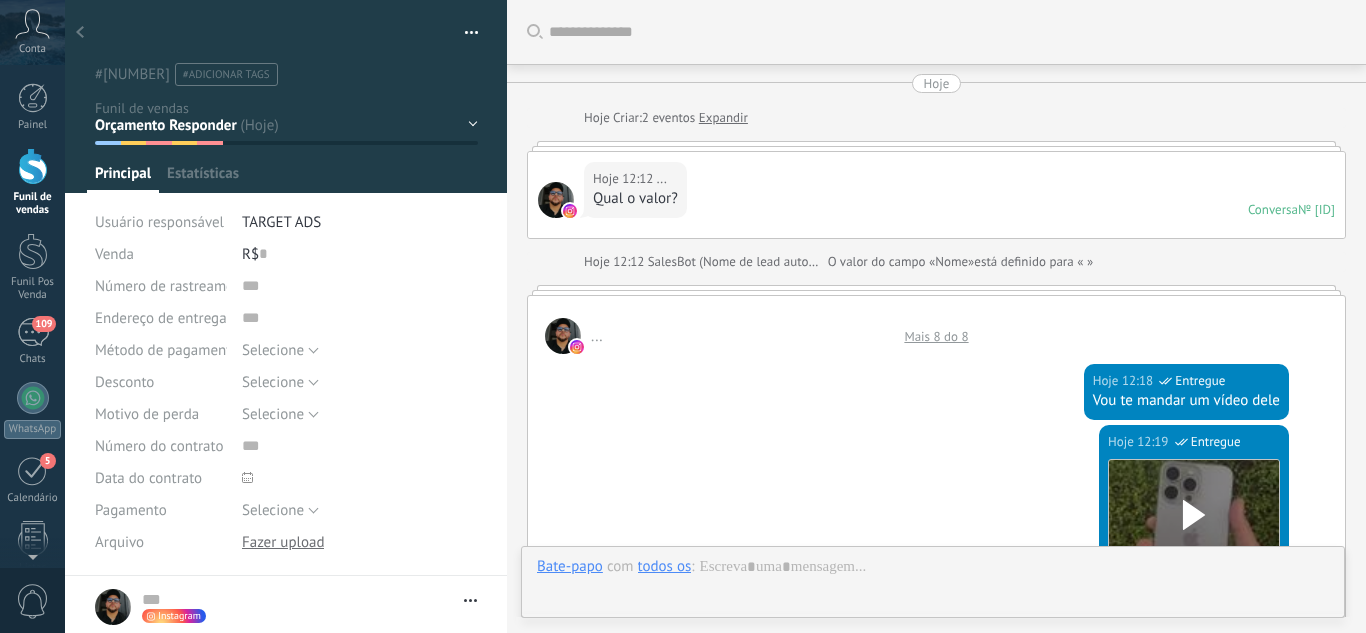 type 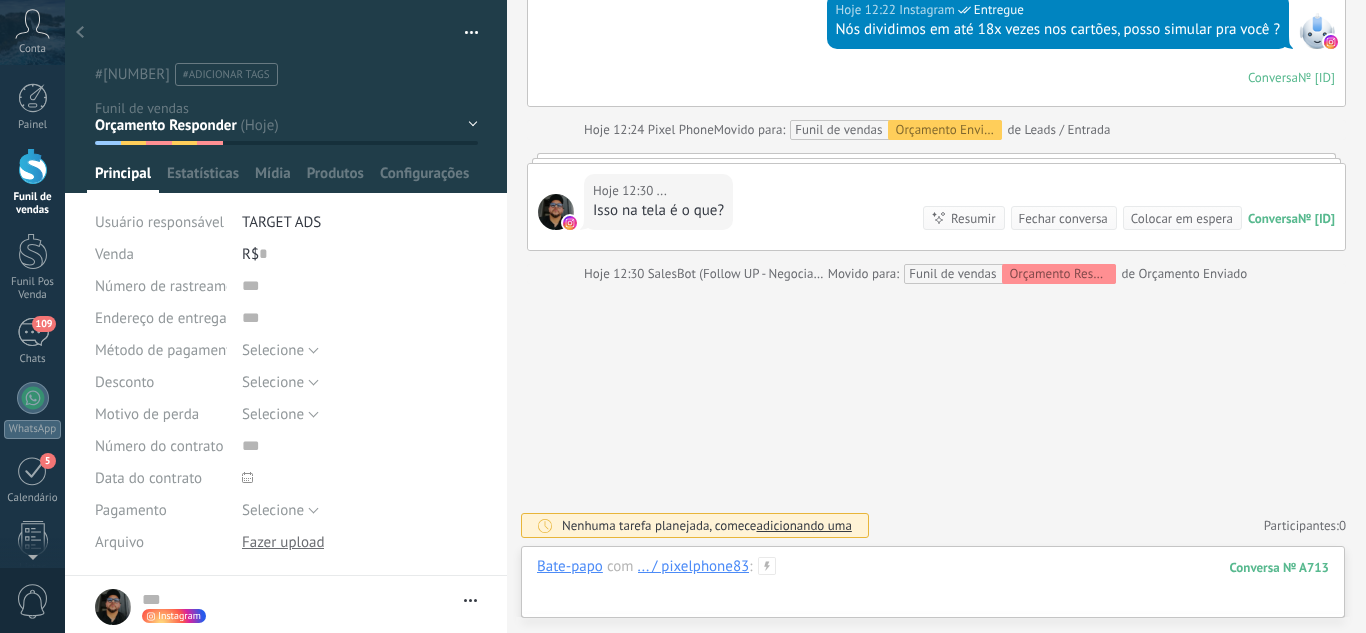 drag, startPoint x: 838, startPoint y: 566, endPoint x: 835, endPoint y: 555, distance: 11.401754 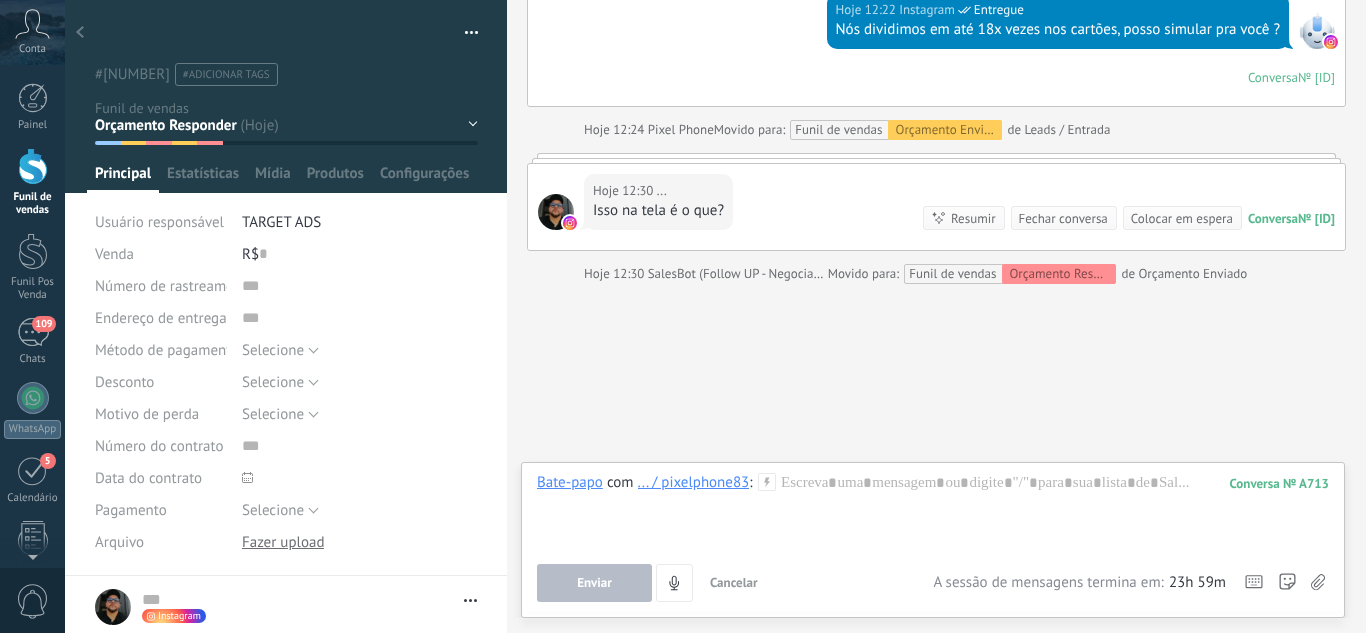 drag, startPoint x: 461, startPoint y: 121, endPoint x: 345, endPoint y: 156, distance: 121.16518 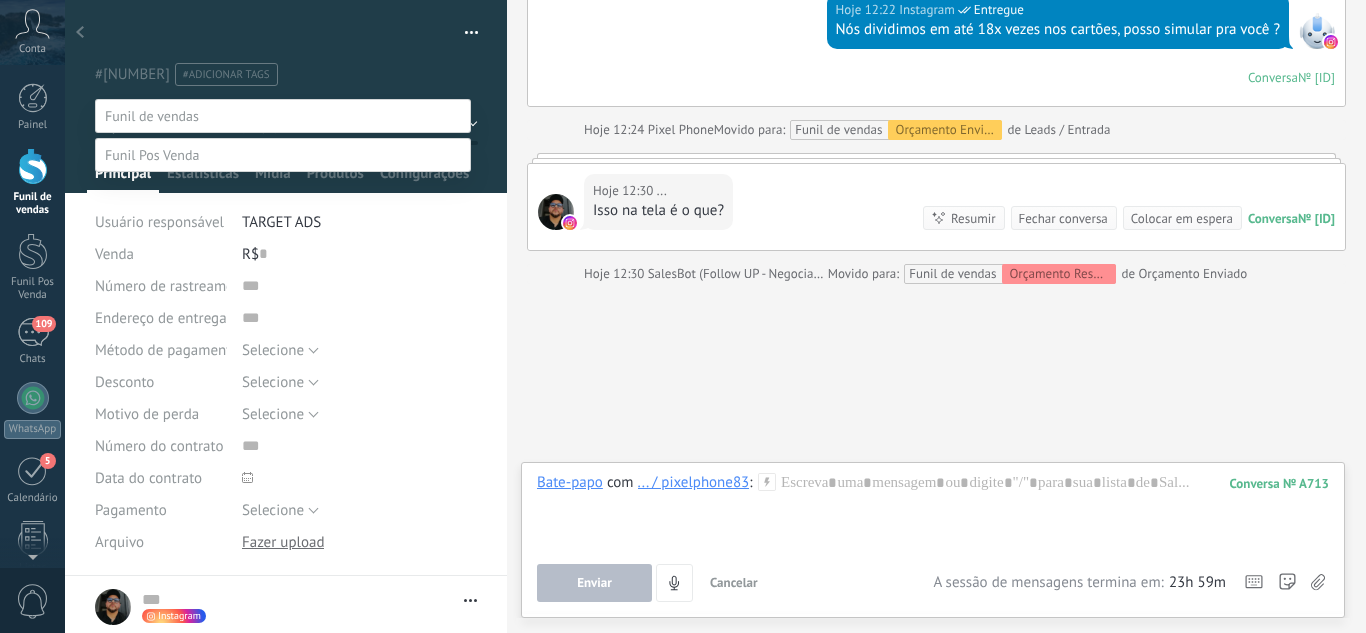 click on "Negociação / Fechamento" at bounding box center [0, 0] 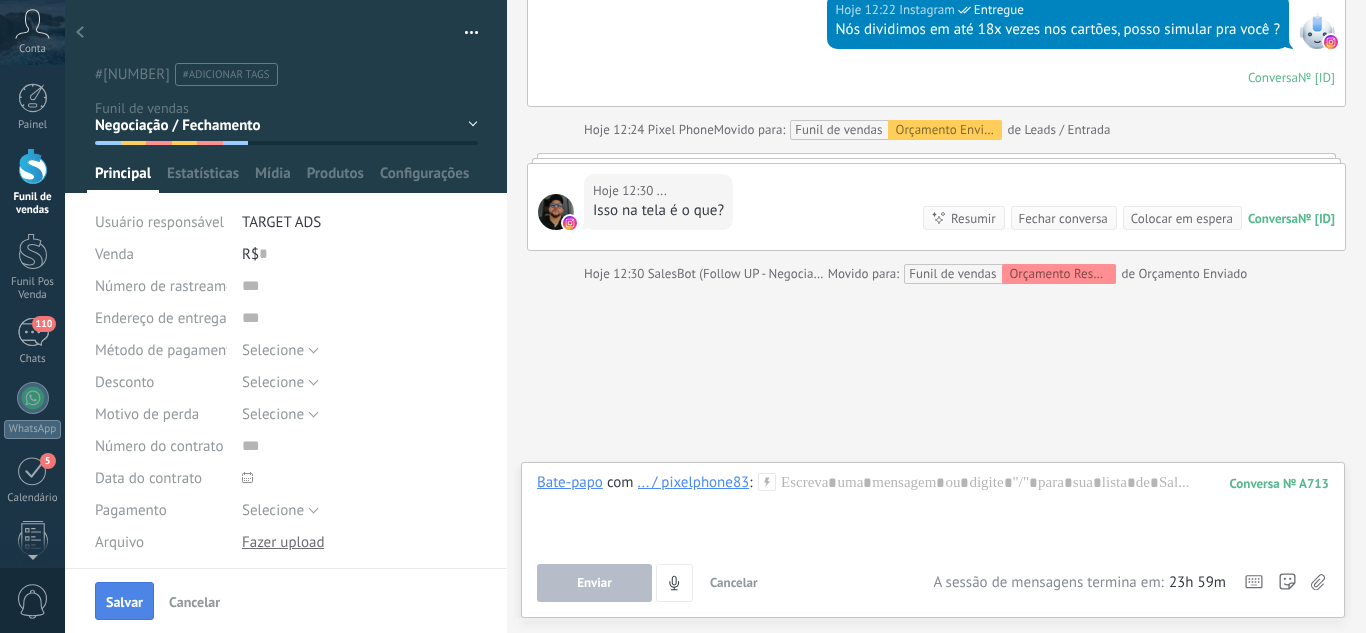 click on "Salvar" at bounding box center (124, 602) 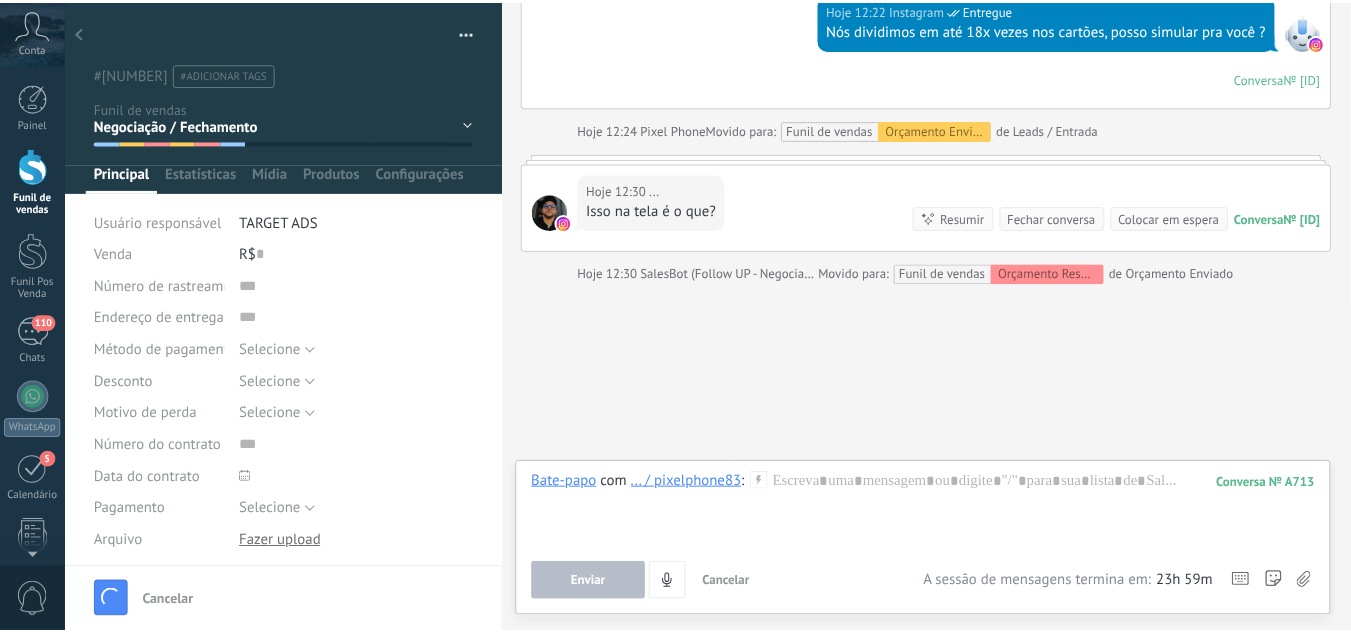 scroll, scrollTop: 1262, scrollLeft: 0, axis: vertical 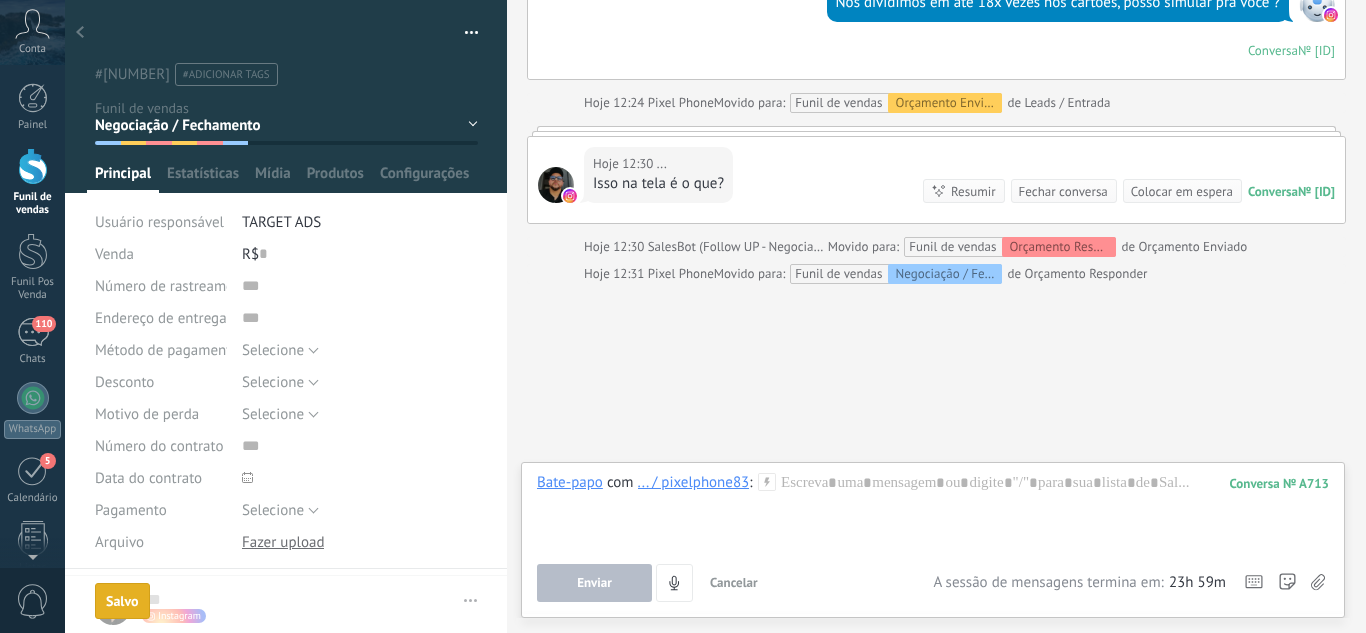 click 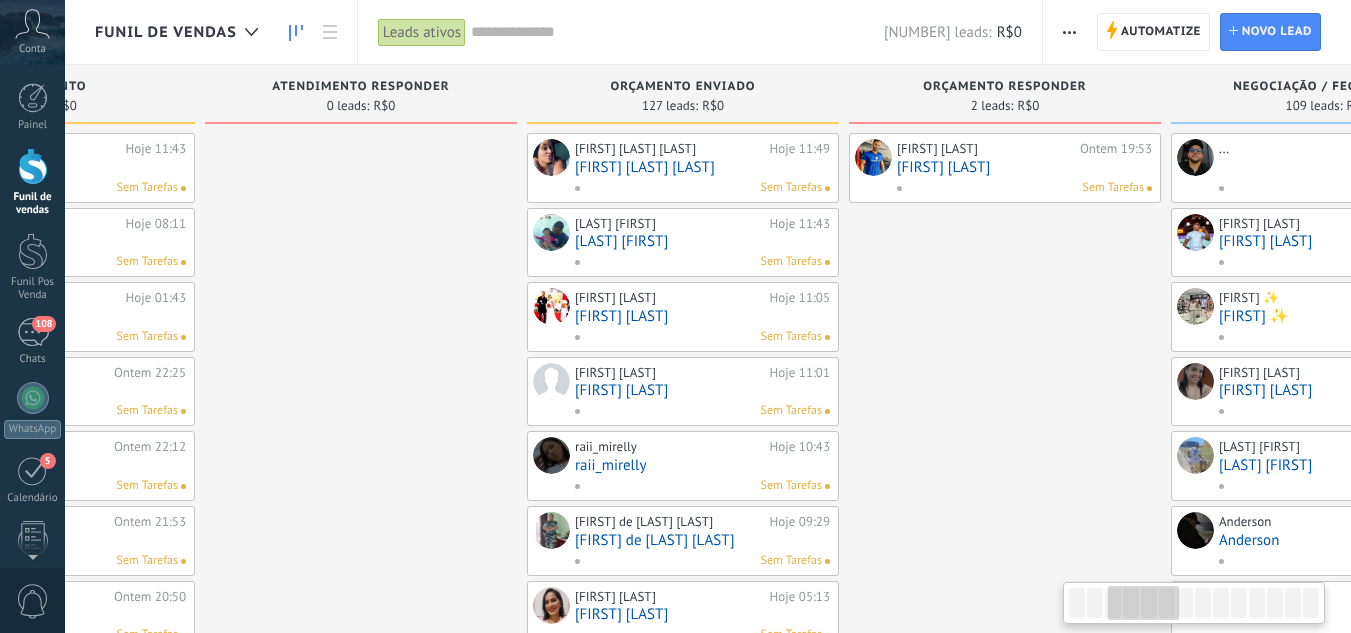 scroll, scrollTop: 0, scrollLeft: 735, axis: horizontal 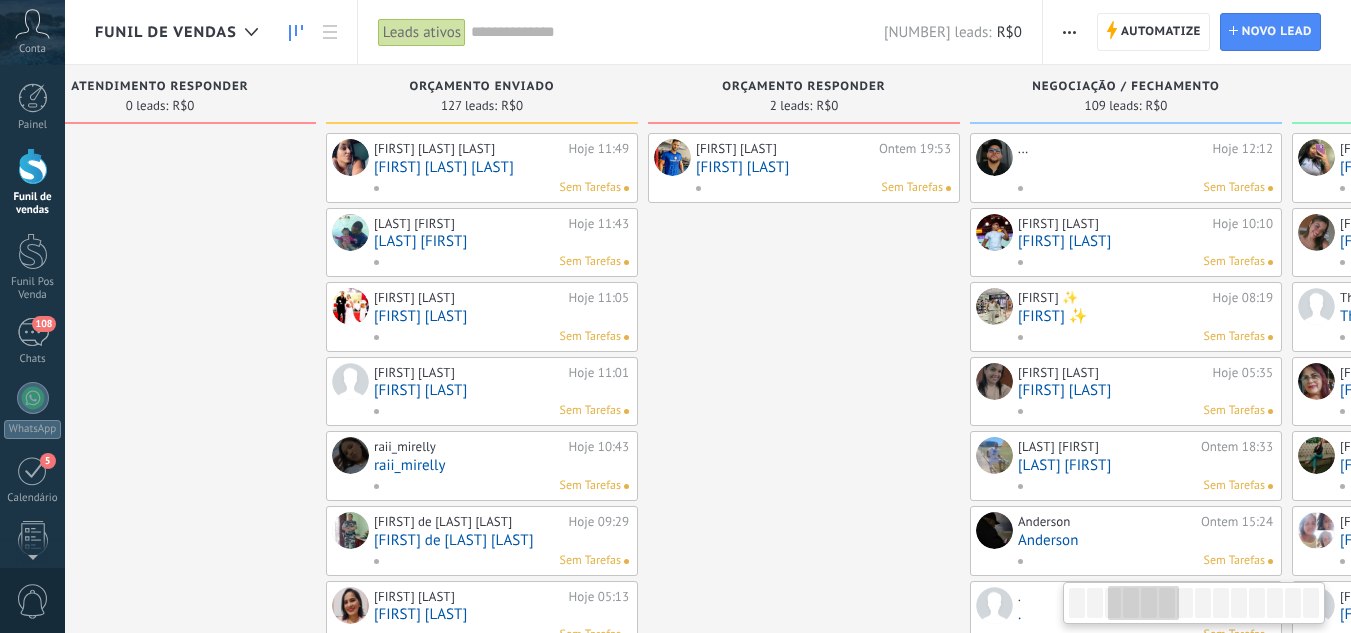 drag, startPoint x: 997, startPoint y: 183, endPoint x: 262, endPoint y: 84, distance: 741.6374 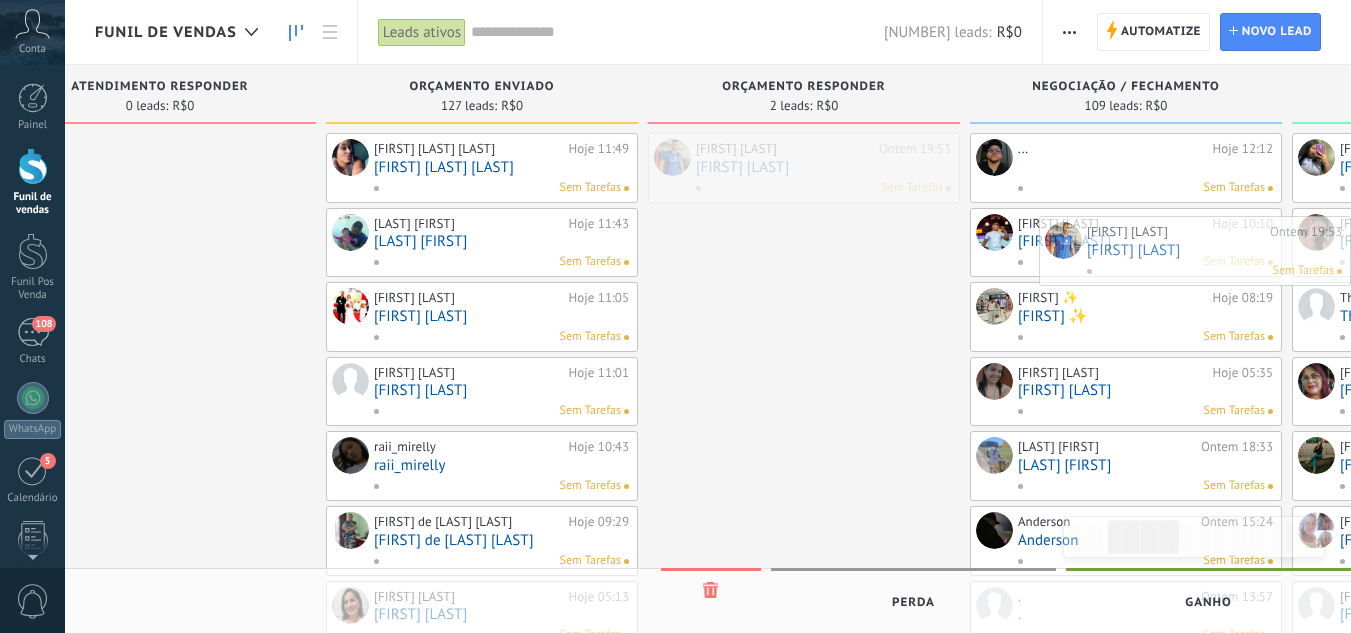 scroll, scrollTop: 0, scrollLeft: 804, axis: horizontal 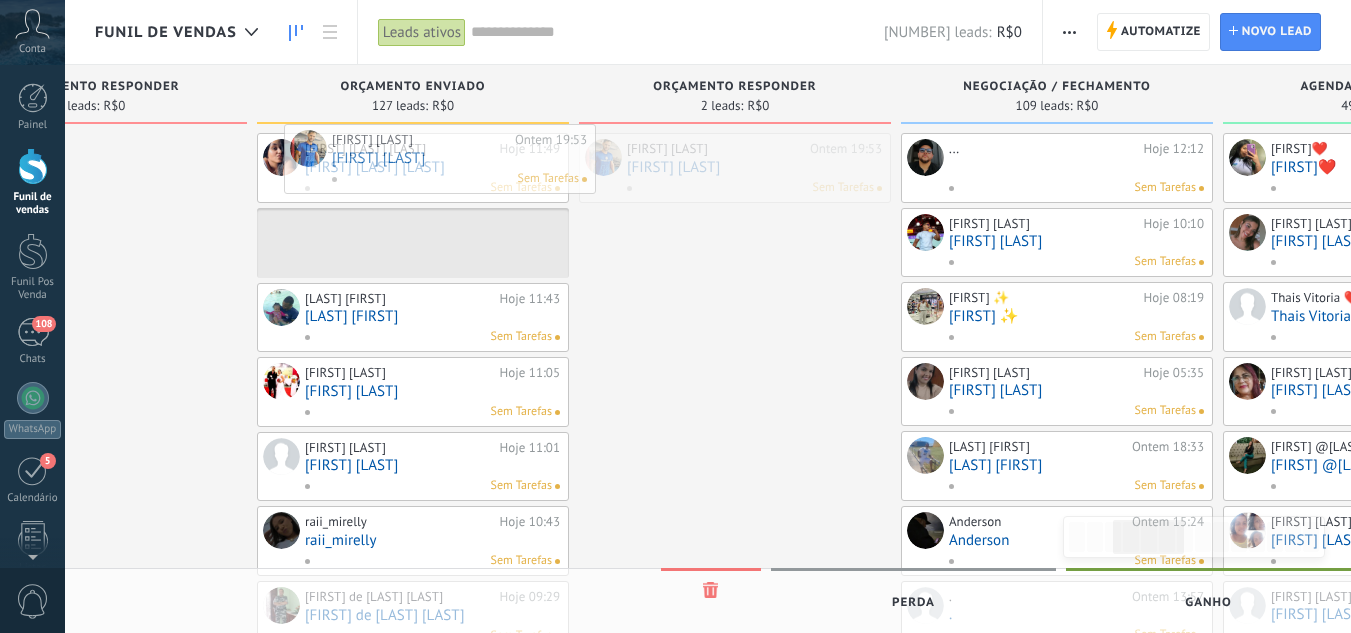 drag, startPoint x: 762, startPoint y: 169, endPoint x: 398, endPoint y: 160, distance: 364.11124 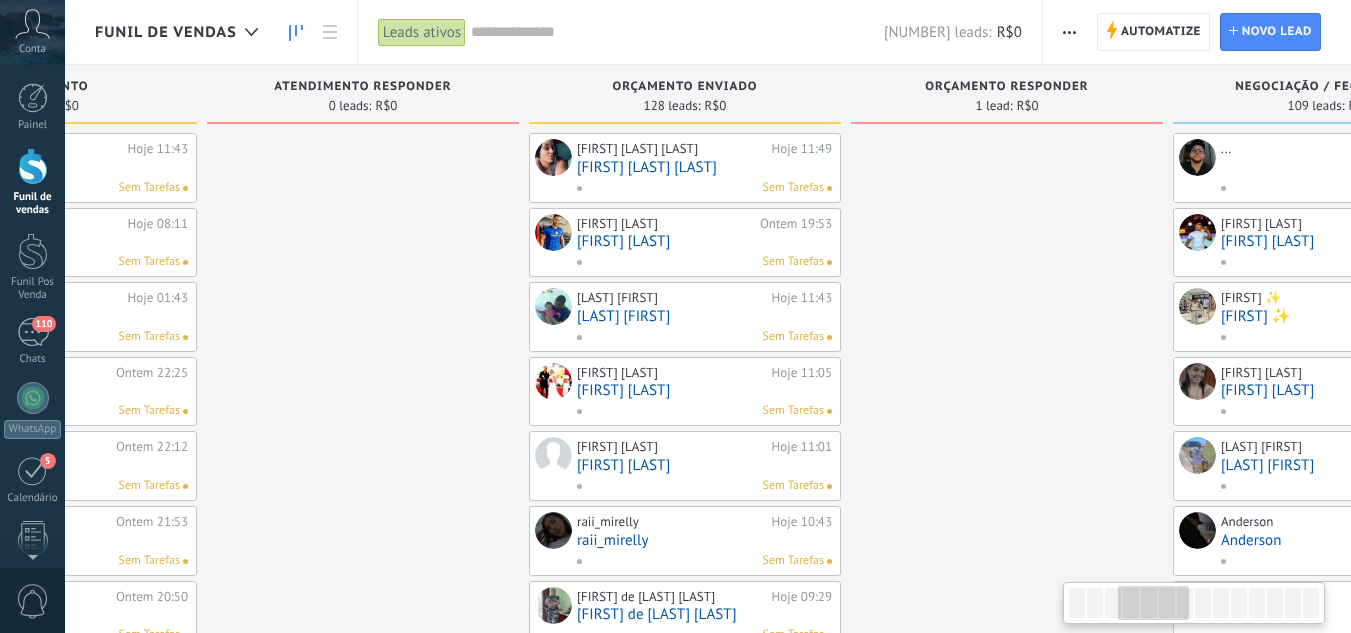 scroll, scrollTop: 0, scrollLeft: 323, axis: horizontal 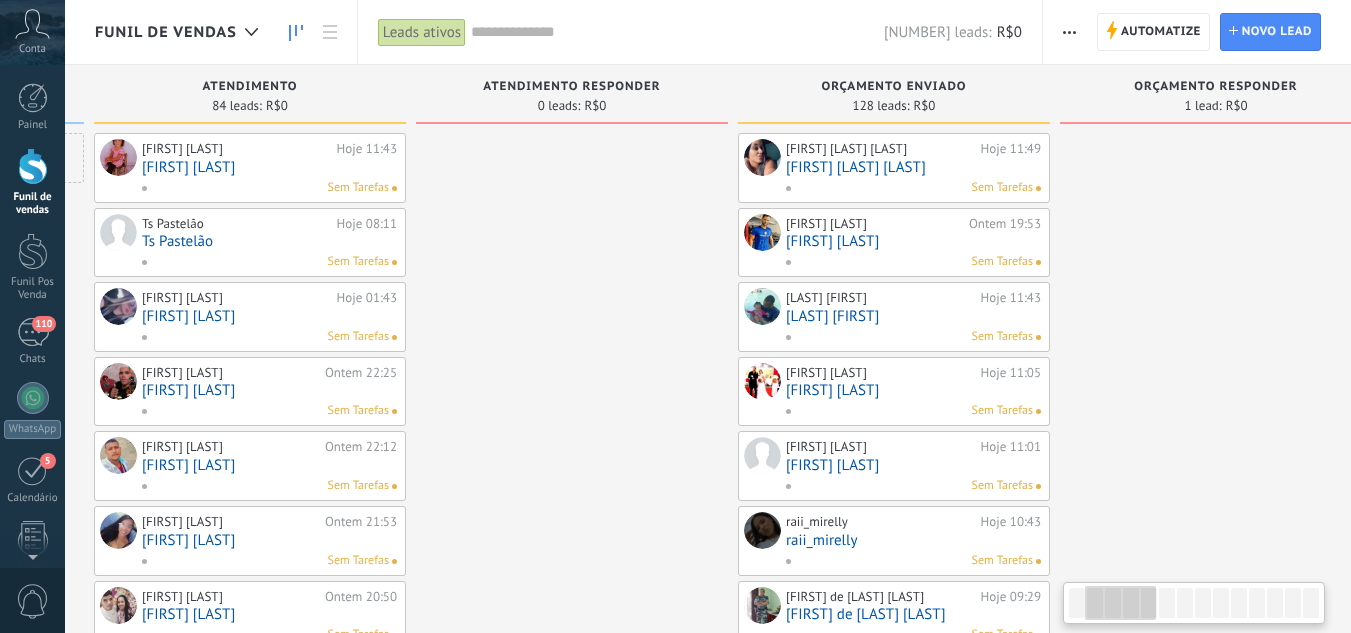 drag, startPoint x: 568, startPoint y: 363, endPoint x: 533, endPoint y: 218, distance: 149.16434 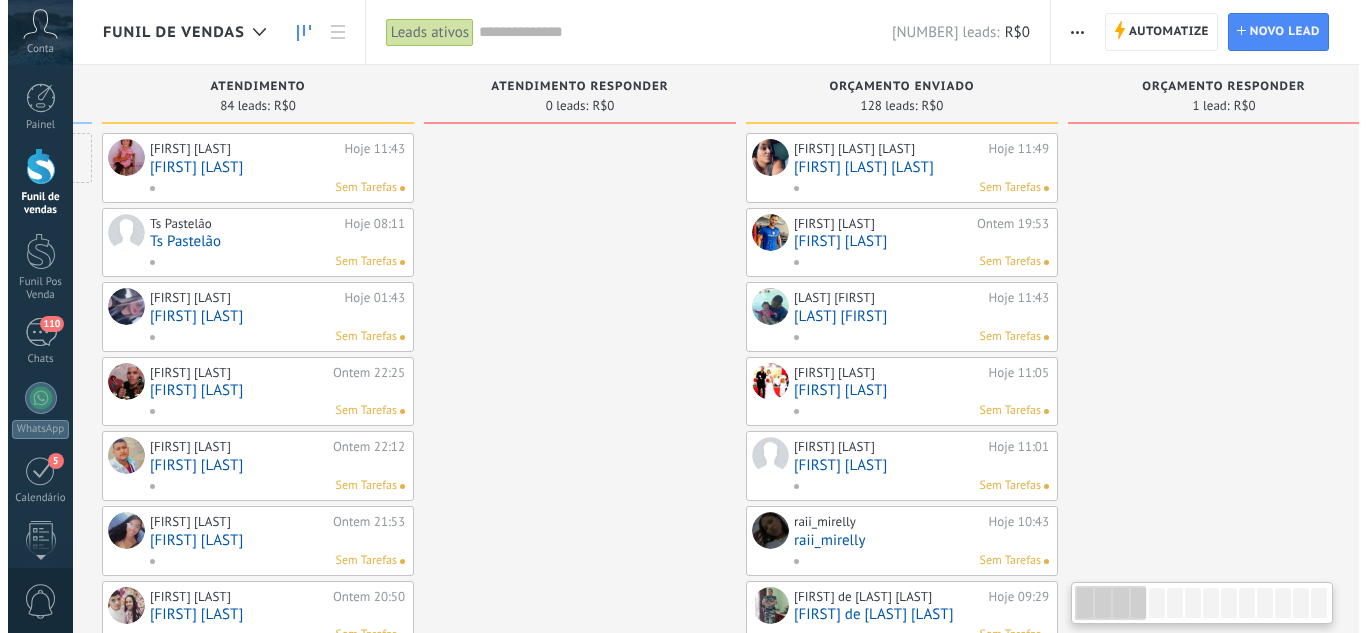 scroll, scrollTop: 0, scrollLeft: 0, axis: both 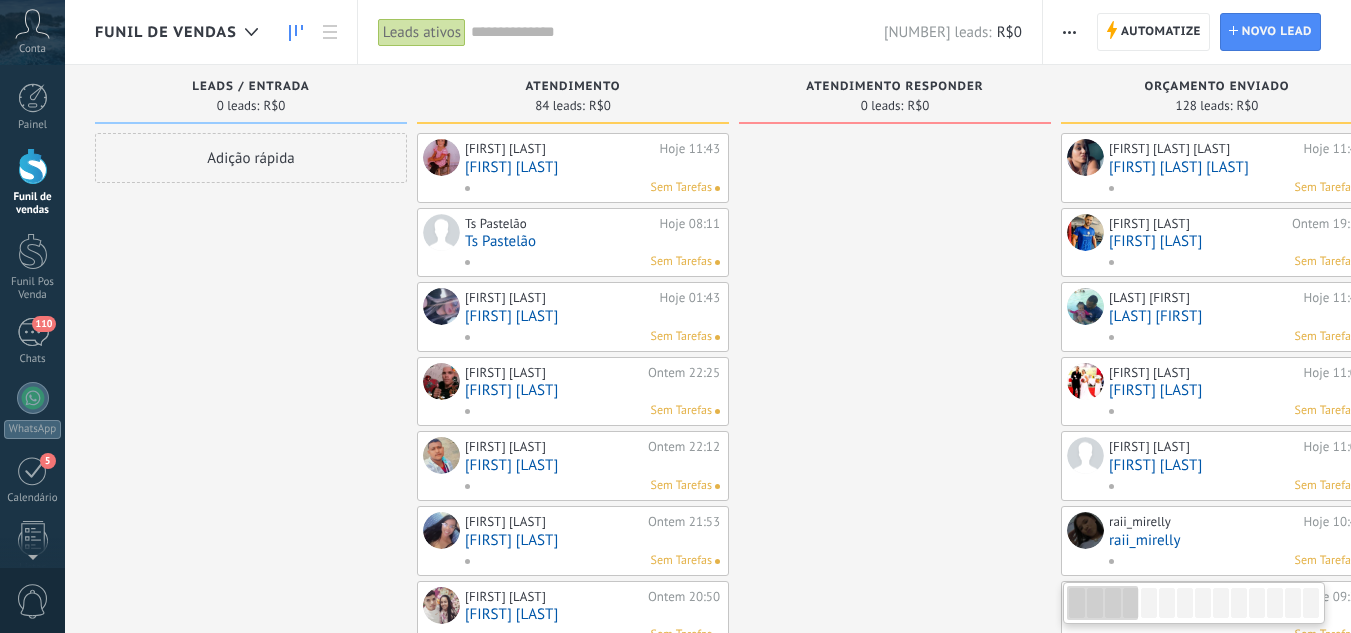 drag, startPoint x: 685, startPoint y: 244, endPoint x: 402, endPoint y: 215, distance: 284.482 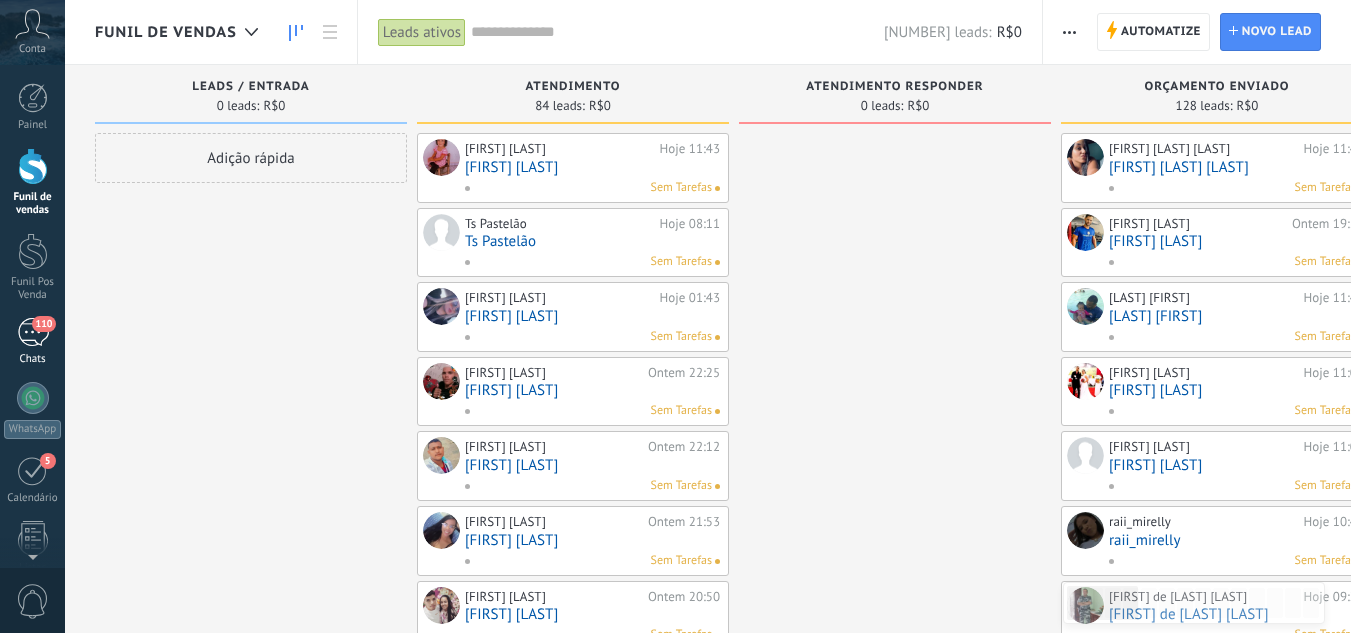 click on "110" at bounding box center (33, 332) 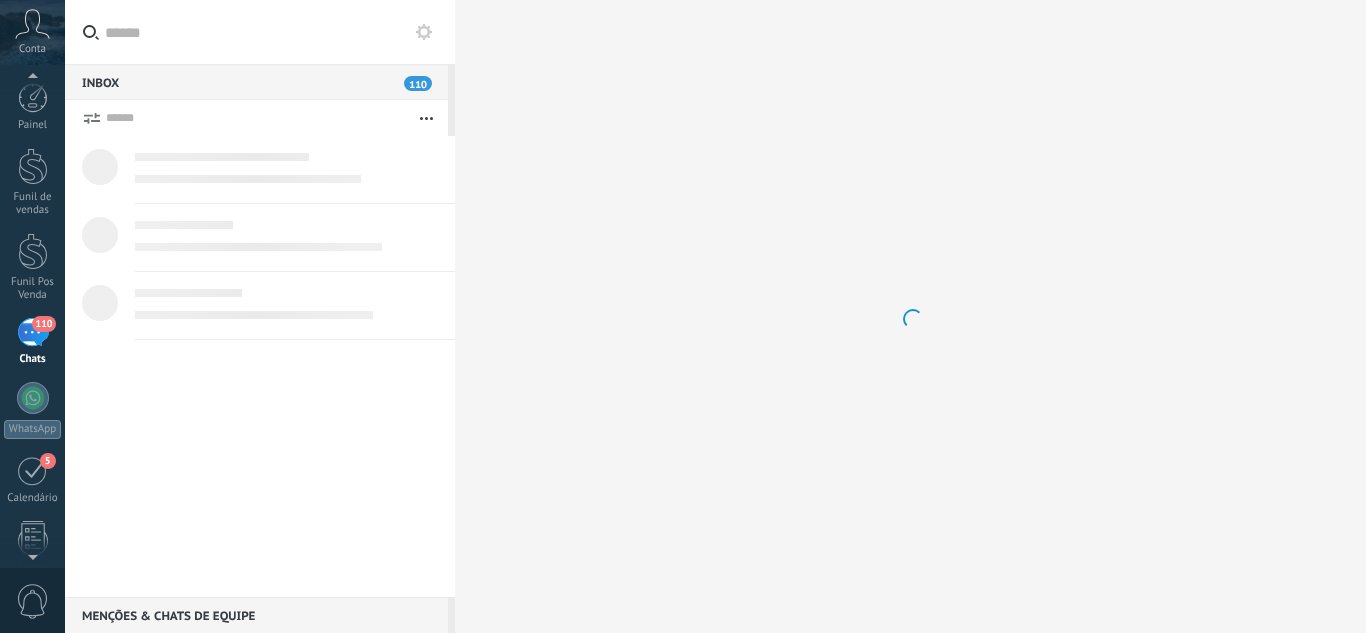 scroll, scrollTop: 19, scrollLeft: 0, axis: vertical 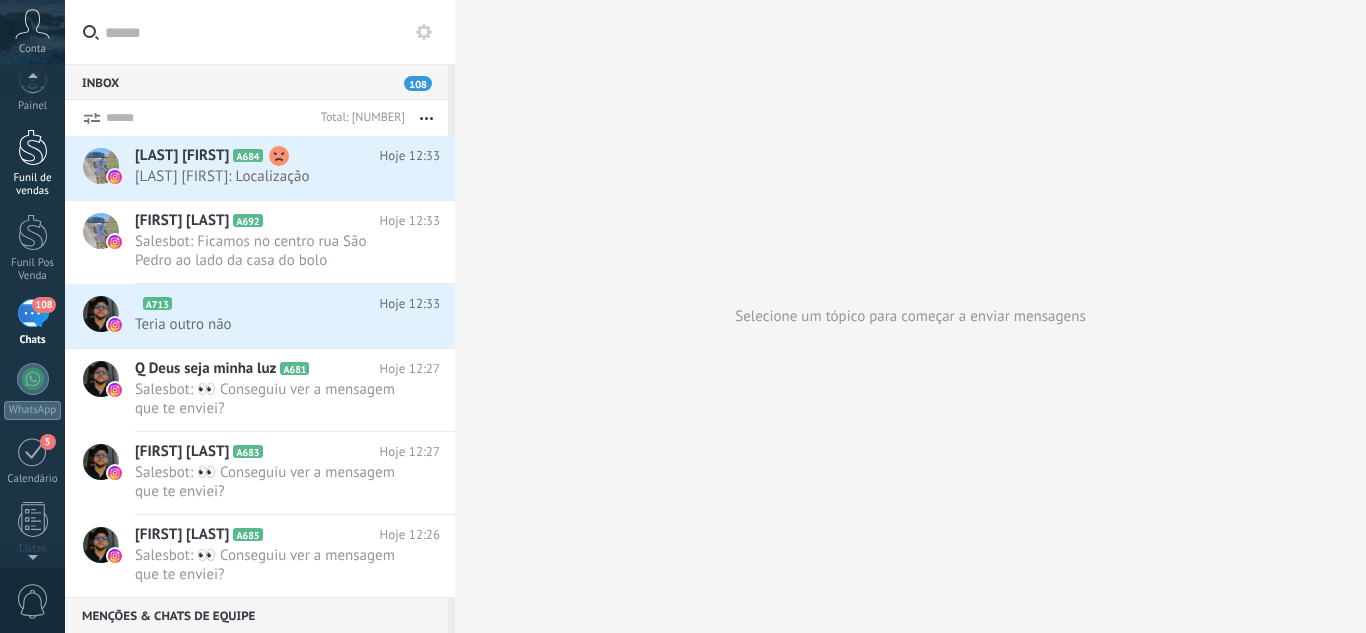 click on "Funil de vendas" at bounding box center [32, 163] 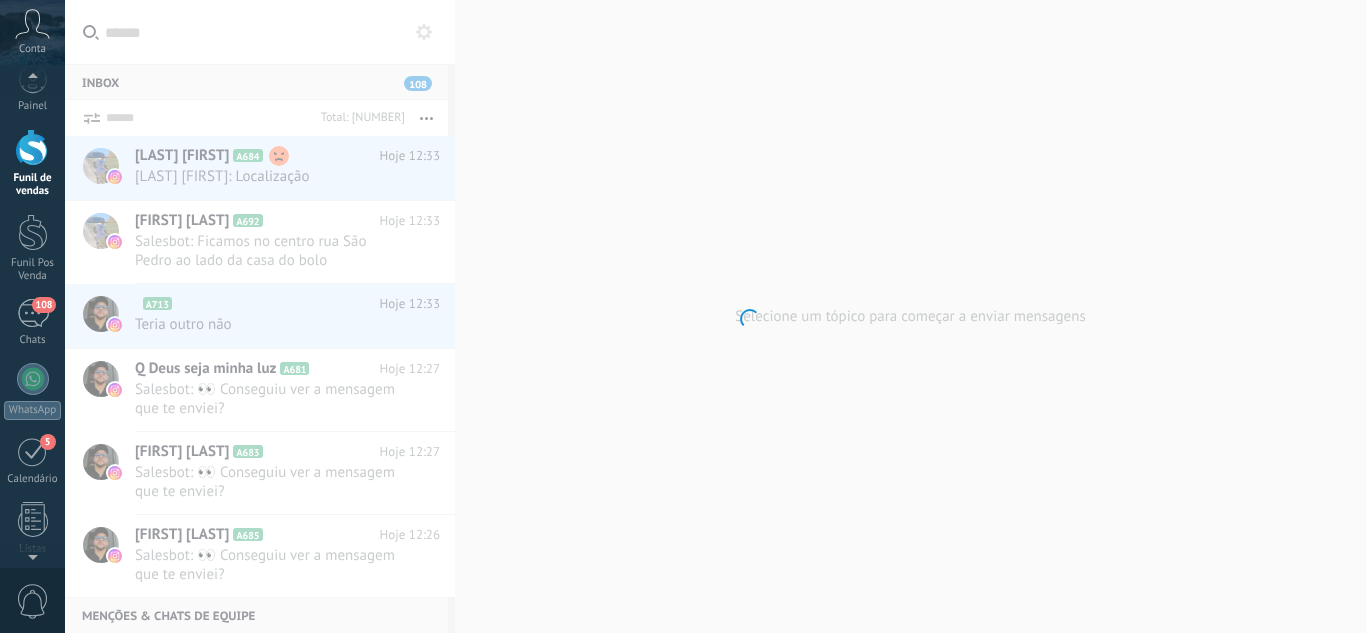 click on "Funil de vendas" at bounding box center (32, 163) 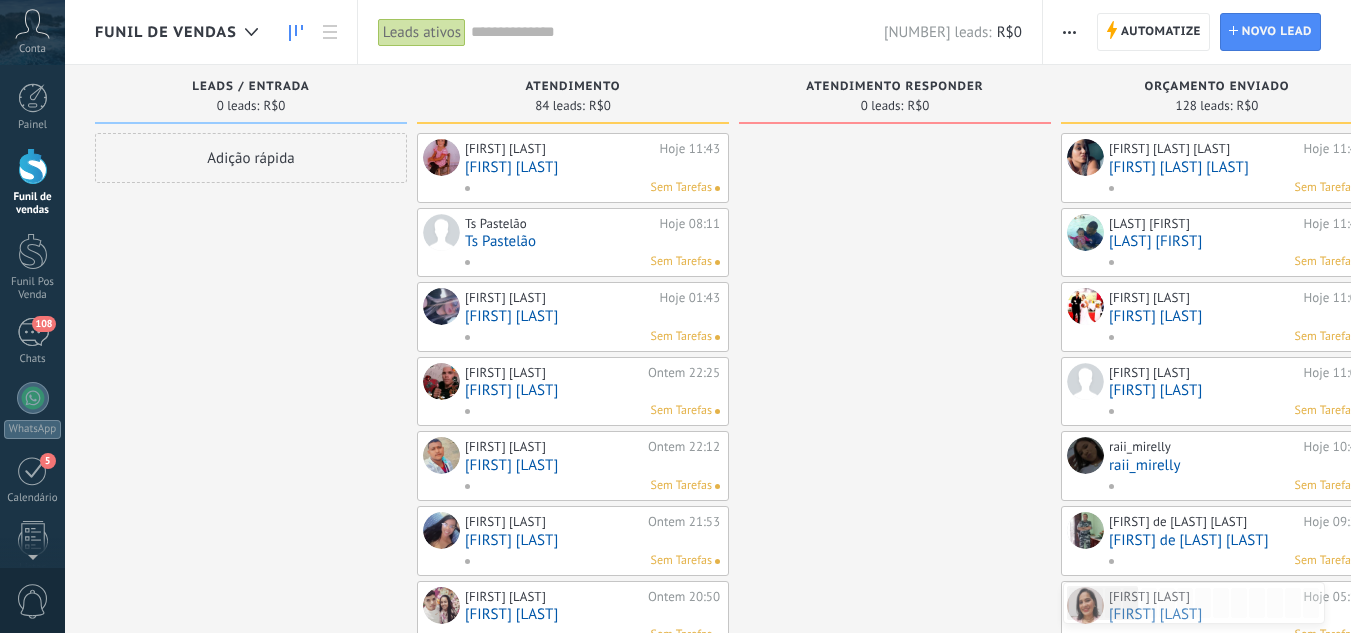 click on "Funil de vendas" at bounding box center [32, 182] 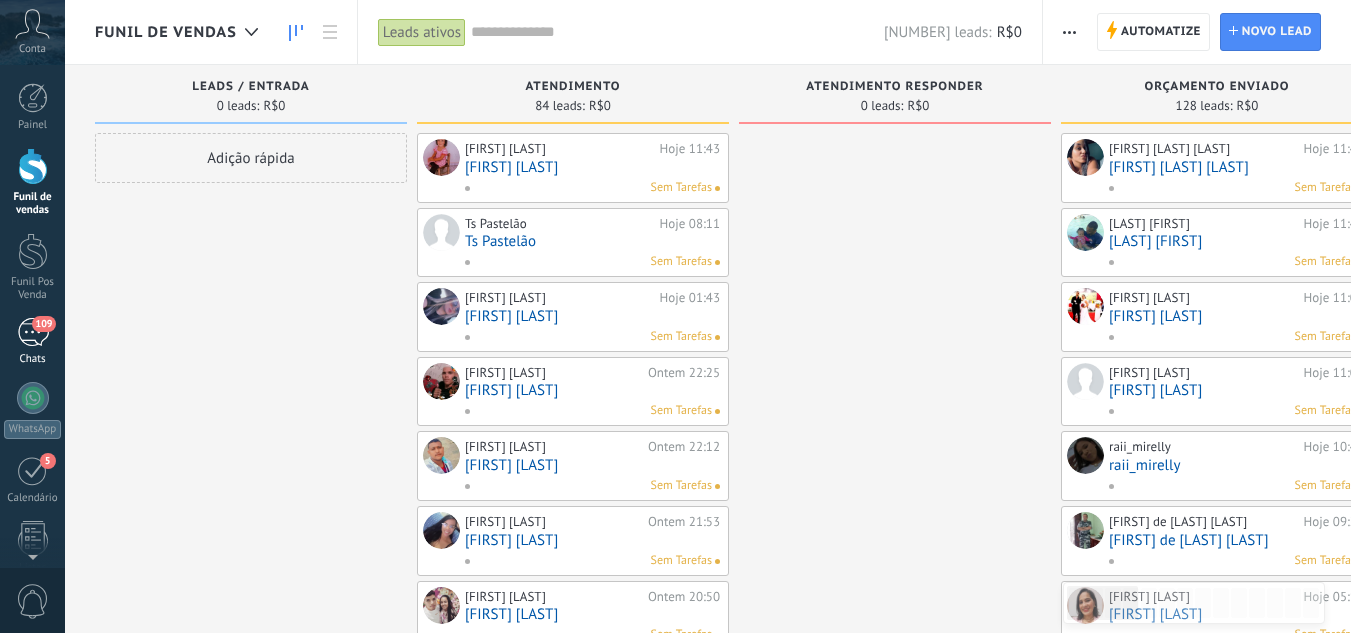 click on "109" at bounding box center (33, 332) 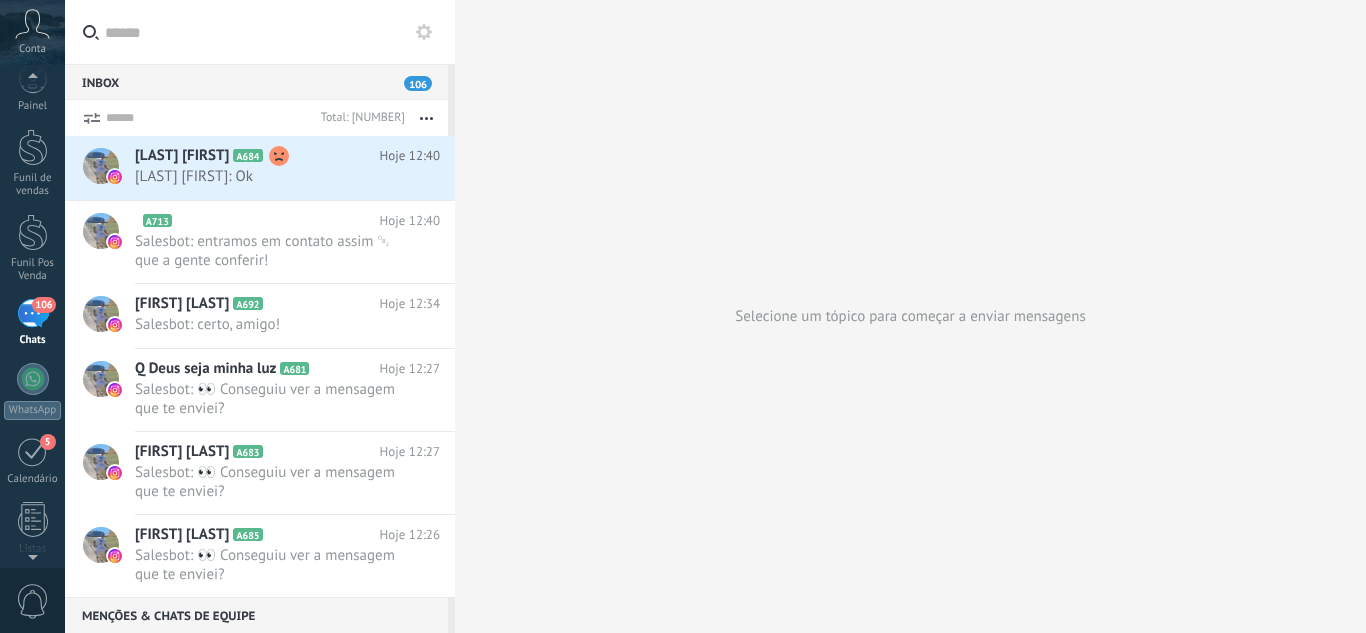 scroll, scrollTop: 297, scrollLeft: 0, axis: vertical 